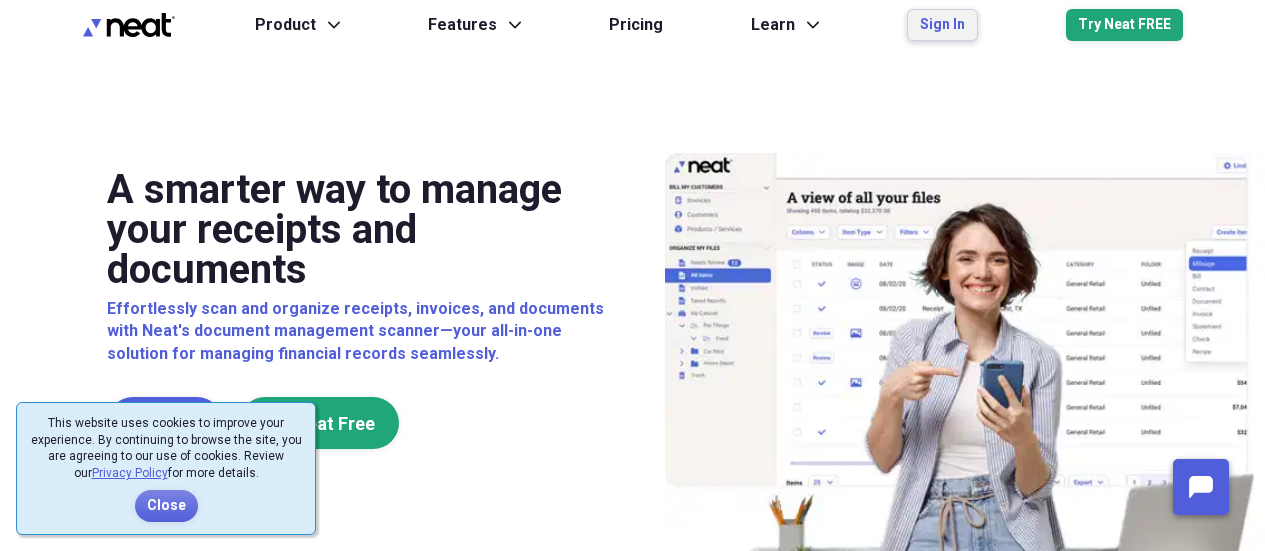 scroll, scrollTop: 0, scrollLeft: 0, axis: both 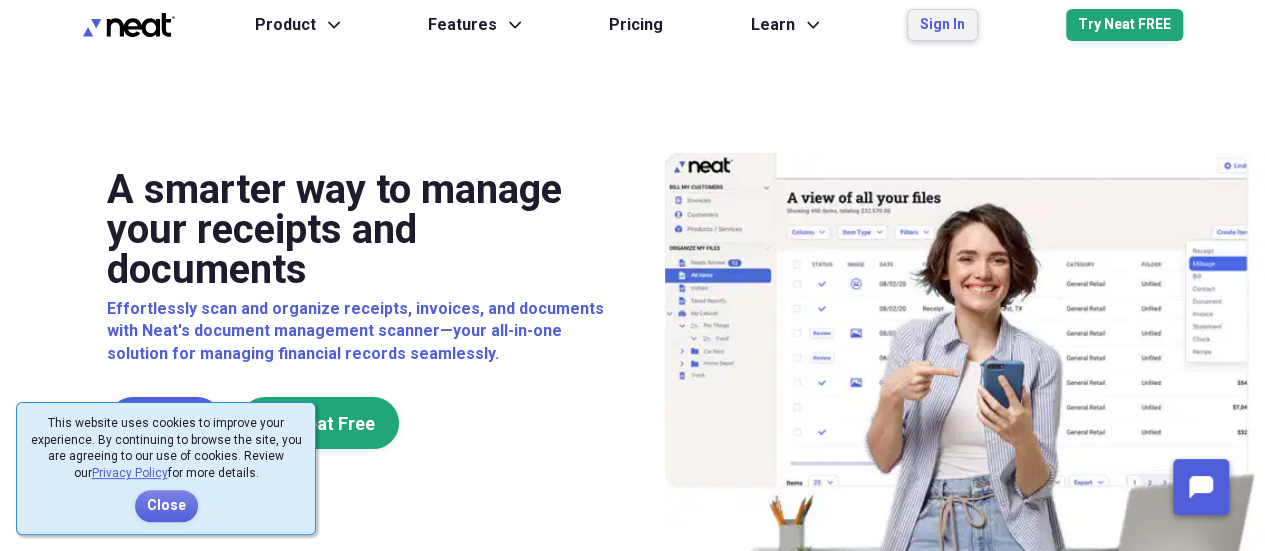 click on "Sign In" at bounding box center [942, 25] 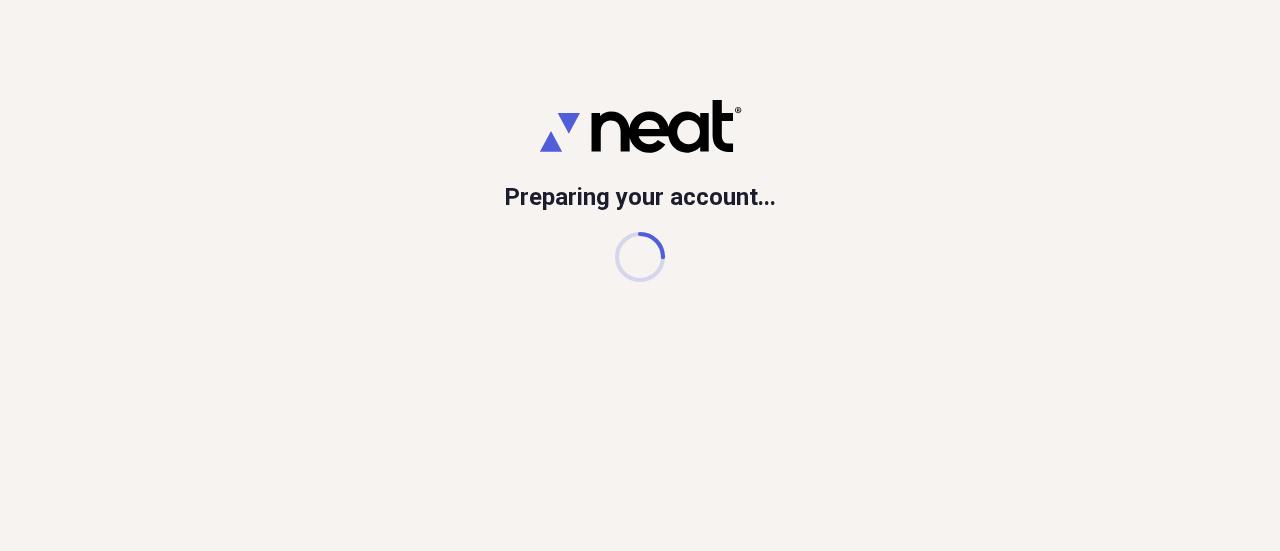 scroll, scrollTop: 0, scrollLeft: 0, axis: both 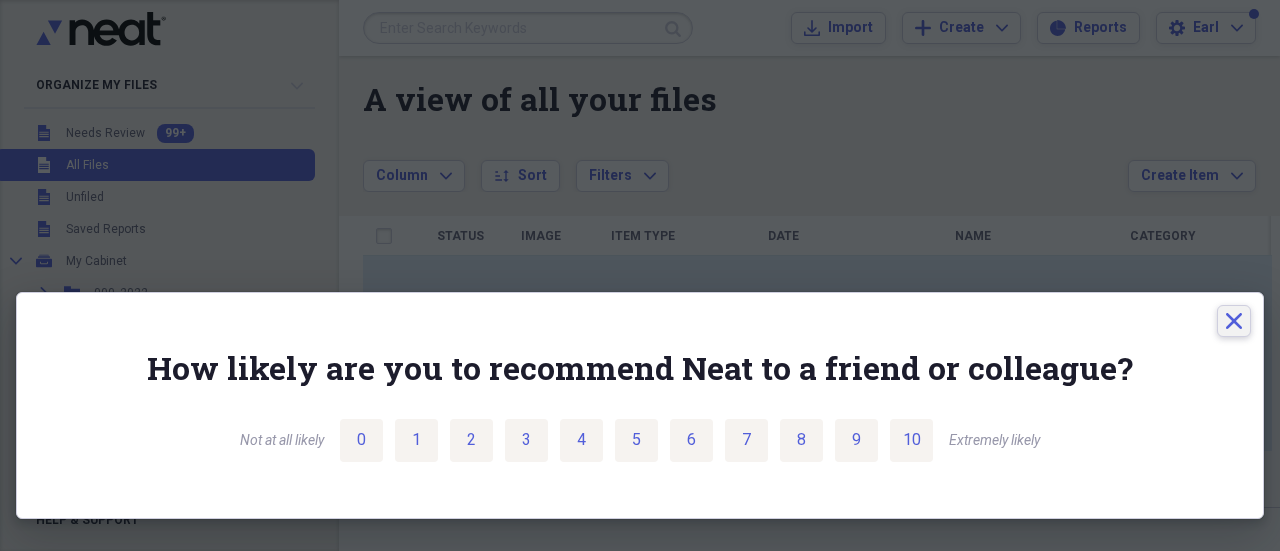 click on "Close" at bounding box center (1234, 321) 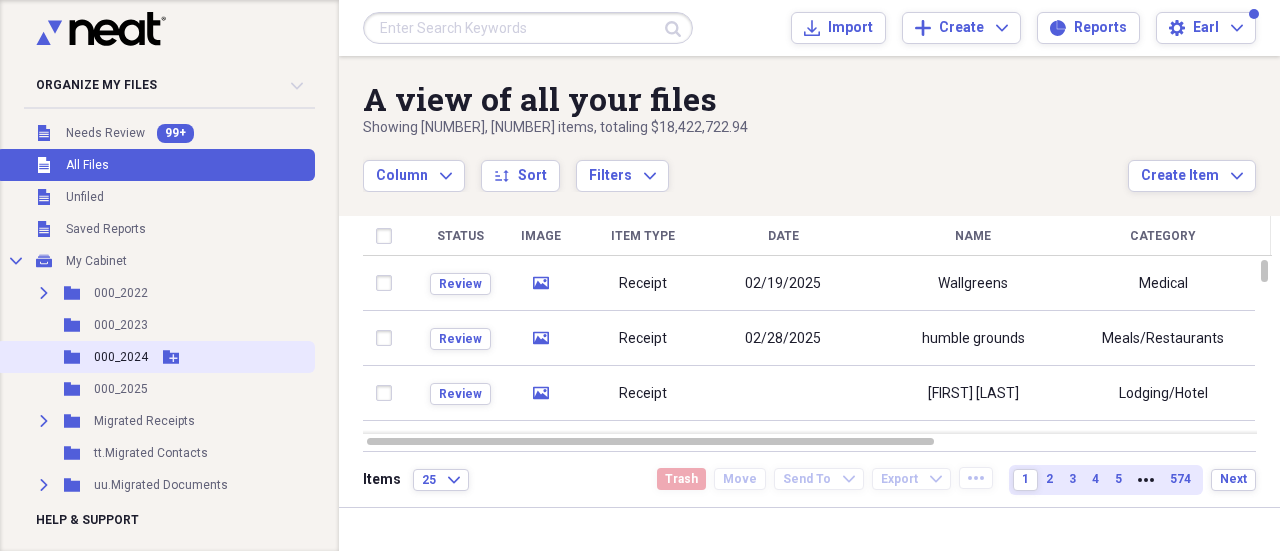 click on "000_2024" at bounding box center [121, 357] 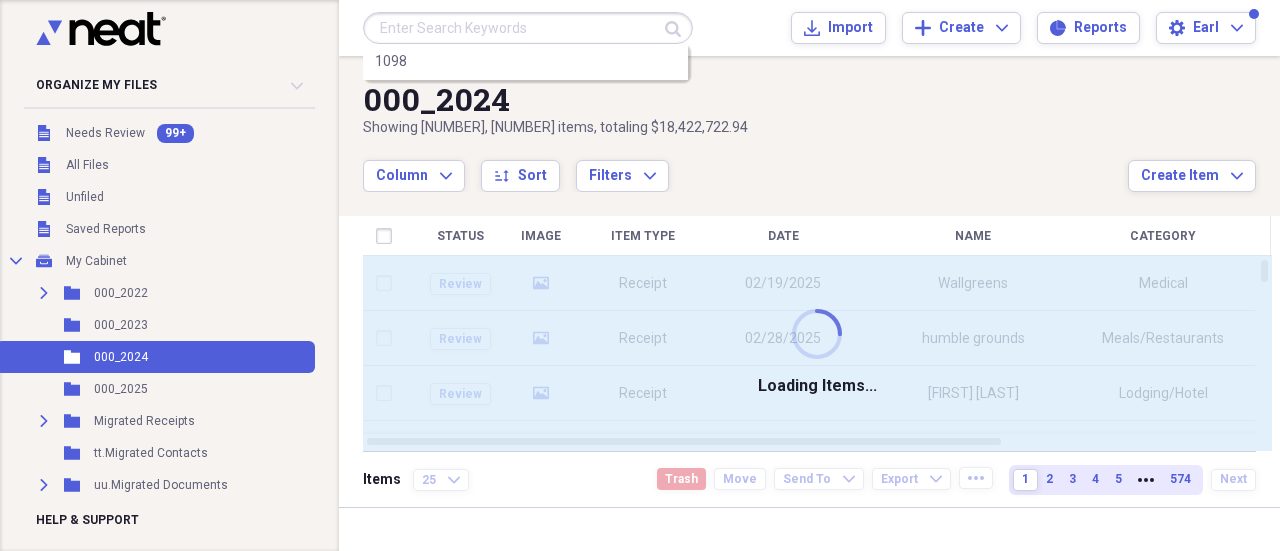 click at bounding box center [528, 28] 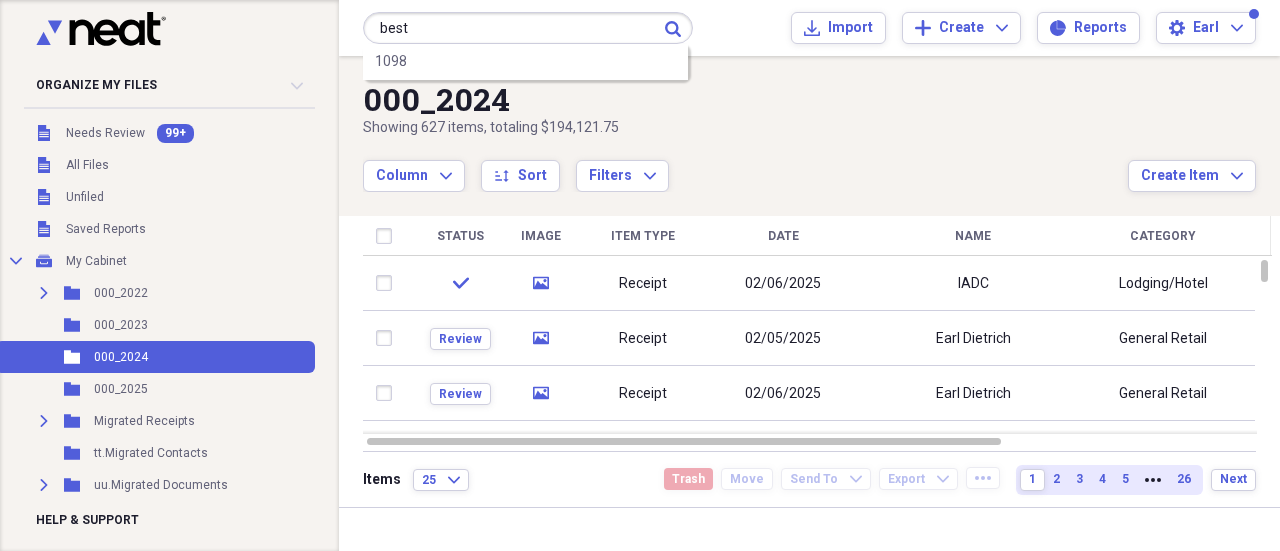 type on "best" 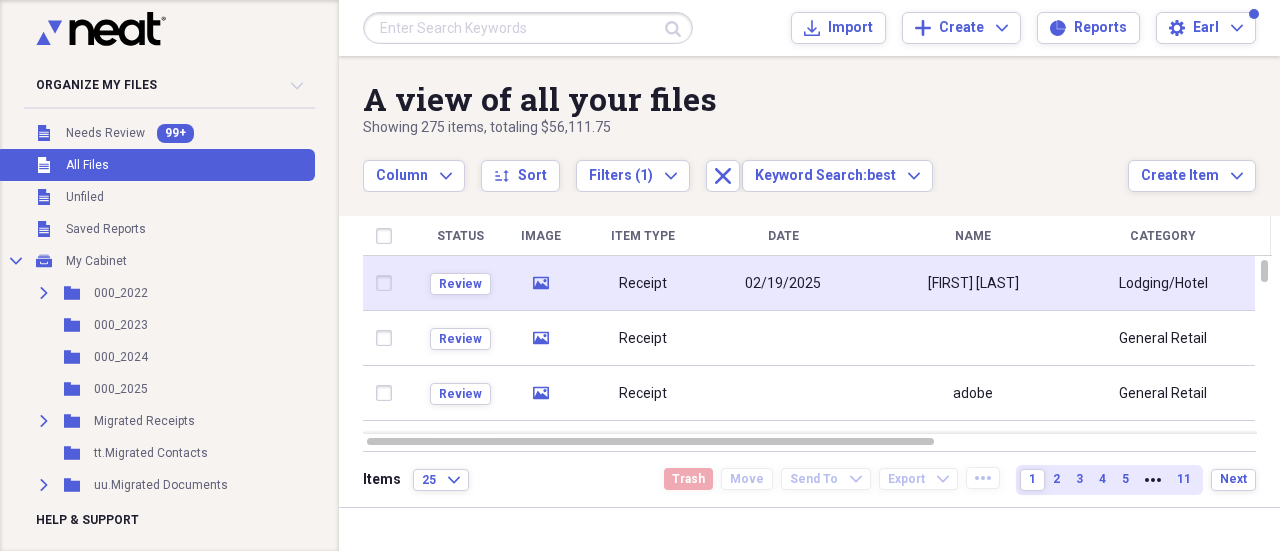 click on "Receipt" at bounding box center [643, 283] 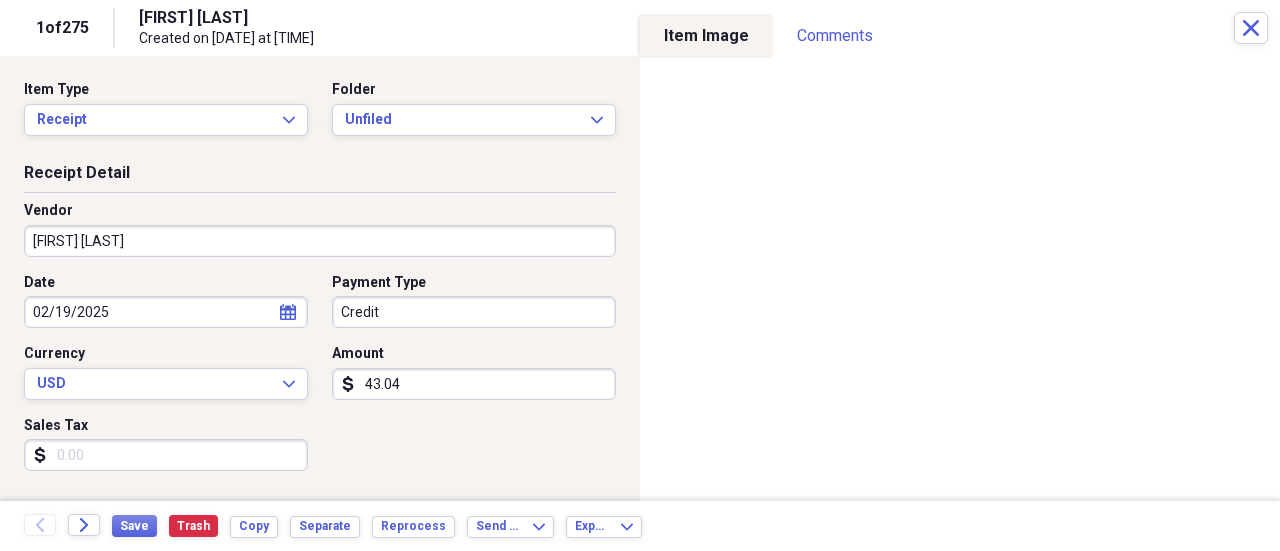click on "Organize My Files 99+ Collapse Unfiled Needs Review 99+ Unfiled All Files Unfiled Unfiled Unfiled Saved Reports Collapse My Cabinet My Cabinet Add Folder Expand Folder 000_2022 Add Folder Folder 000_2023 Add Folder Folder 000_2024 Add Folder Folder 000_2025 Add Folder Expand Folder Migrated Receipts Add Folder Folder tt.Migrated Contacts Add Folder Expand Folder uu.Migrated Documents Add Folder Folder vv.ACB Renovation Receipts Add Folder Expand Folder xx.KS-DO Add Folder Expand Folder yy. NT-SERV Add Folder Folder zz. Weatherford Add Folder Trash Trash Help & Support Submit Import Import Add Create Expand Reports Reports Settings earl Expand A view of all your files Showing 275 items , totaling $56,111.75 Column Expand sort Sort Filters (1) Expand Close Keyword Search:  best Expand Create Item Expand Status Image Item Type Date Name Category Amount Source Date Added chevron-down Folder check media Receipt 02/19/2025 [FIRST] [LAST] Lodging/Hotel $43.04 Import 06/14/2025 7:15 am Unfiled Review media Receipt 1" at bounding box center (640, 275) 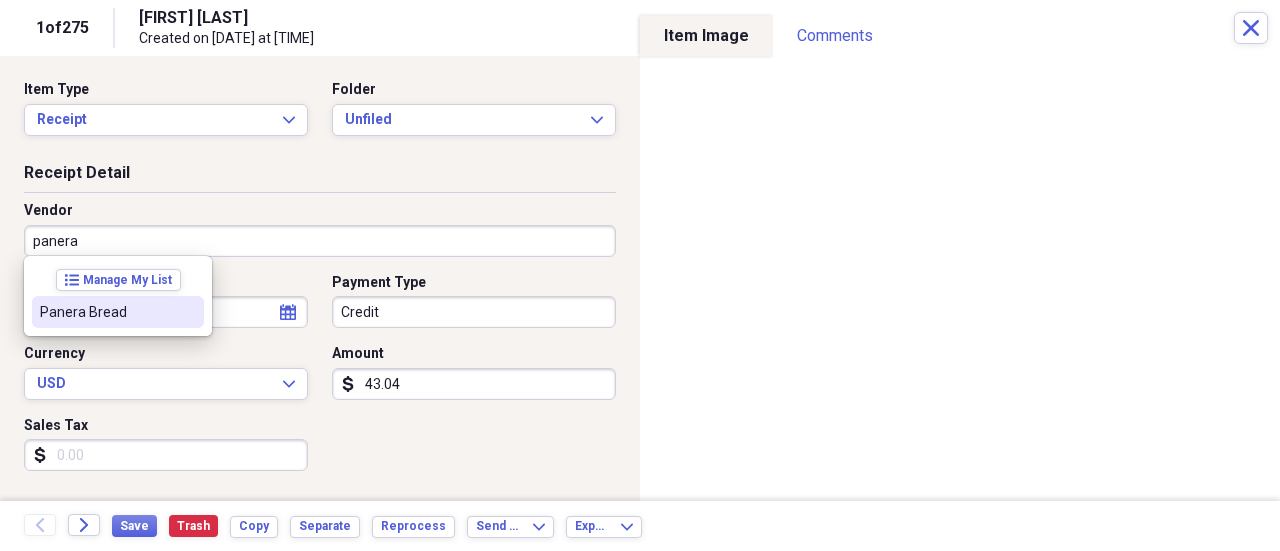 click on "Panera Bread" at bounding box center (106, 312) 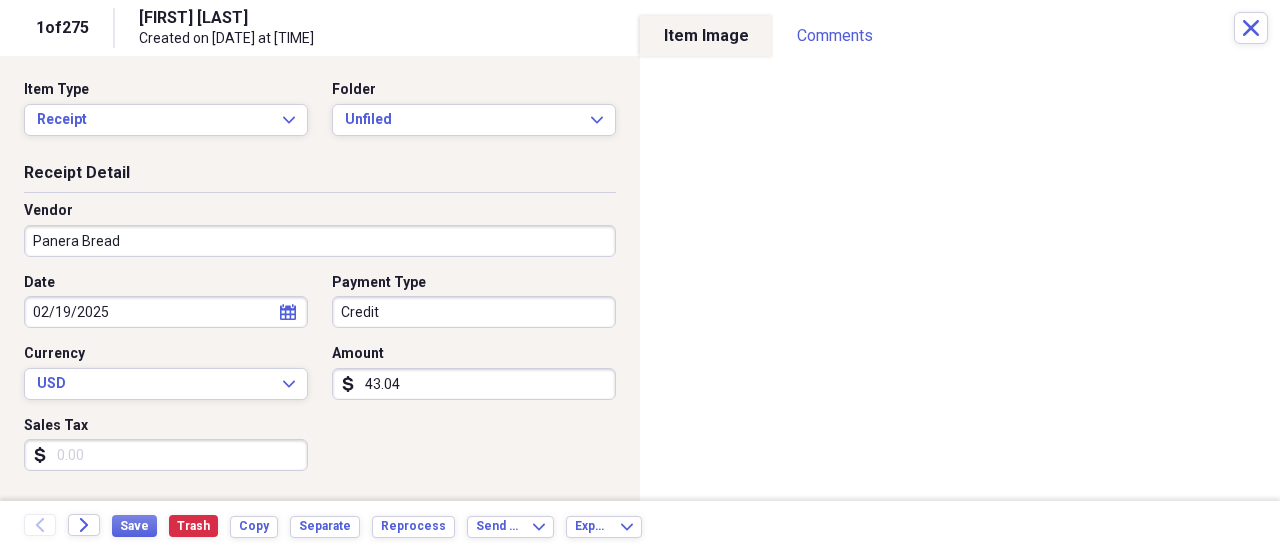 type on "Meals/Restaurant" 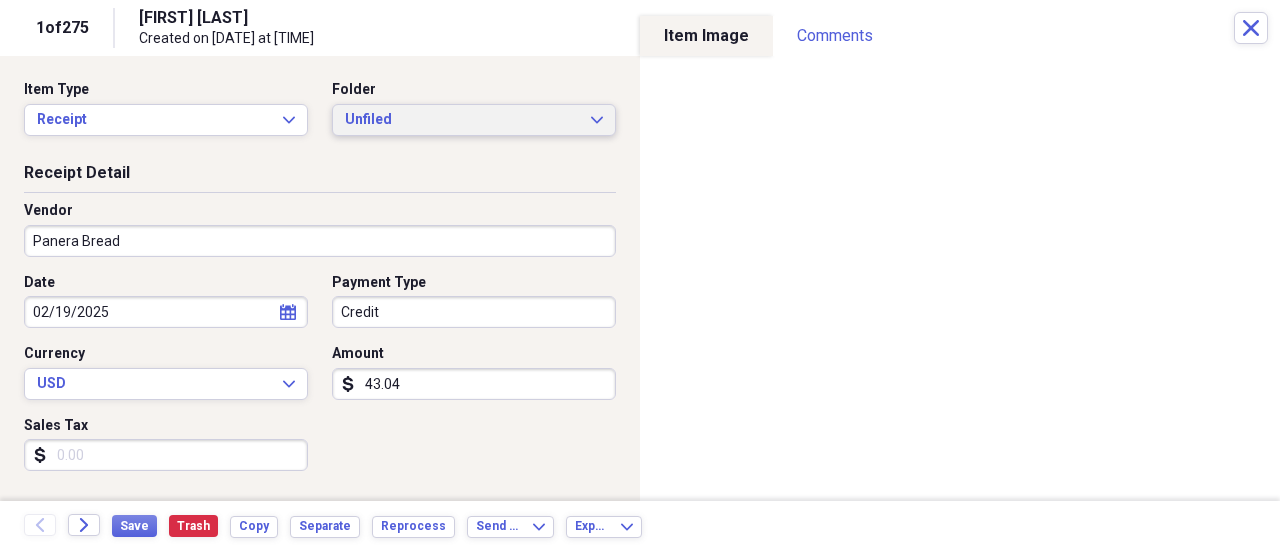 click on "Unfiled" at bounding box center (462, 120) 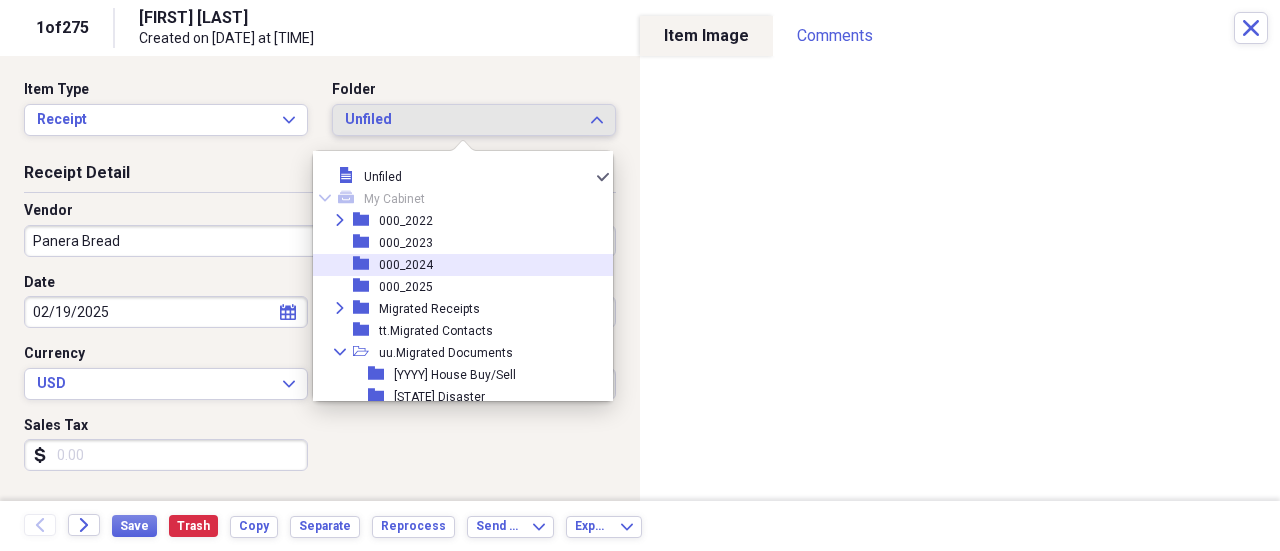 click on "000_2024" at bounding box center [406, 265] 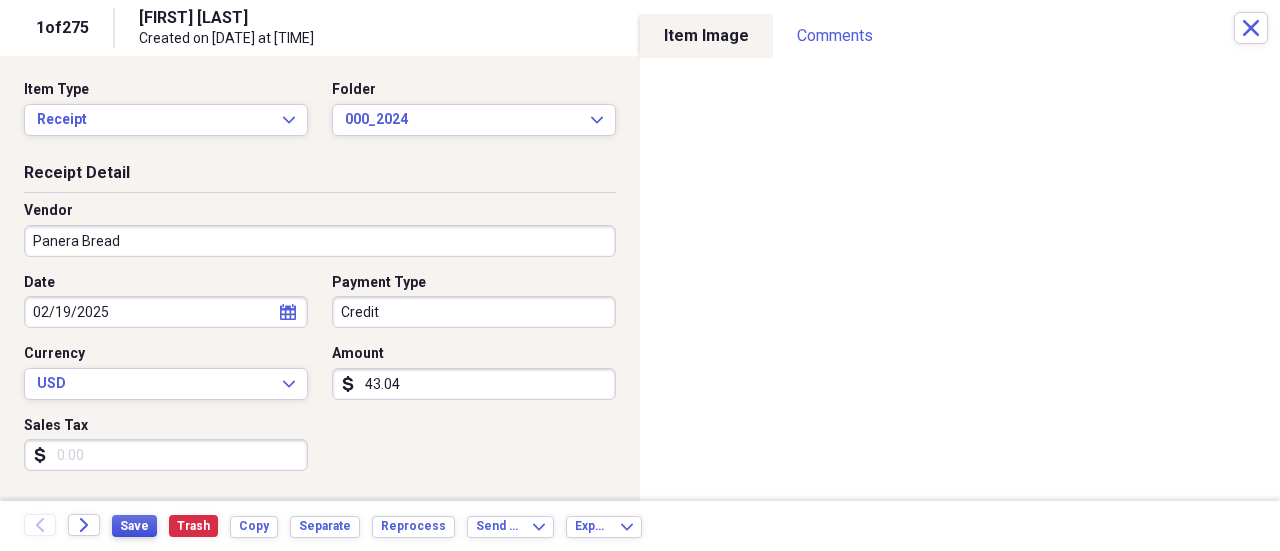 click on "Save" at bounding box center (134, 526) 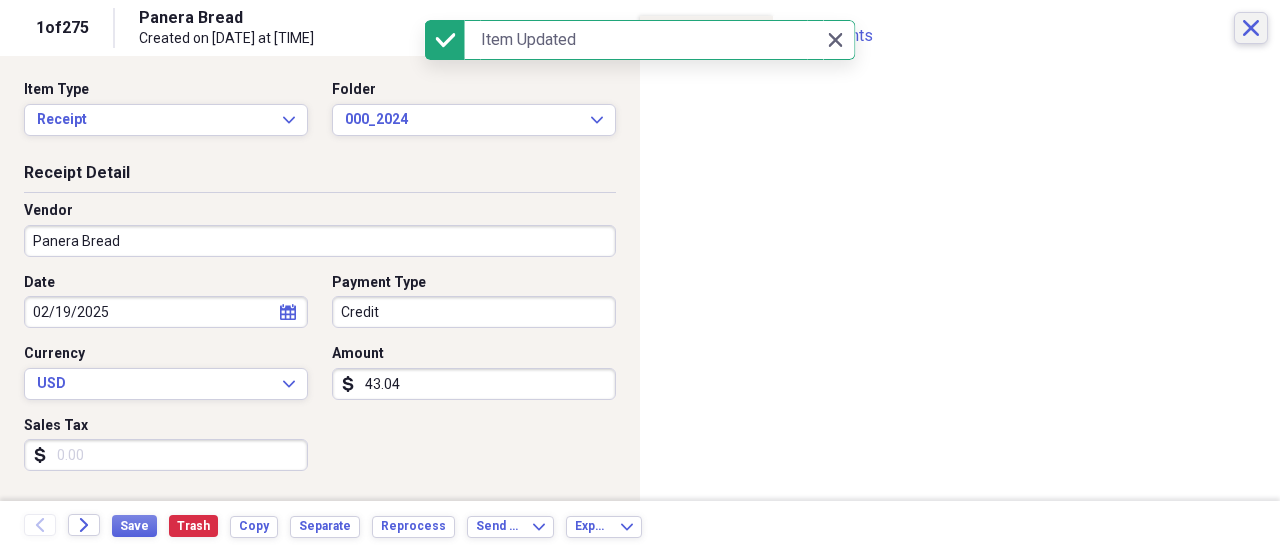 click on "Close" 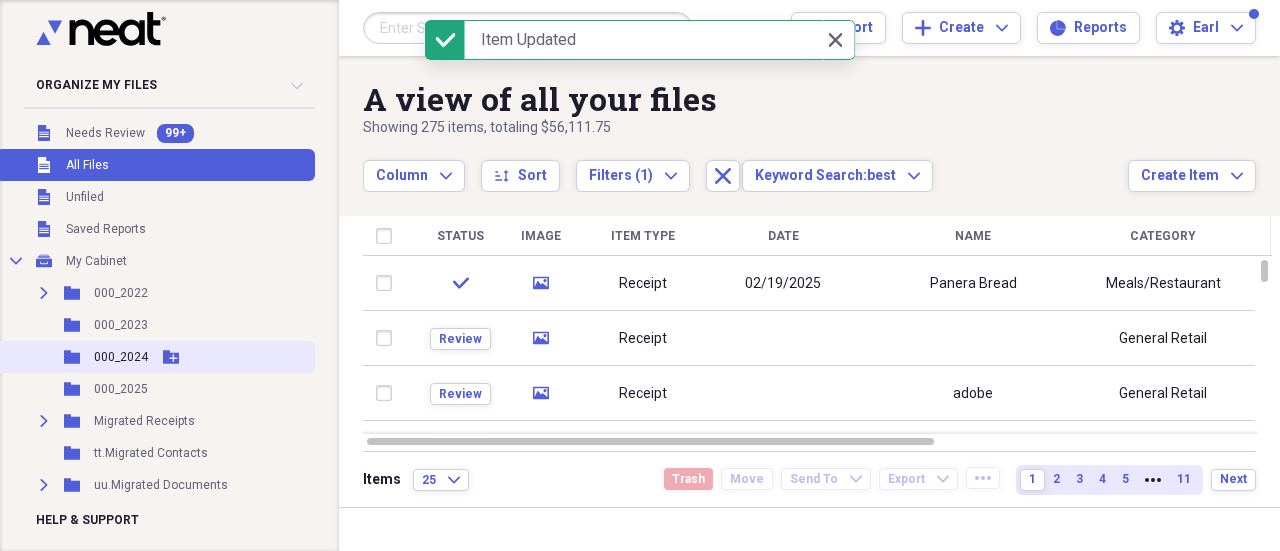 click on "000_2024" at bounding box center [121, 357] 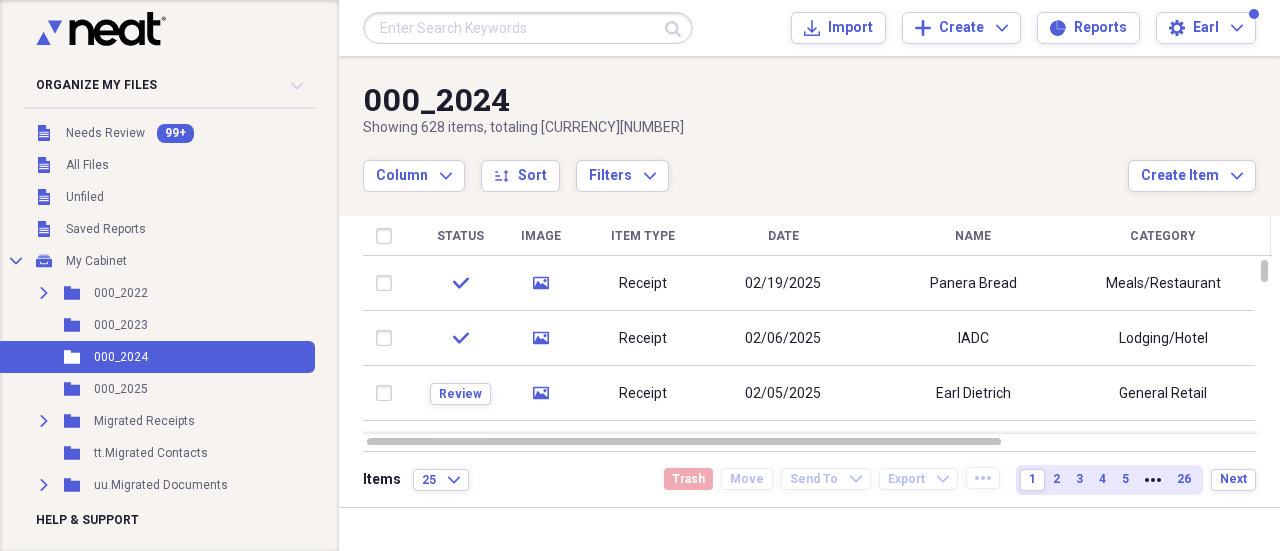 click on "Name" at bounding box center (973, 236) 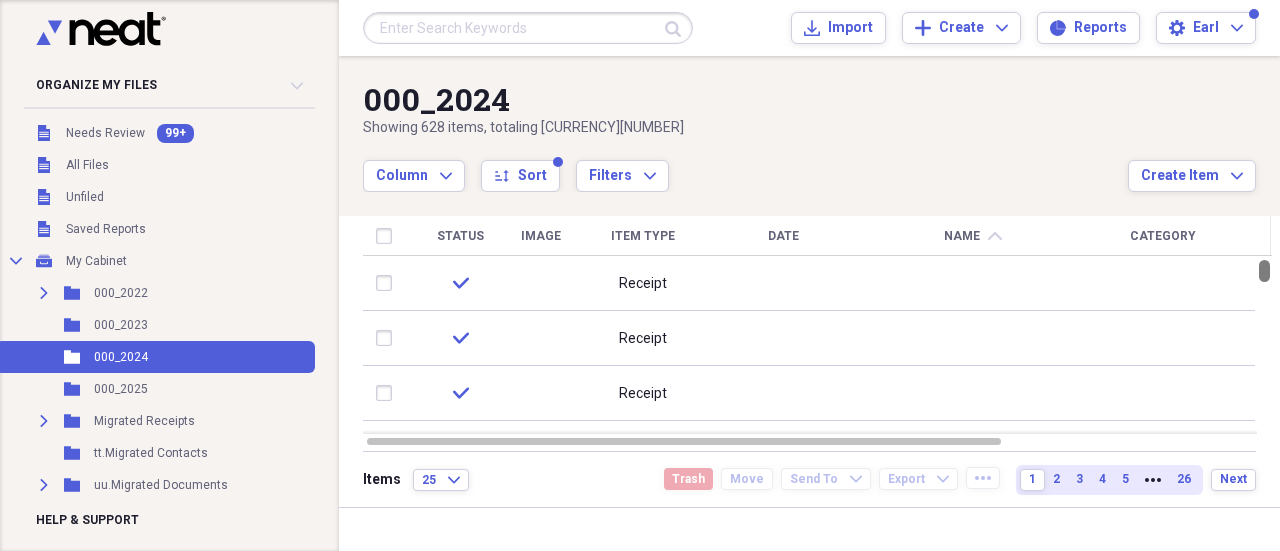 click at bounding box center (1264, 345) 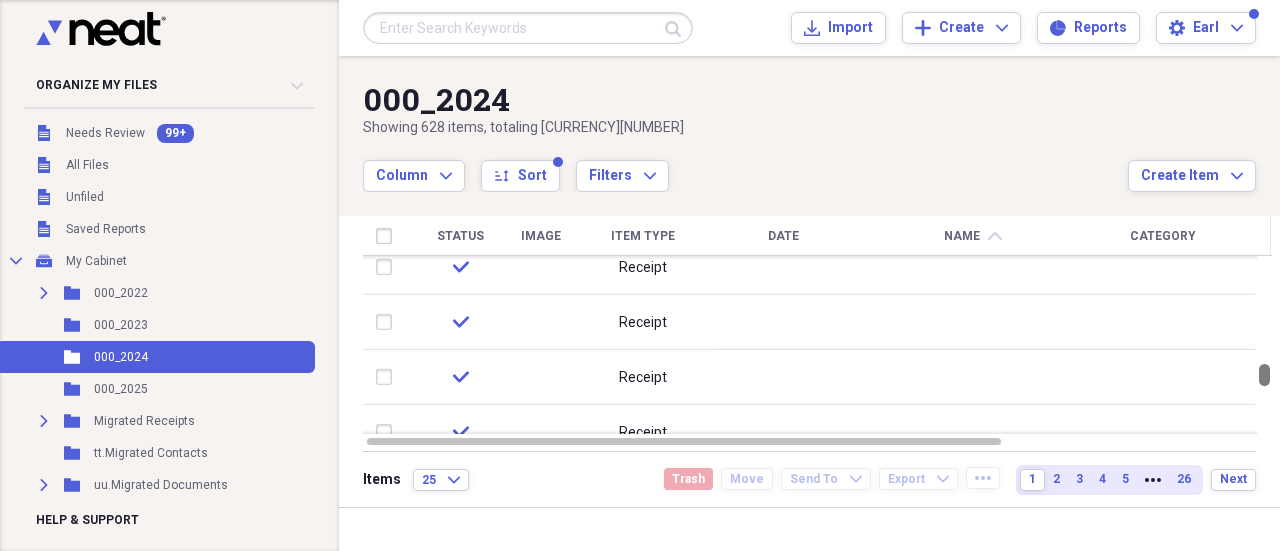 click at bounding box center [1264, 375] 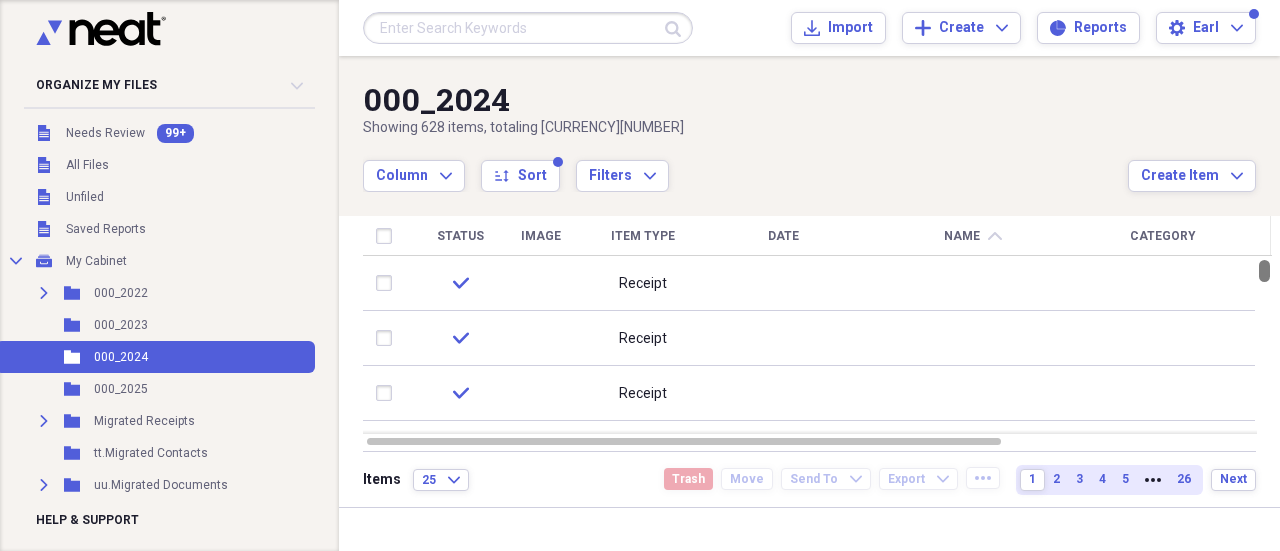 drag, startPoint x: 1276, startPoint y: 377, endPoint x: 1266, endPoint y: 235, distance: 142.35168 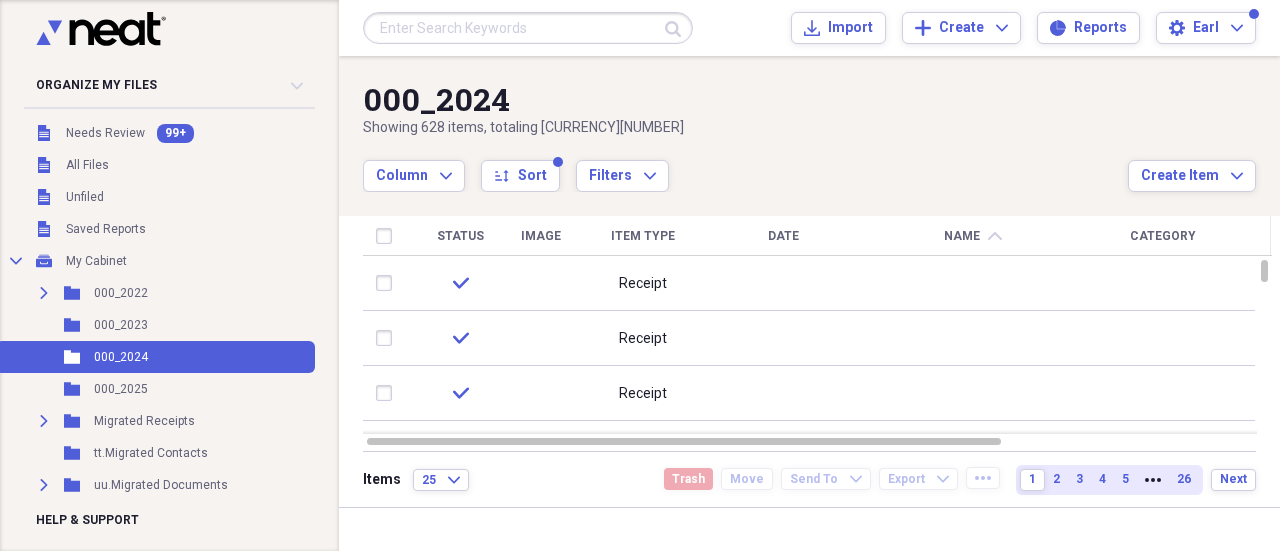 click at bounding box center (528, 28) 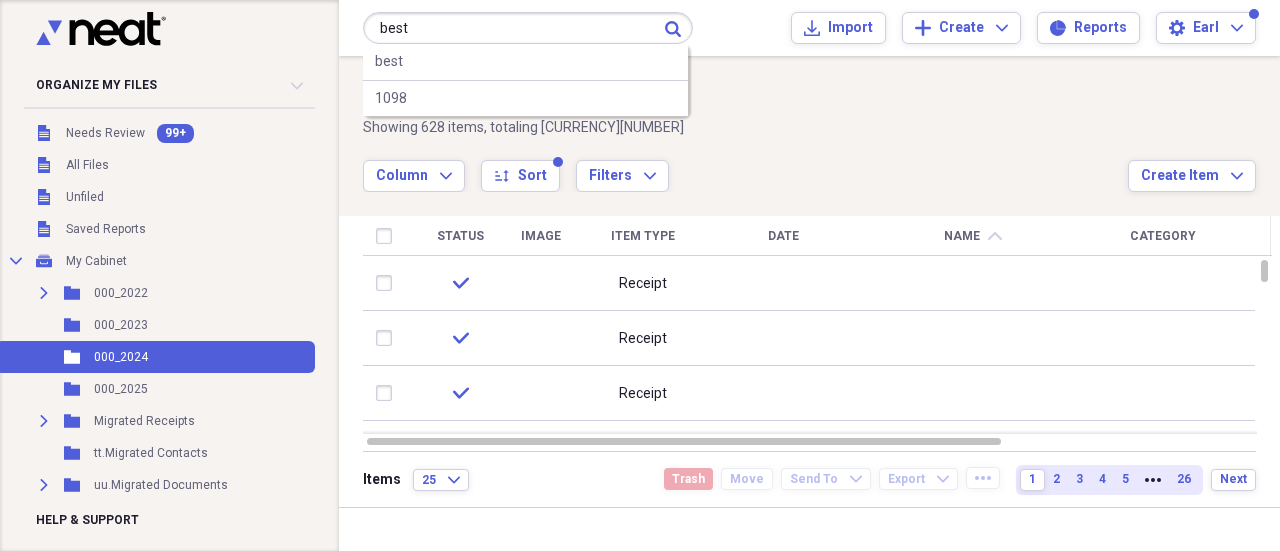 drag, startPoint x: 448, startPoint y: 30, endPoint x: 354, endPoint y: 29, distance: 94.00532 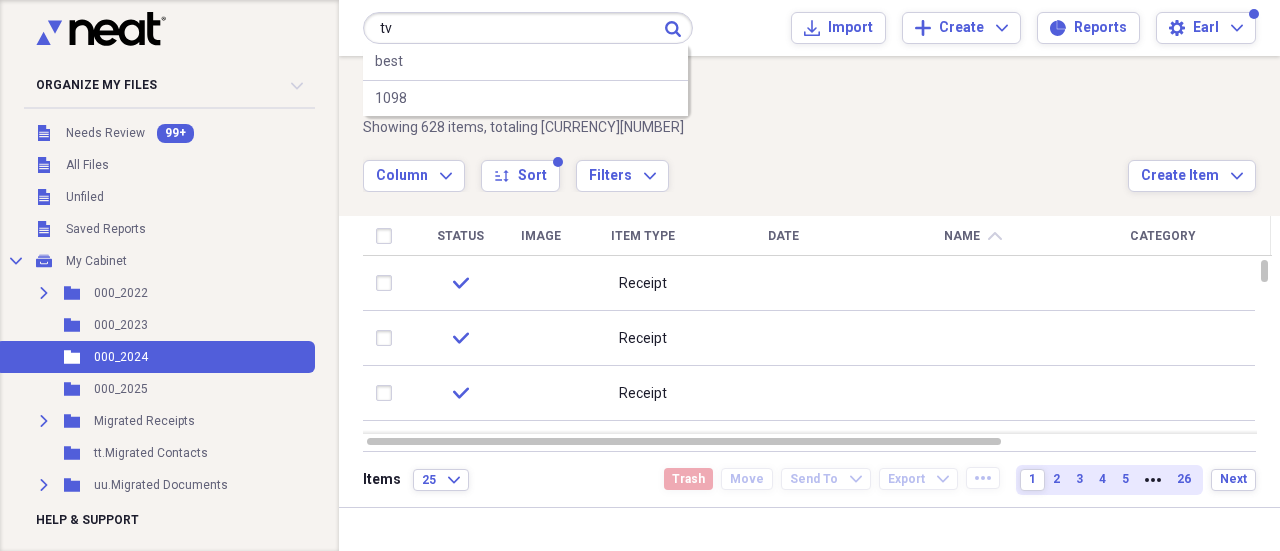 type on "tv" 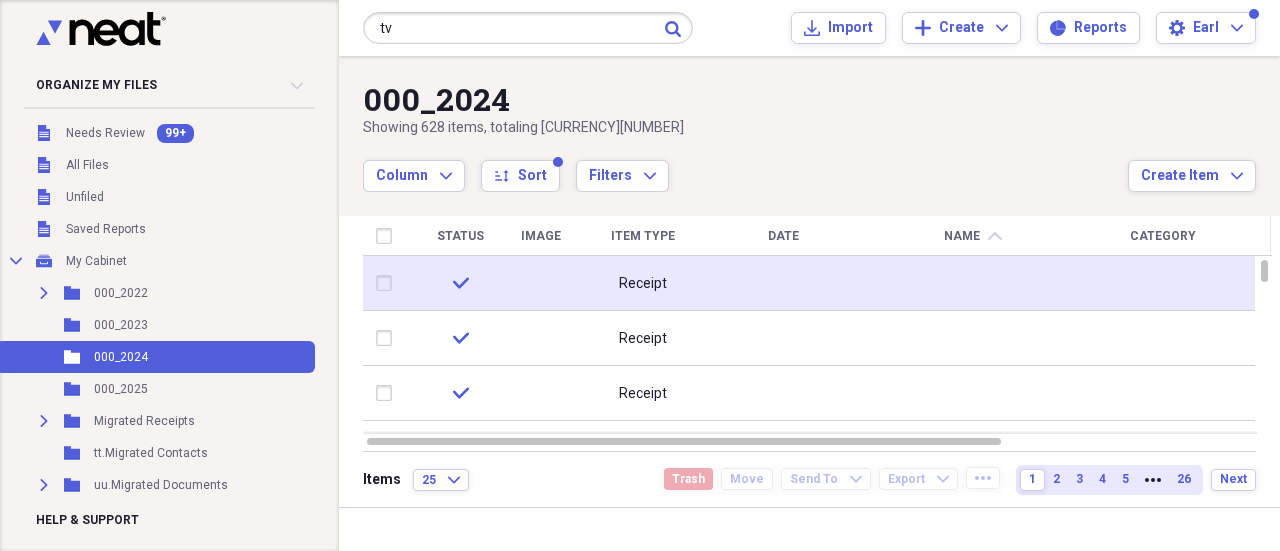 click at bounding box center (540, 283) 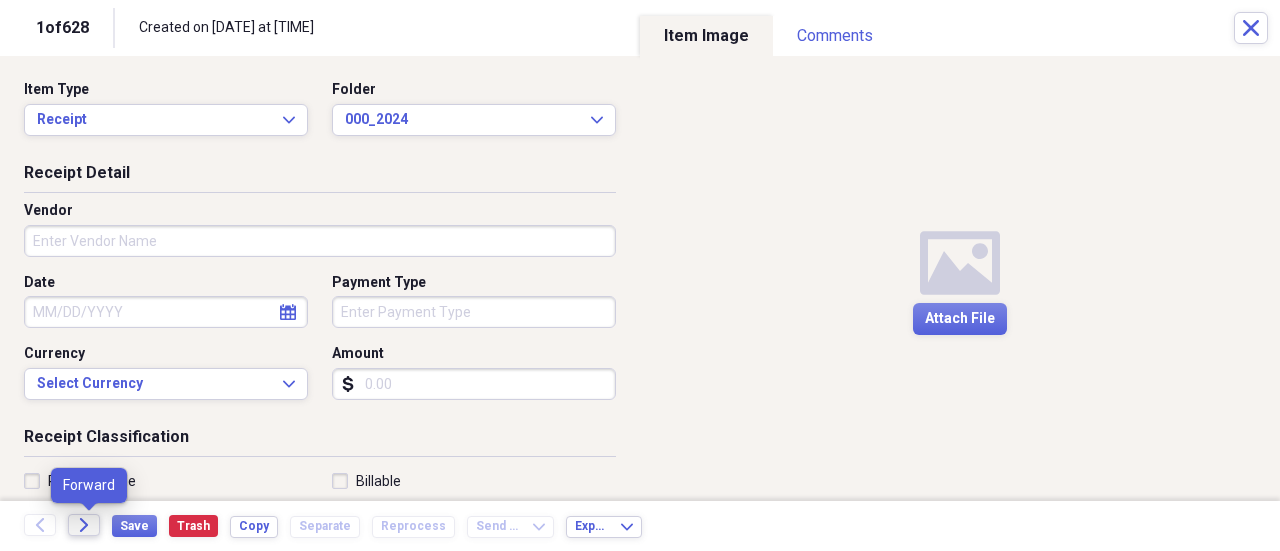click on "Forward" at bounding box center (84, 525) 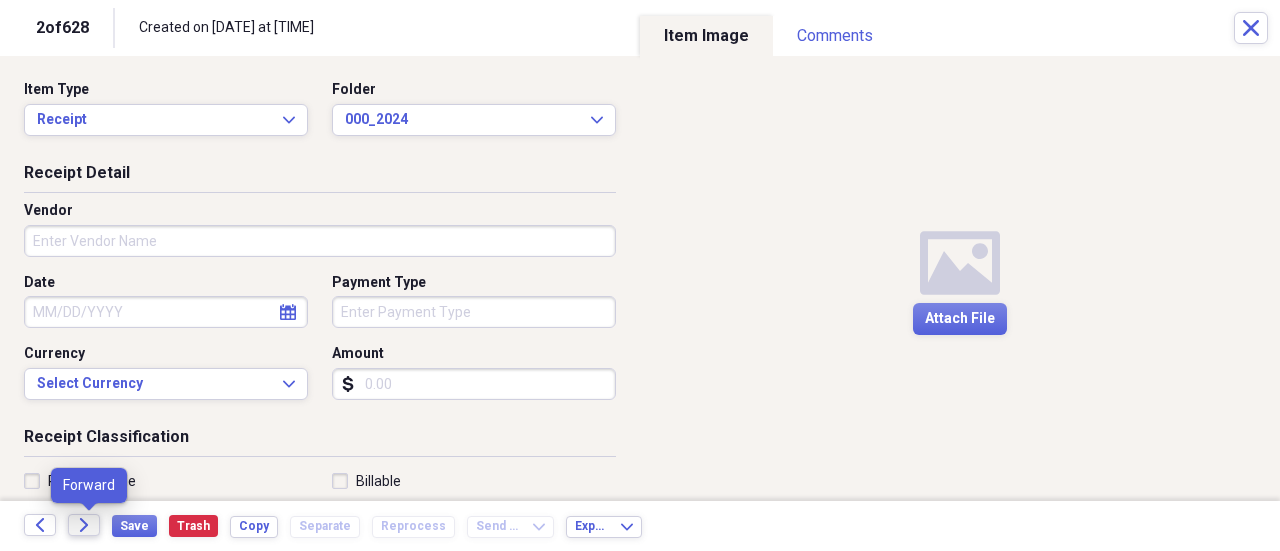 click on "Forward" at bounding box center (84, 525) 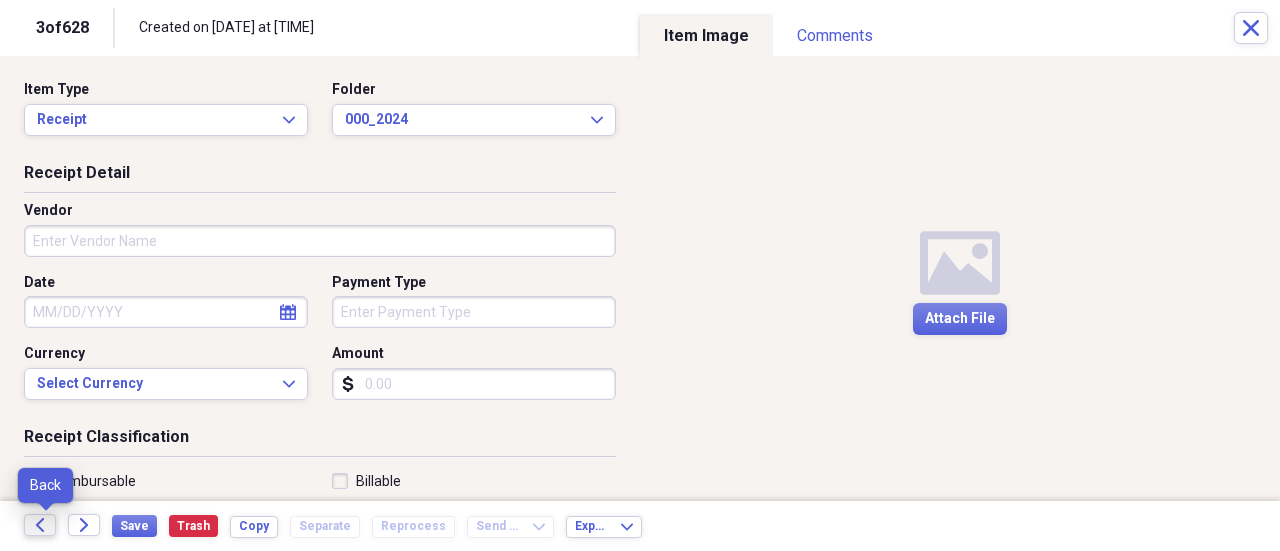 click on "Back" at bounding box center (40, 525) 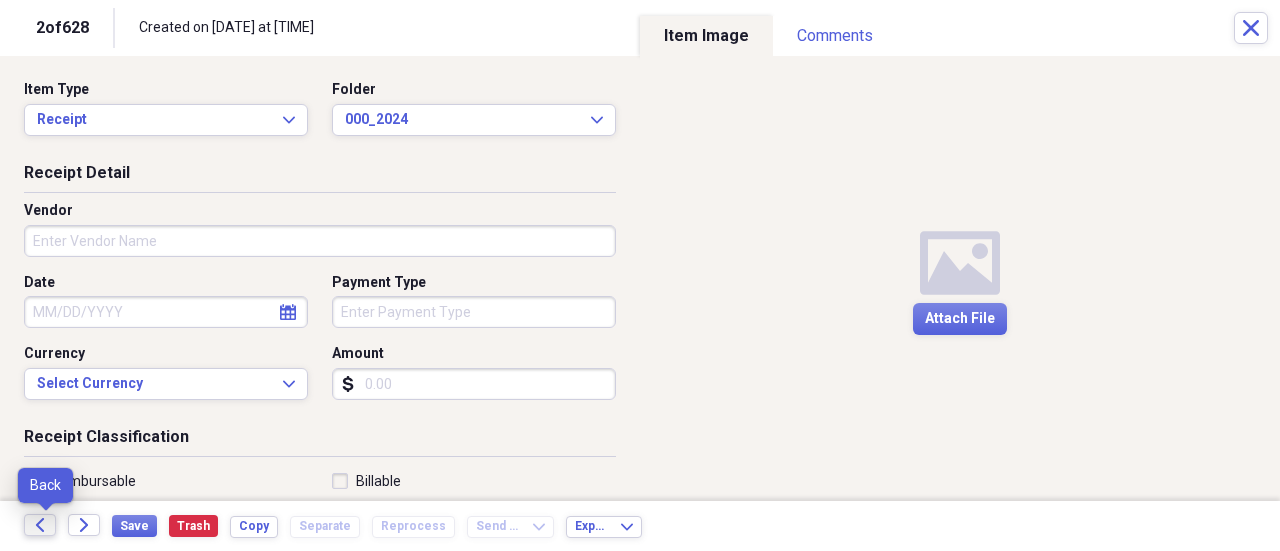 click on "Back" at bounding box center (40, 525) 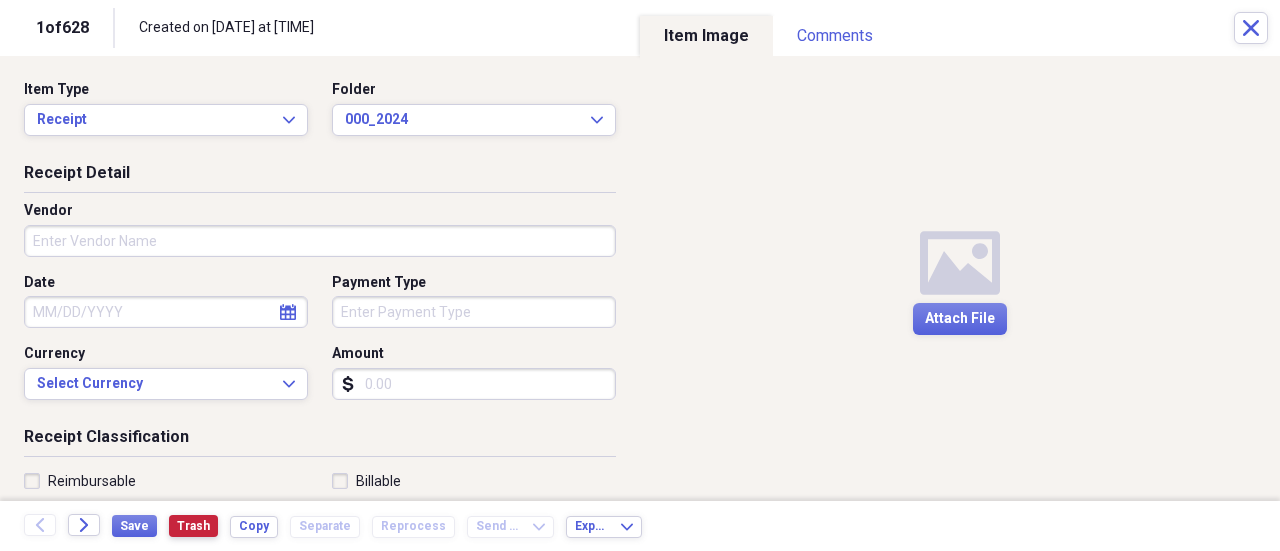 click on "Trash" at bounding box center [193, 526] 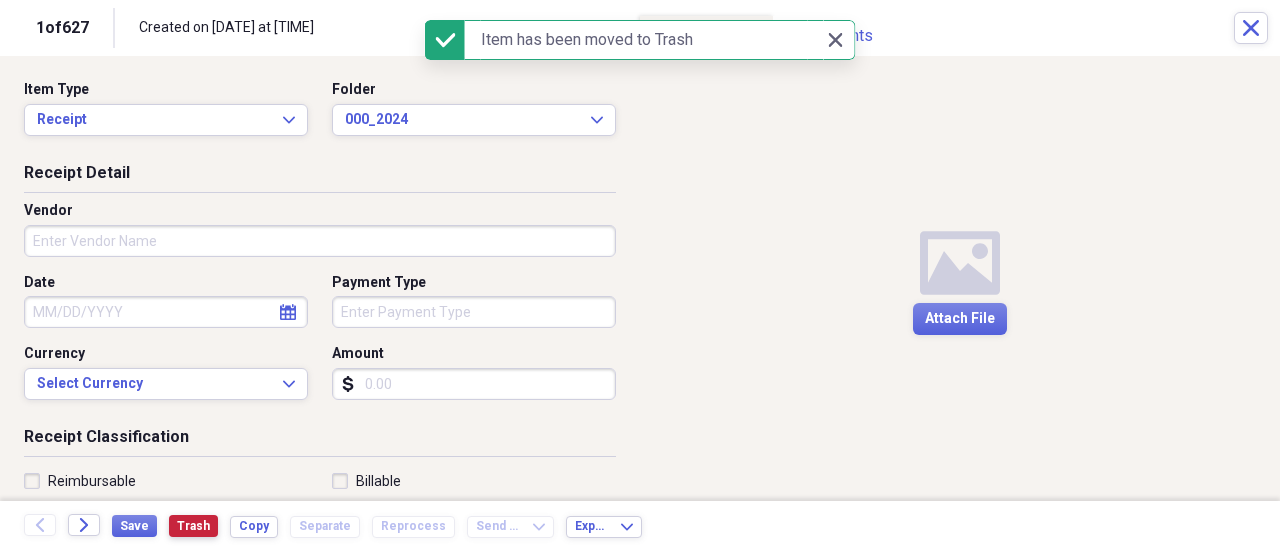 click on "Trash" at bounding box center [193, 526] 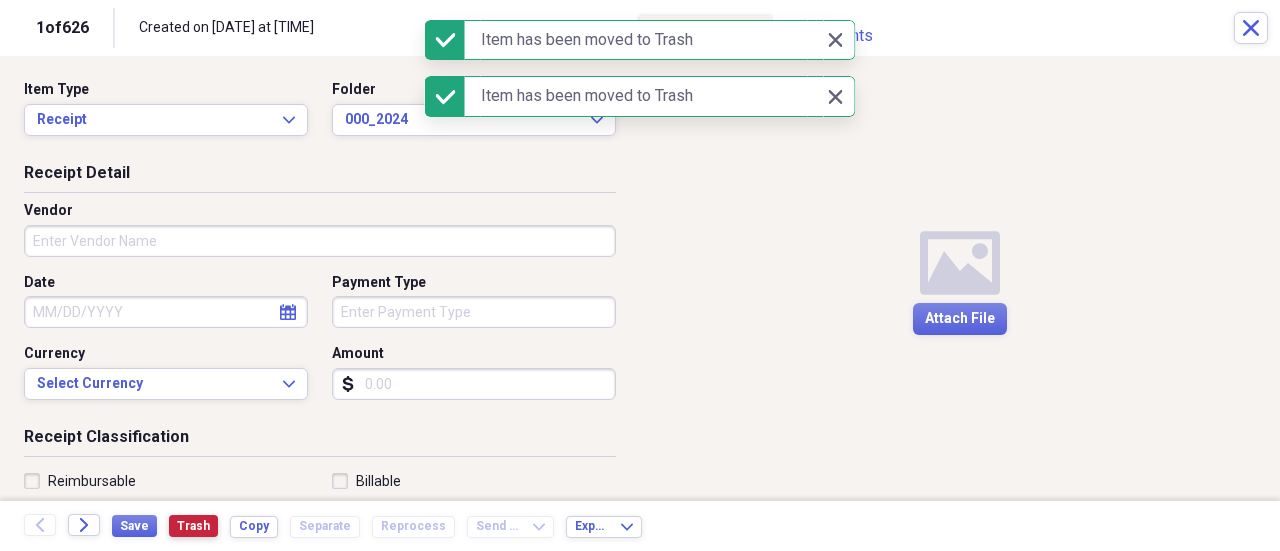 click on "Trash" at bounding box center [193, 526] 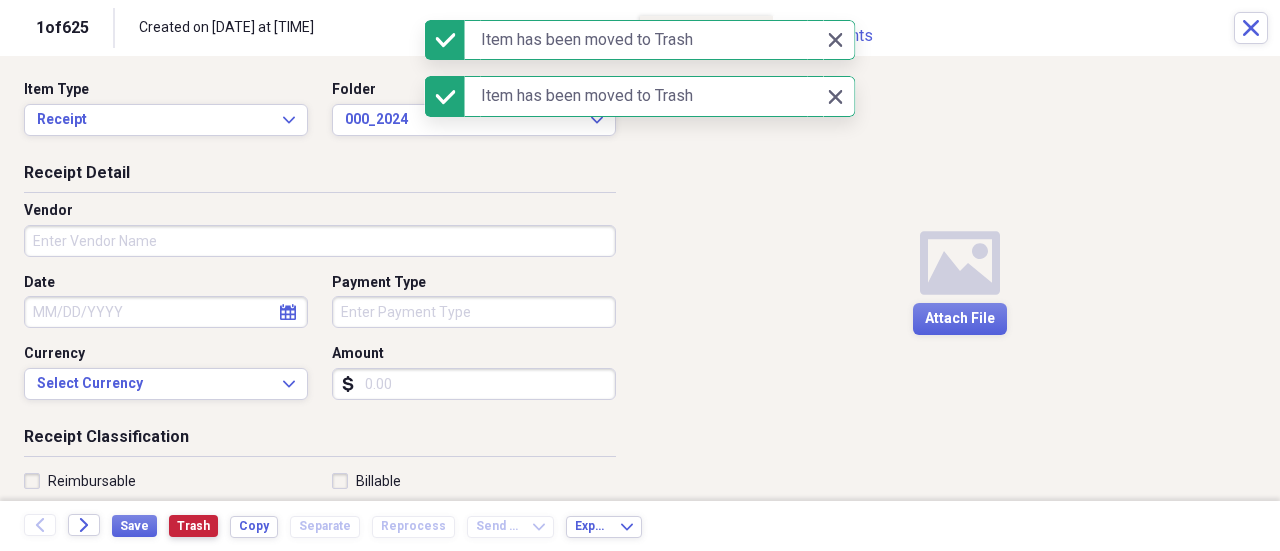 click on "Trash" at bounding box center [193, 526] 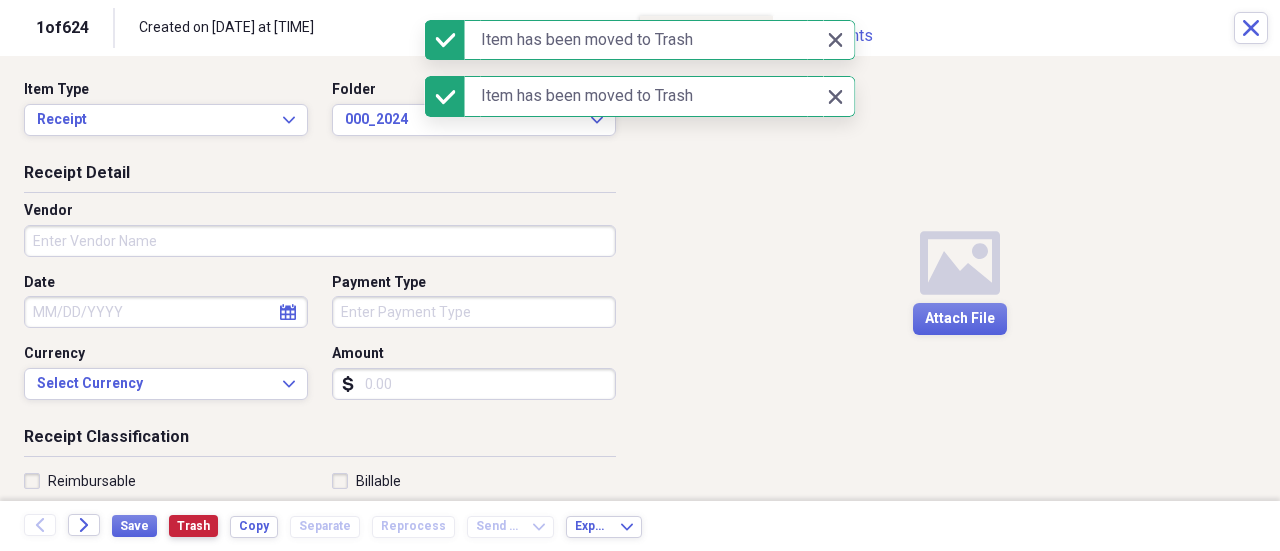 click on "Trash" at bounding box center (193, 526) 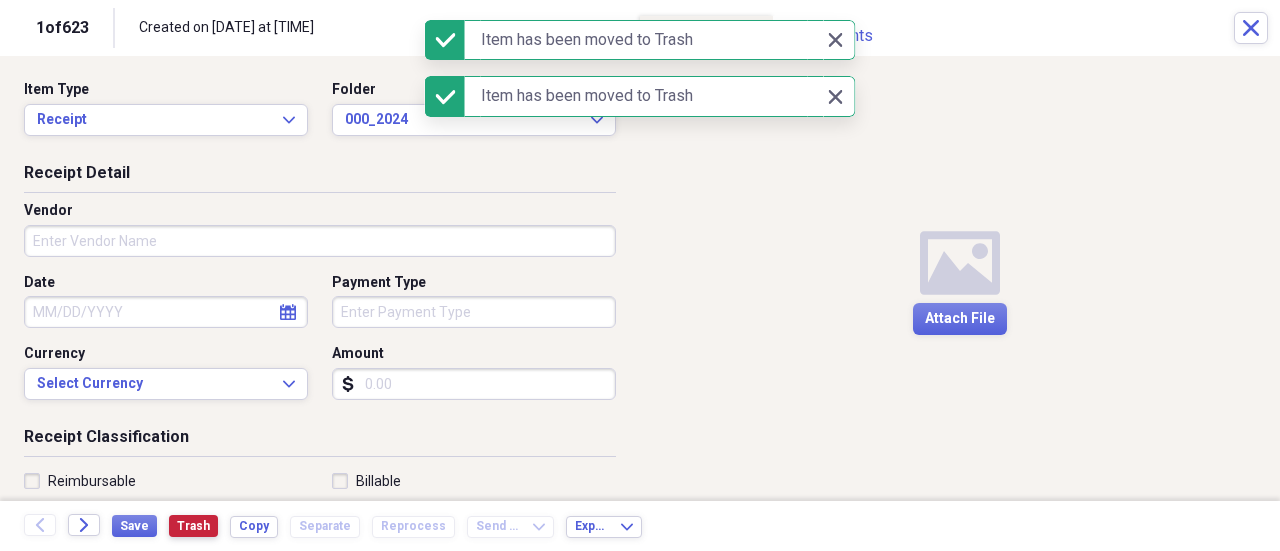 click on "Trash" at bounding box center [193, 526] 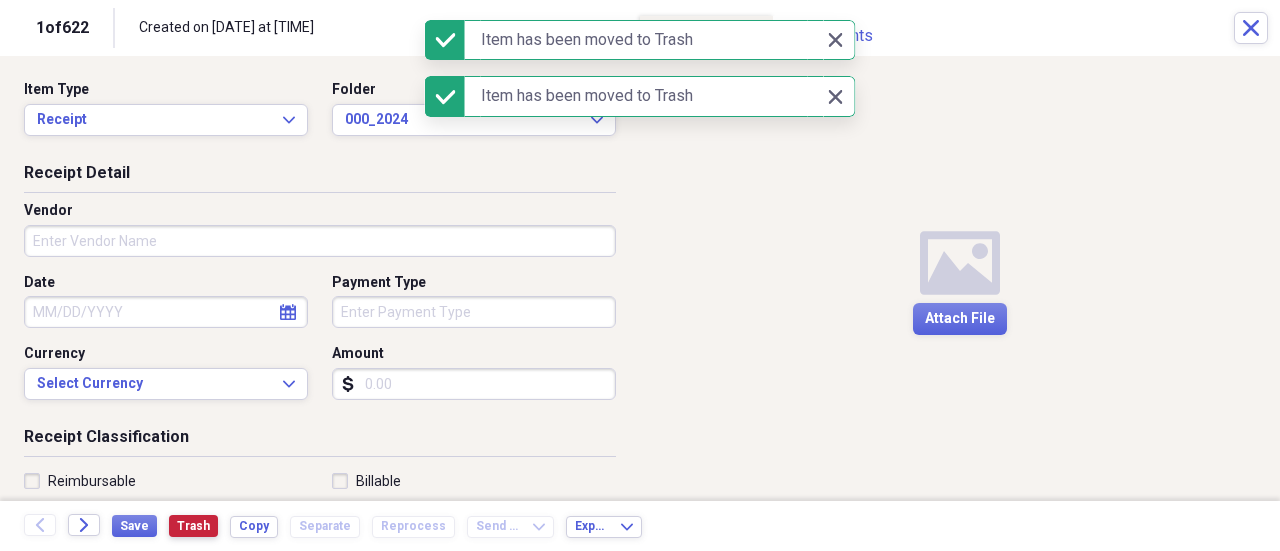 click on "Trash" at bounding box center (193, 526) 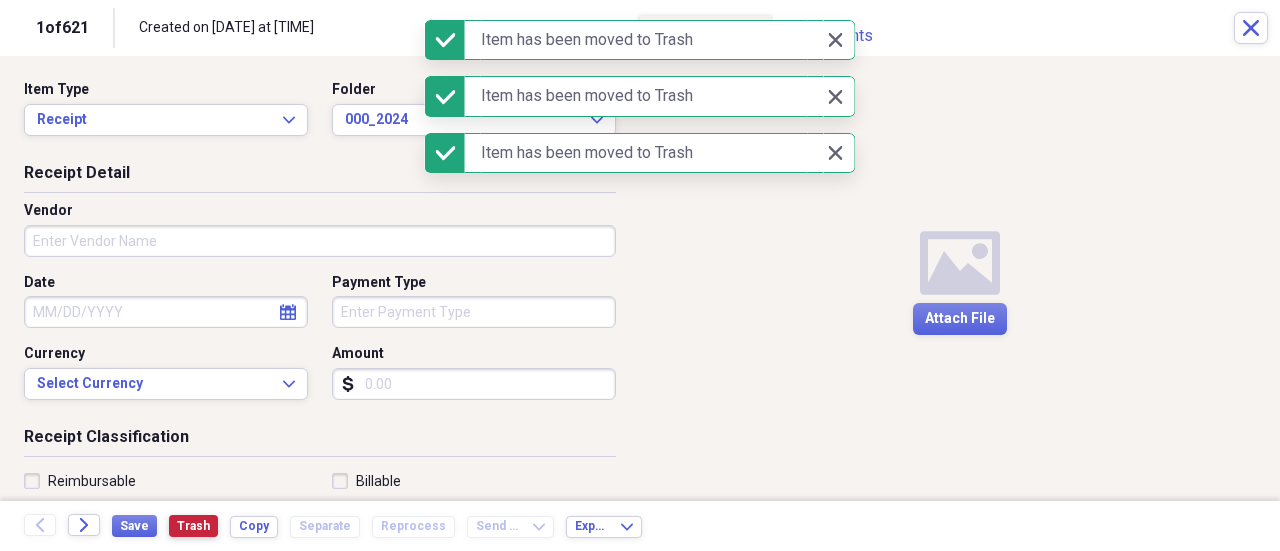 click on "Trash" at bounding box center [193, 526] 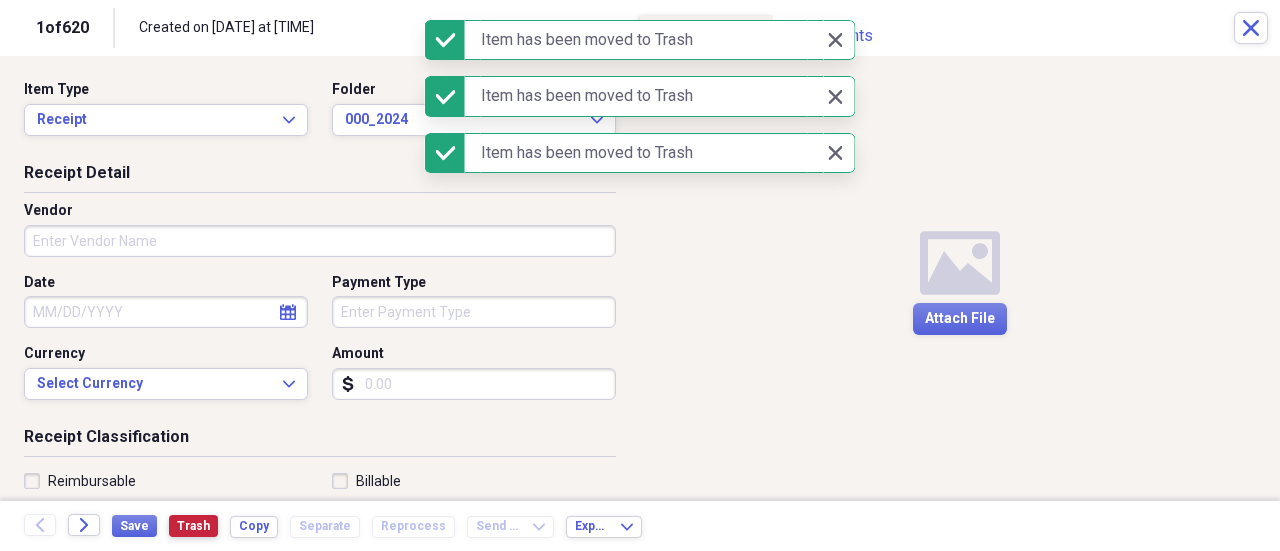 click on "Trash" at bounding box center (193, 526) 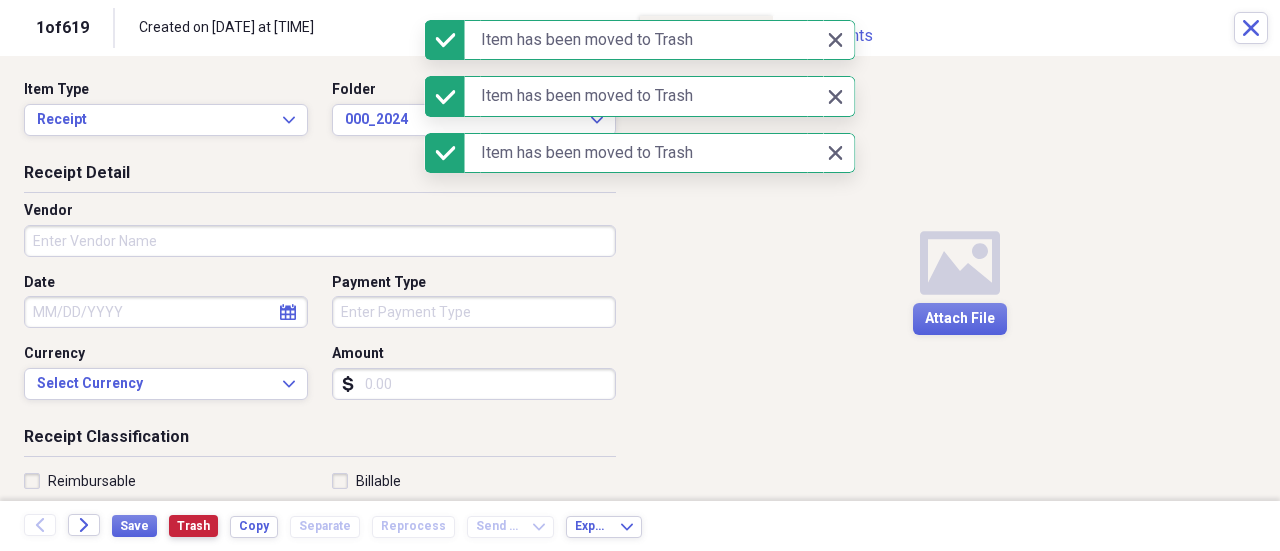 click on "Trash" at bounding box center [193, 526] 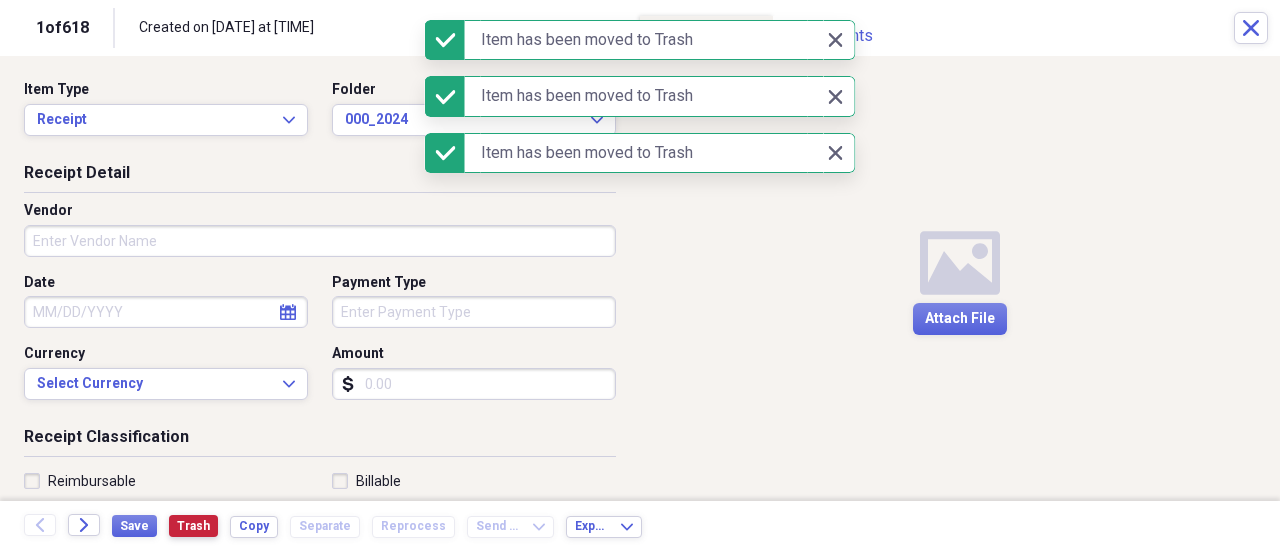 click on "Trash" at bounding box center (193, 526) 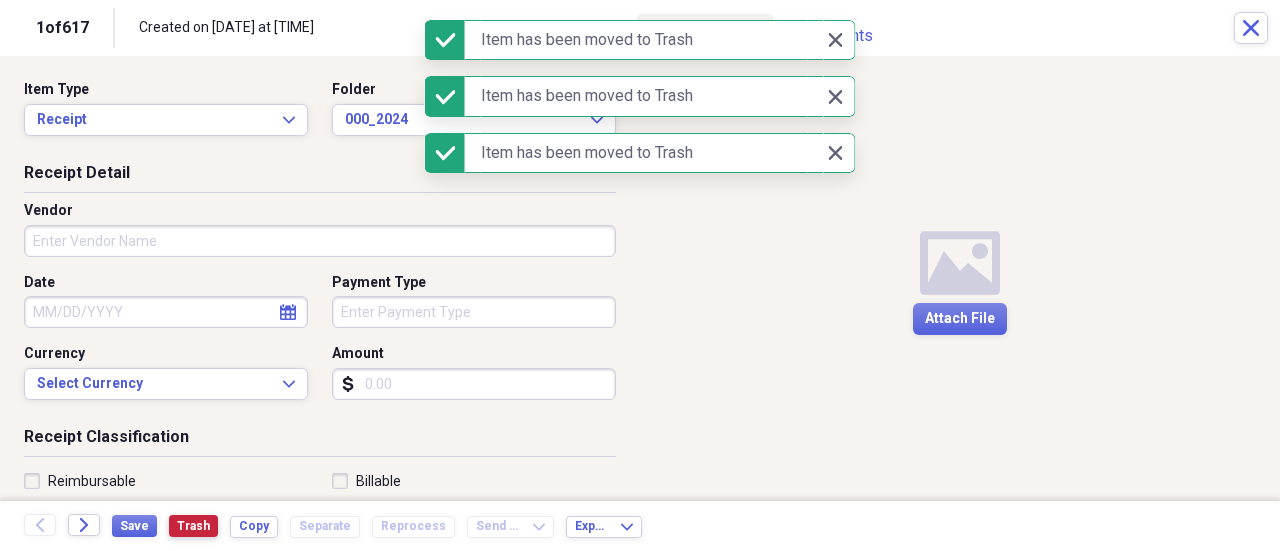click on "Trash" at bounding box center (193, 526) 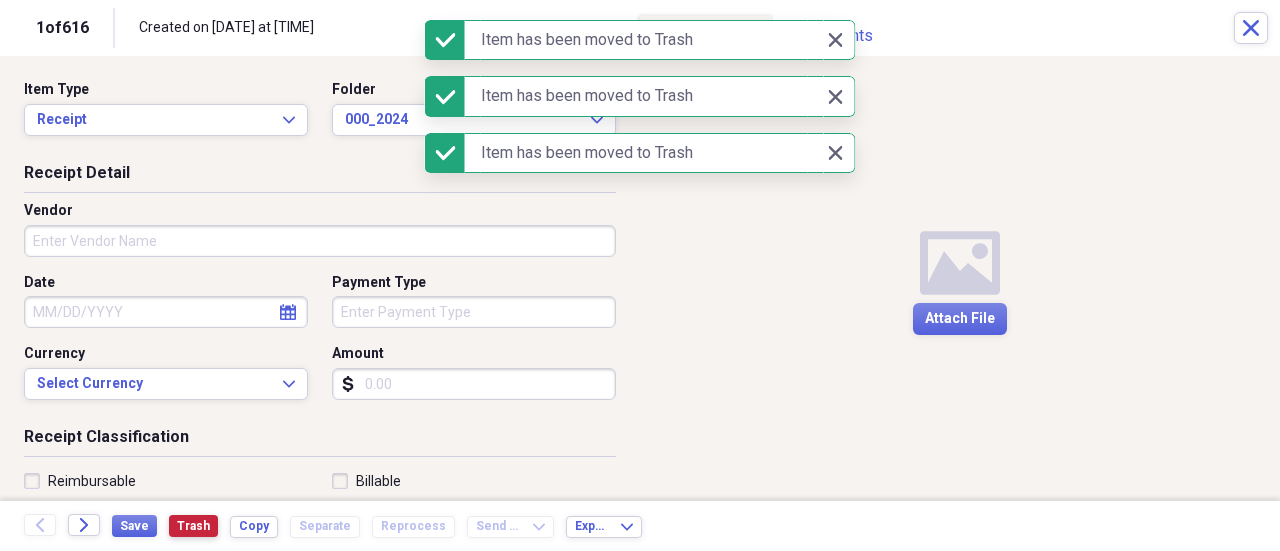 click on "Trash" at bounding box center [193, 526] 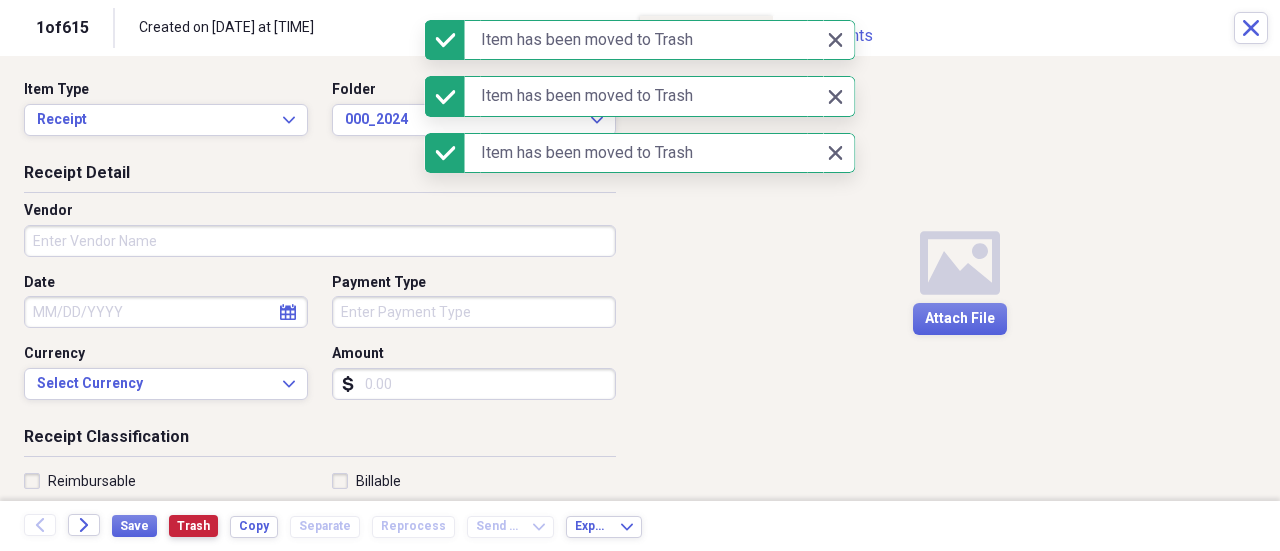 click on "Trash" at bounding box center (193, 526) 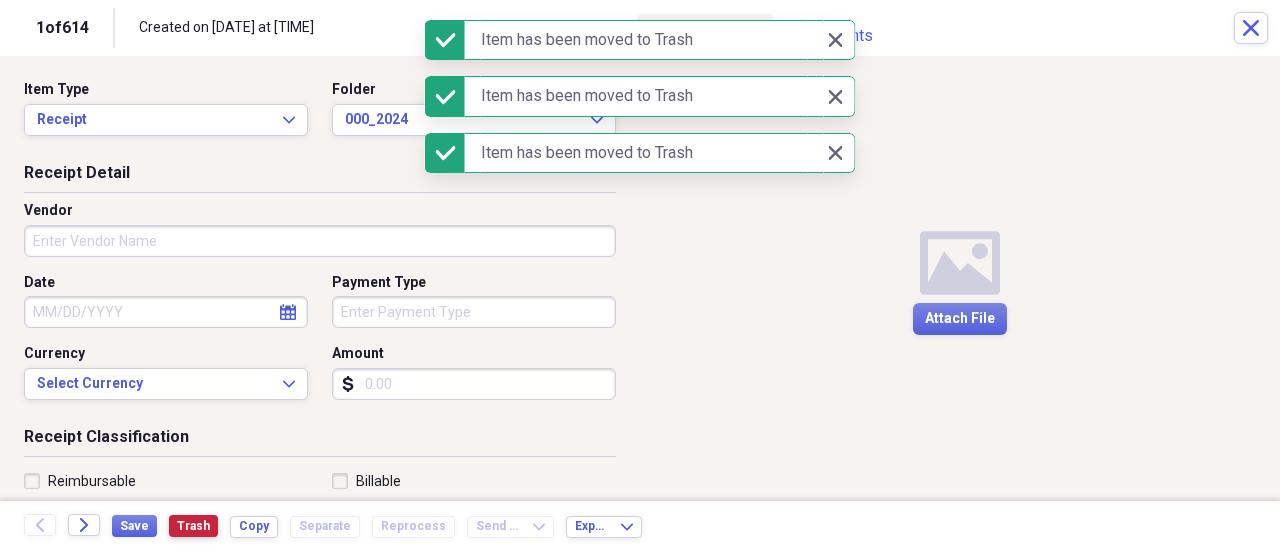 click on "Trash" at bounding box center (193, 526) 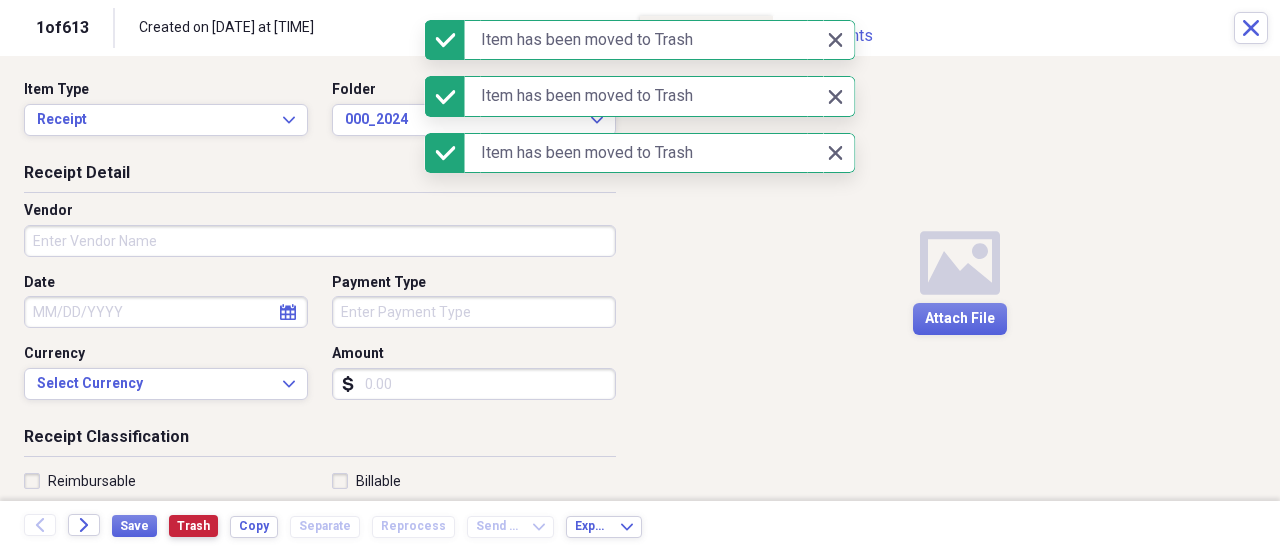 click on "Trash" at bounding box center [193, 526] 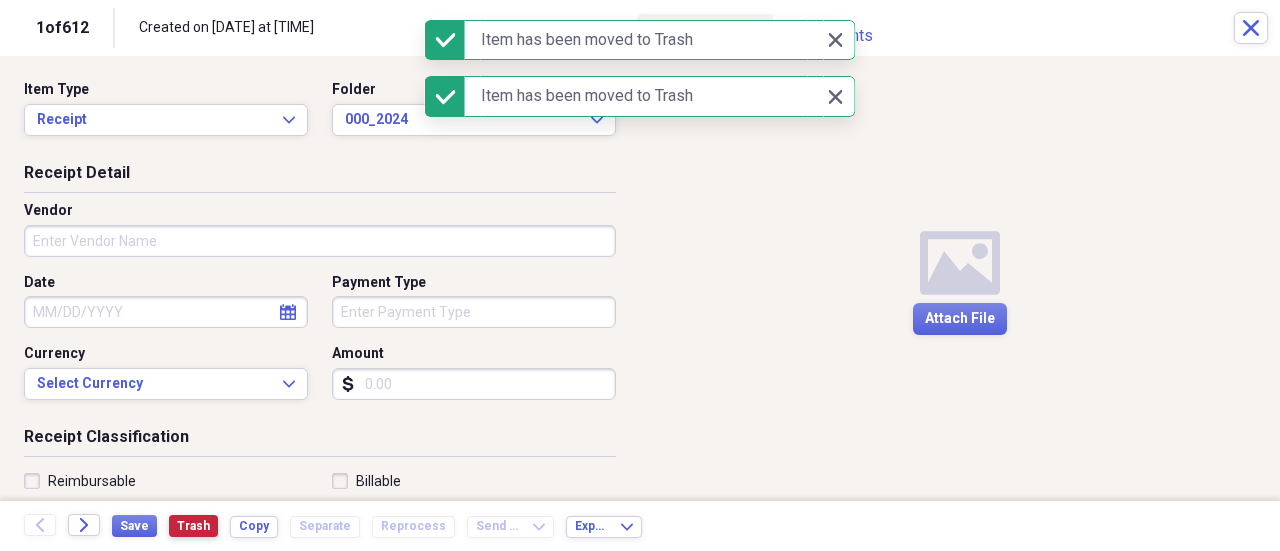 click on "Trash" at bounding box center [193, 526] 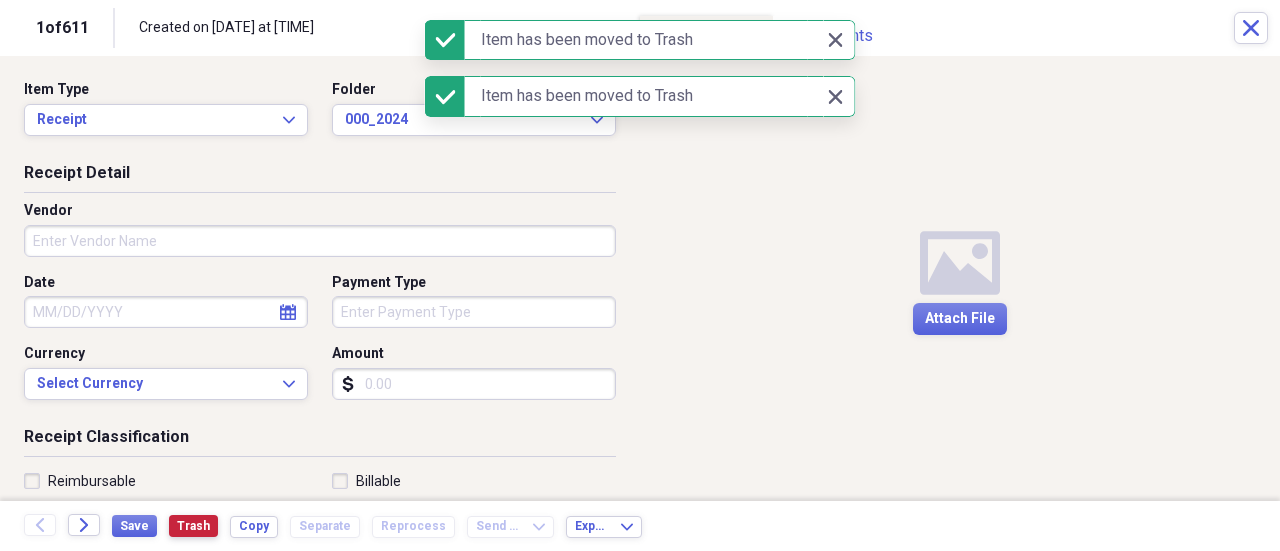 click on "Trash" at bounding box center [193, 526] 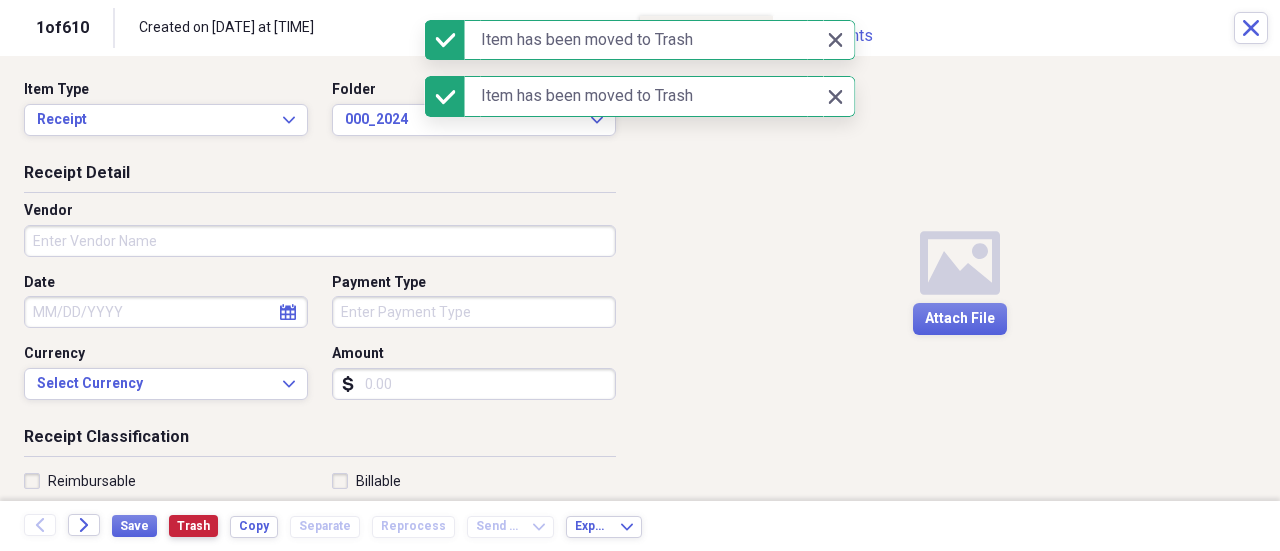click on "Trash" at bounding box center (193, 526) 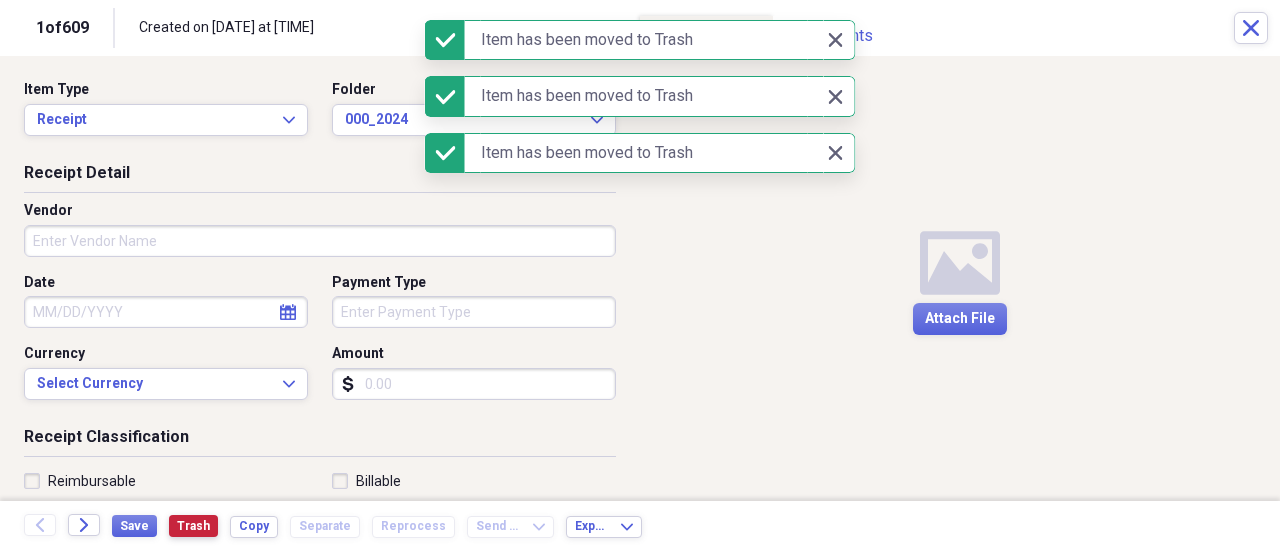 click on "Trash" at bounding box center (193, 526) 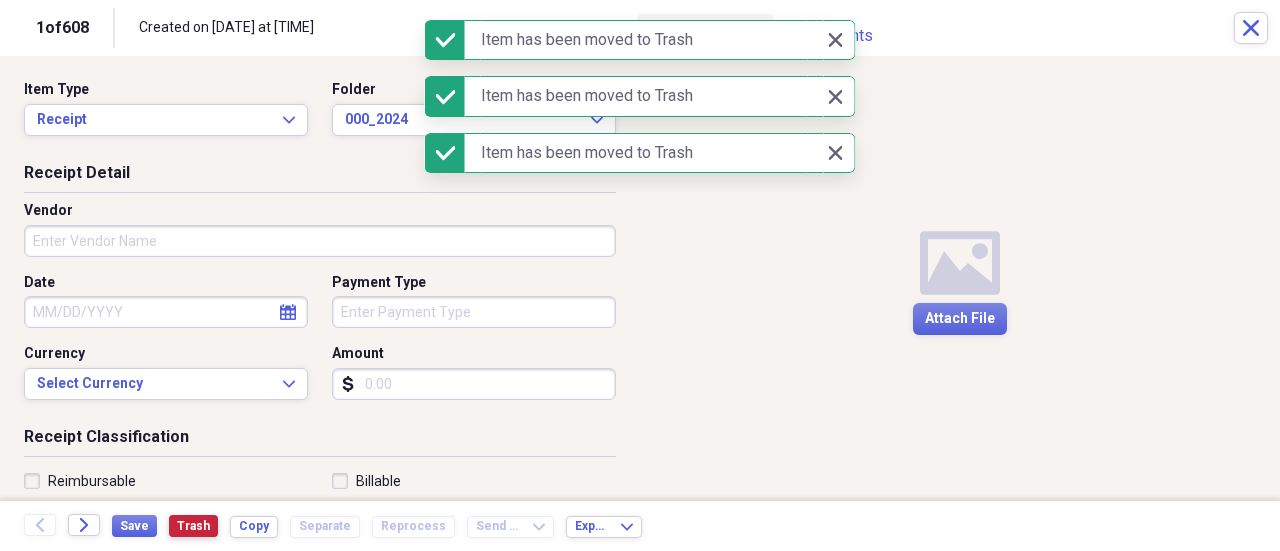 click on "Trash" at bounding box center (193, 526) 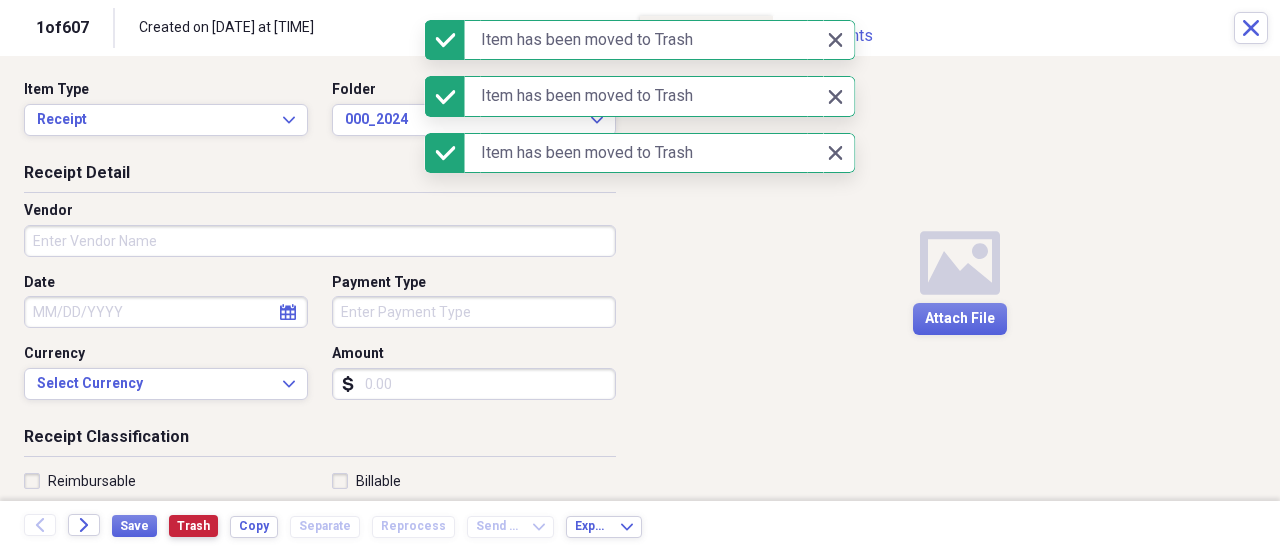 click on "Trash" at bounding box center [193, 526] 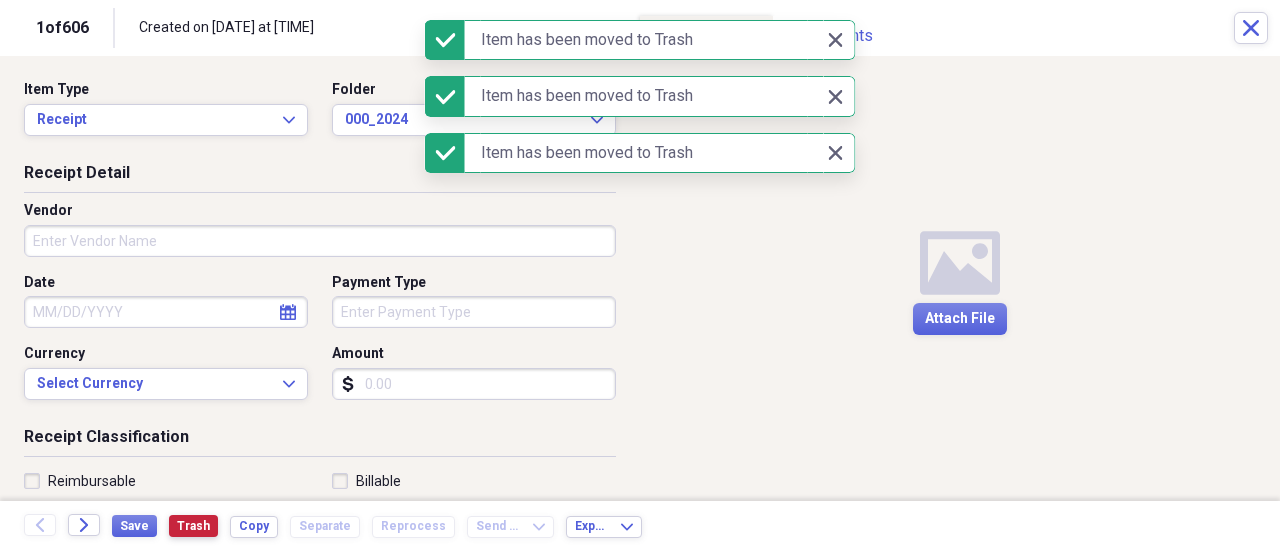 click on "Trash" at bounding box center [193, 526] 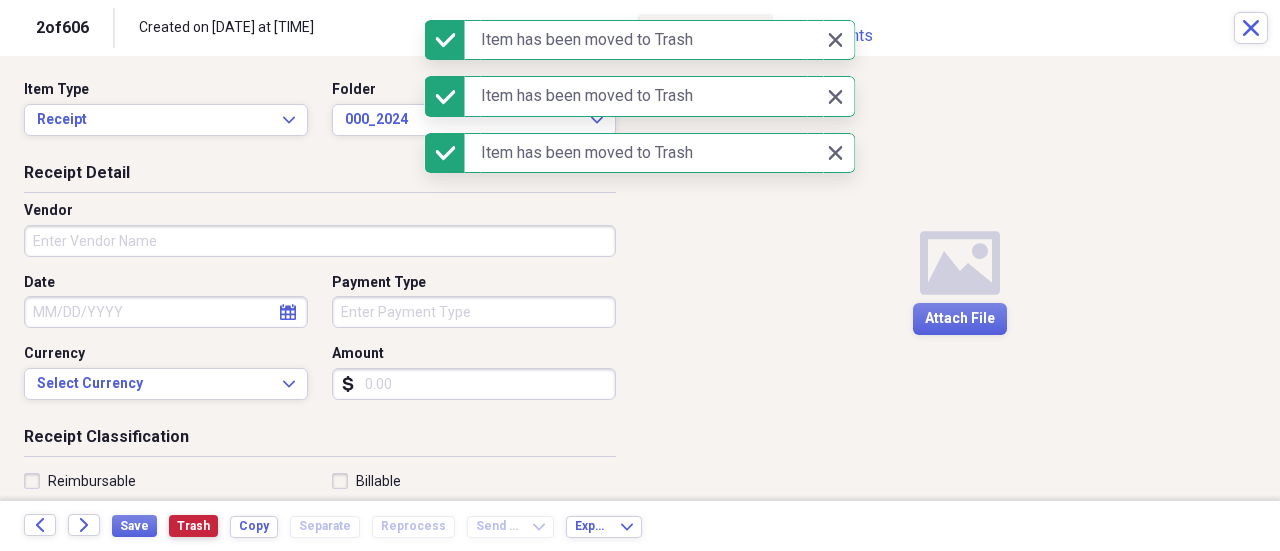 click on "Trash" at bounding box center [193, 526] 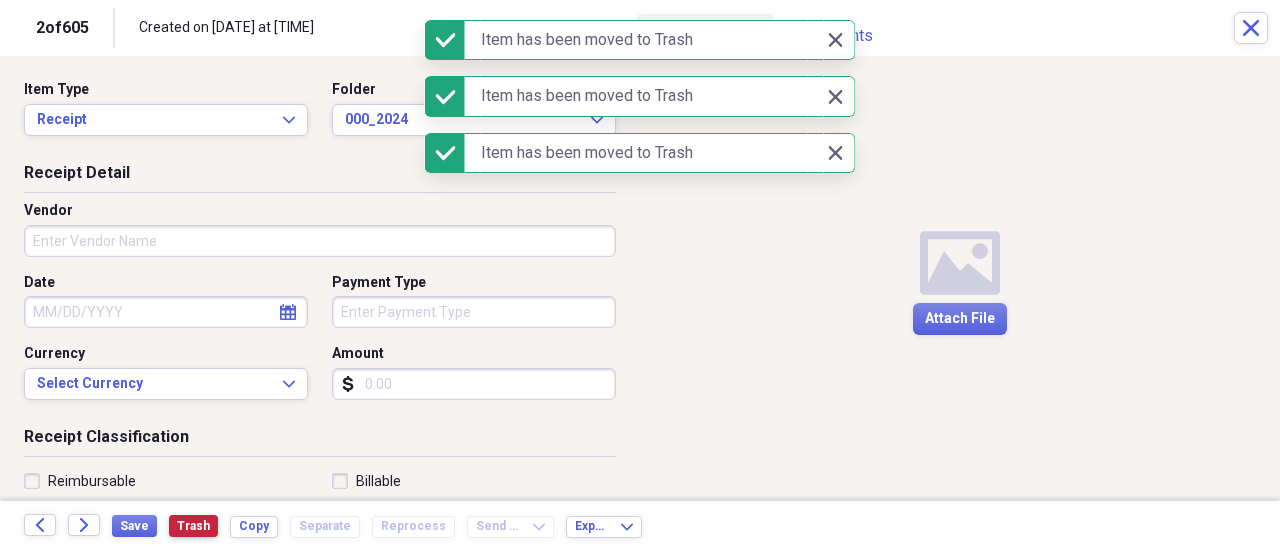 click on "Trash" at bounding box center [193, 526] 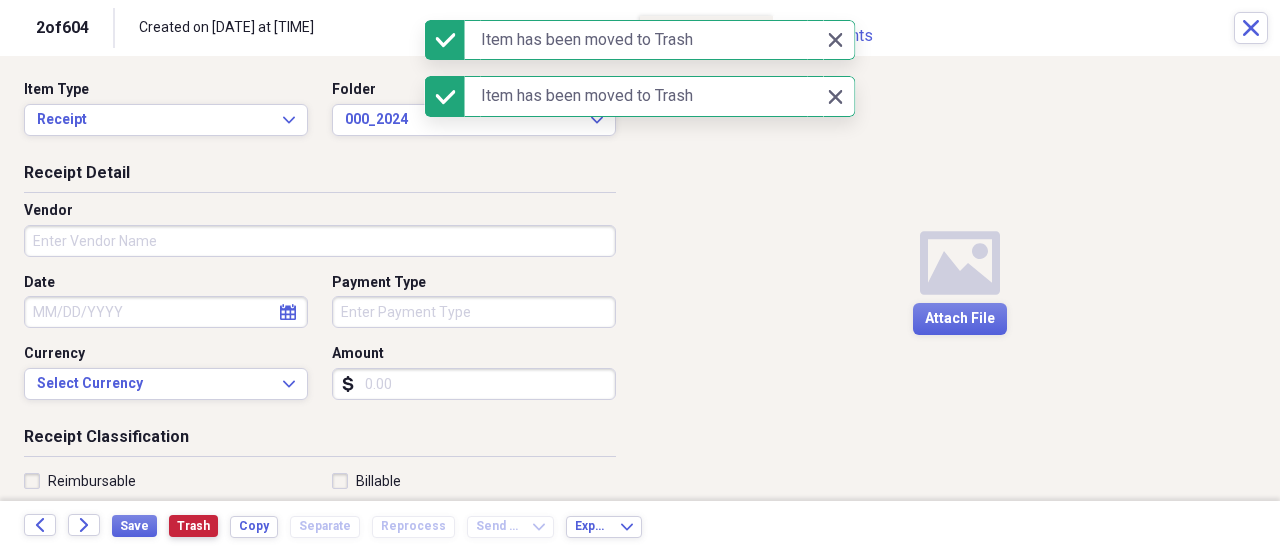 click on "Trash" at bounding box center (193, 526) 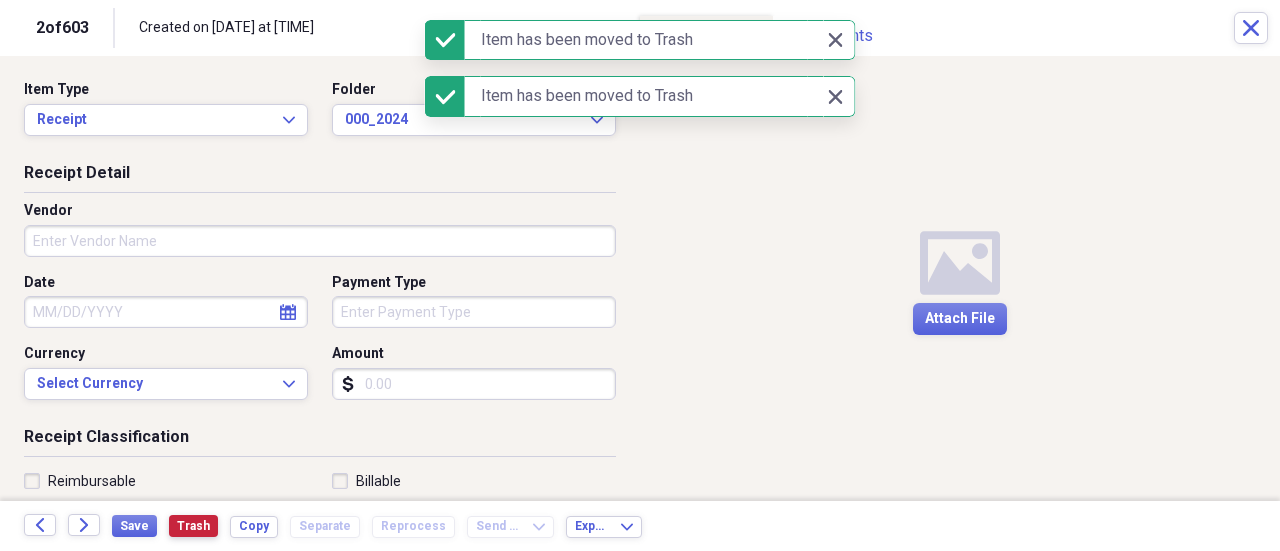 click on "Trash" at bounding box center (193, 526) 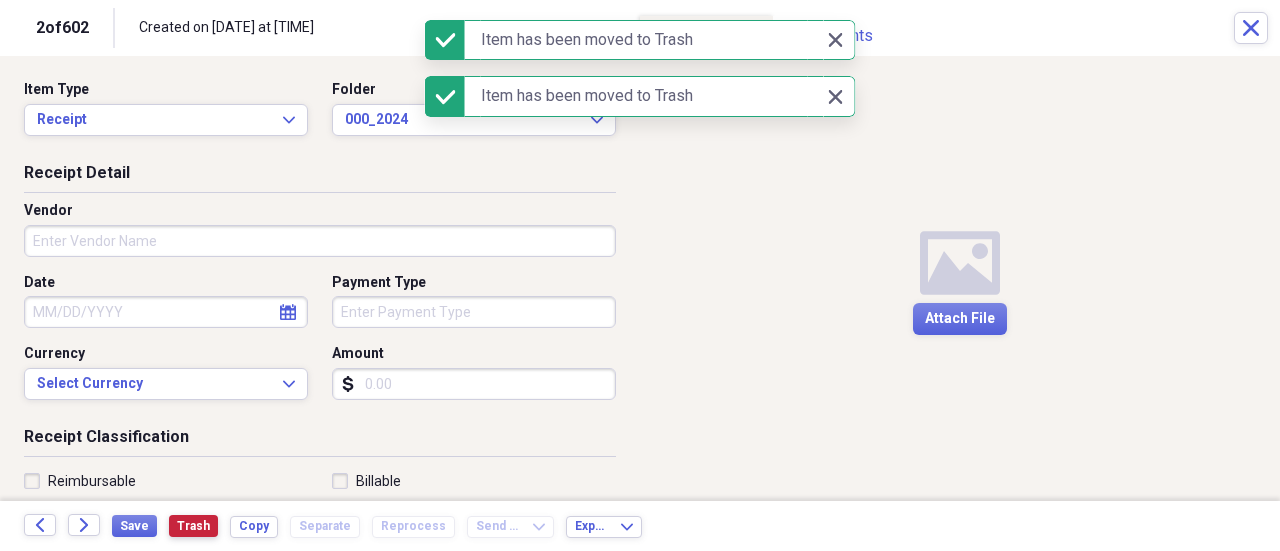 click on "Trash" at bounding box center (193, 526) 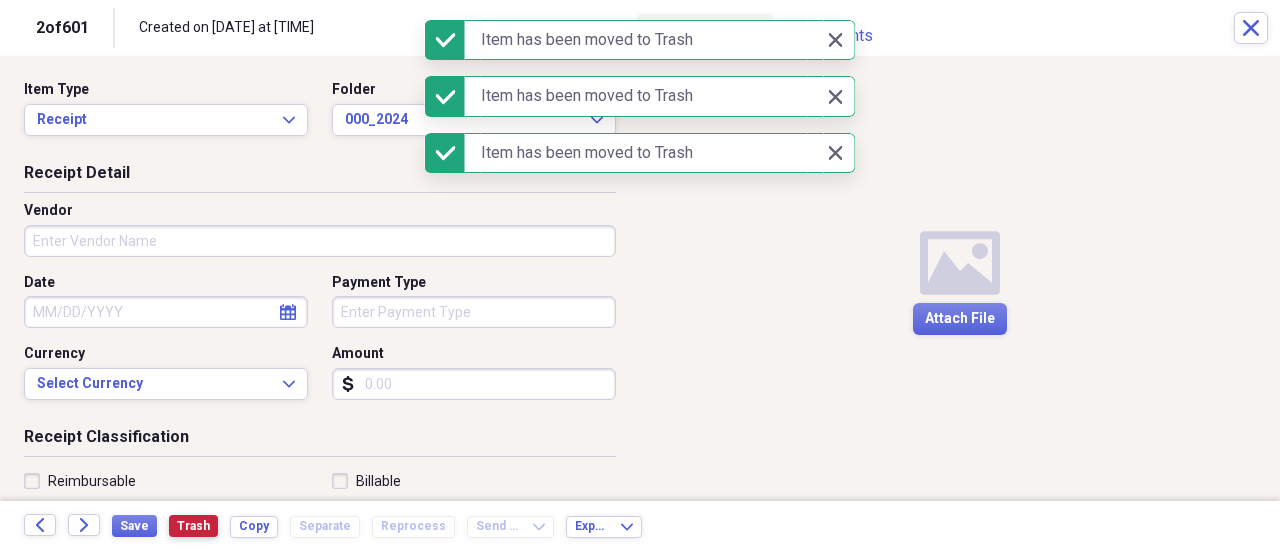 click on "Trash" at bounding box center [193, 526] 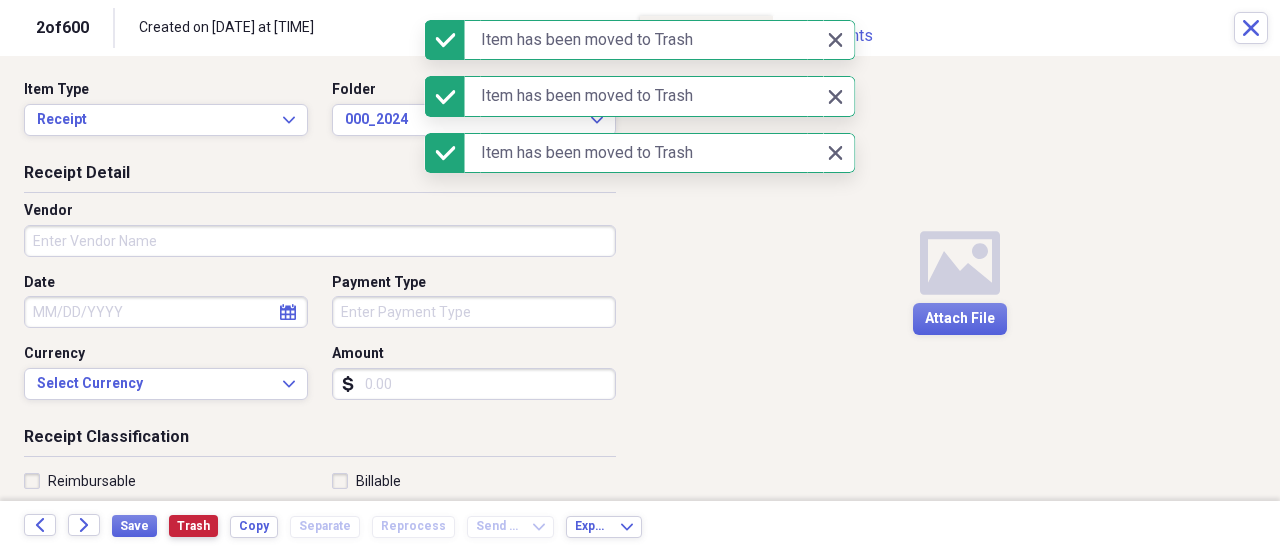 click on "Trash" at bounding box center (193, 526) 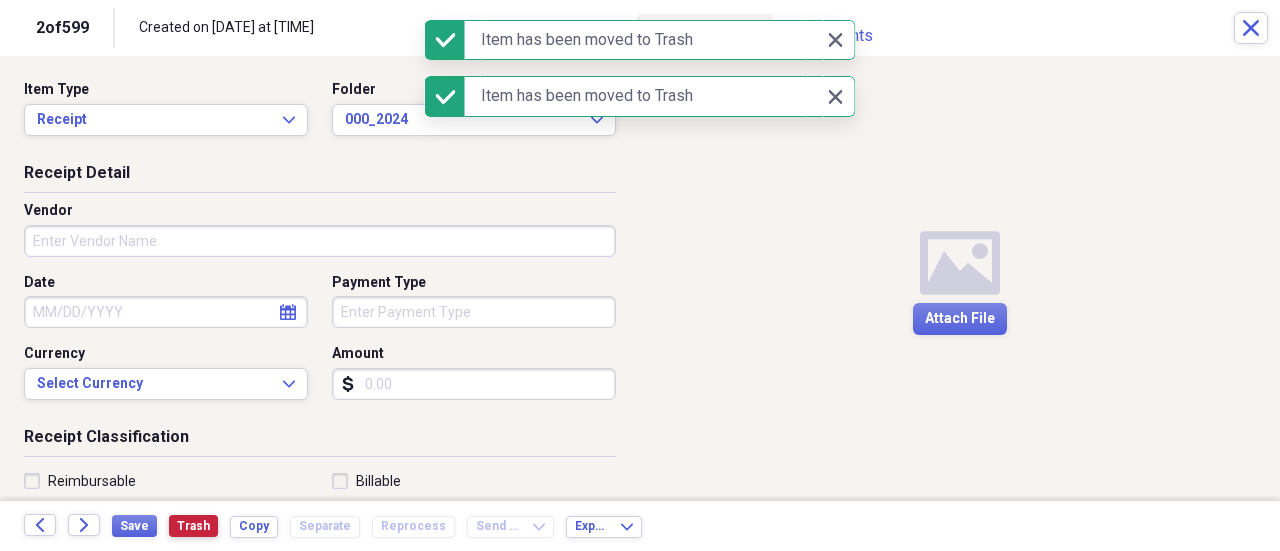 click on "Trash" at bounding box center [193, 526] 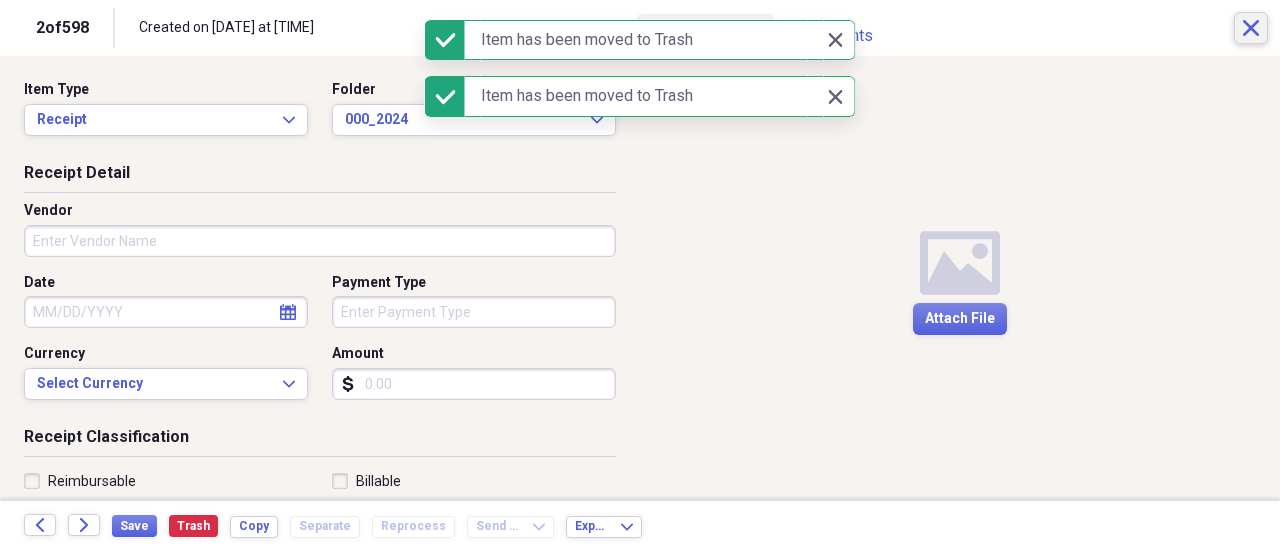click 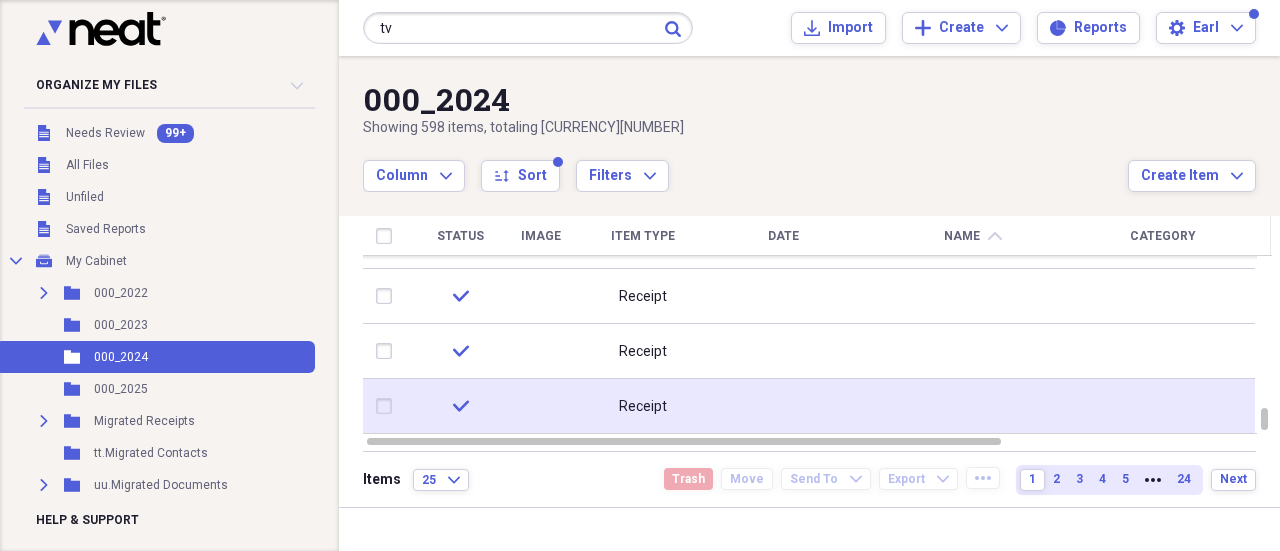 click on "Receipt" at bounding box center [643, 406] 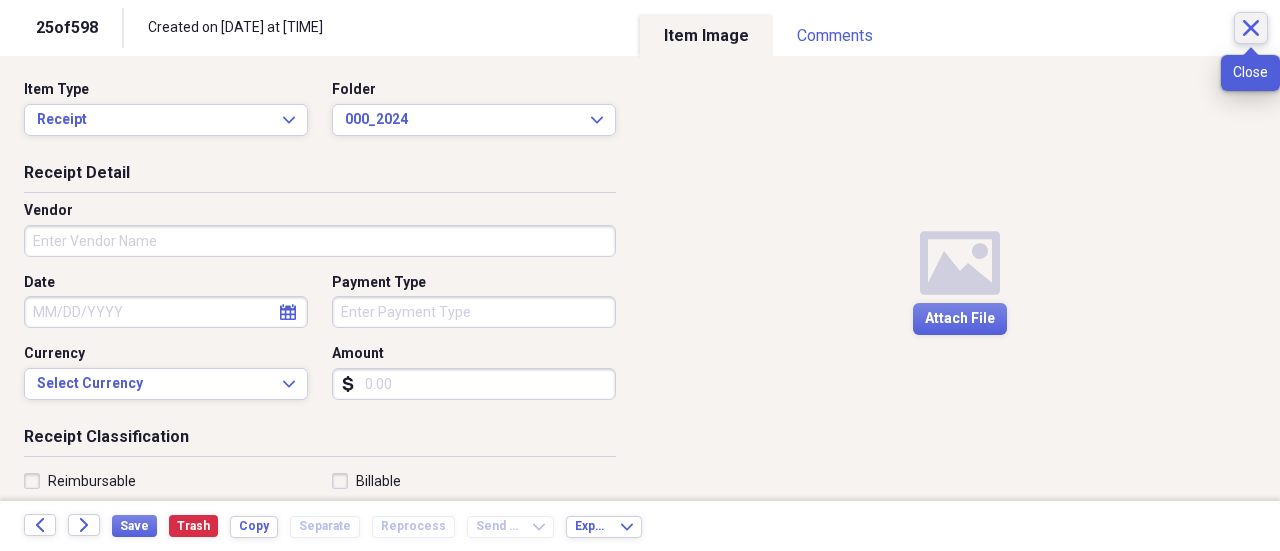 click on "Close" 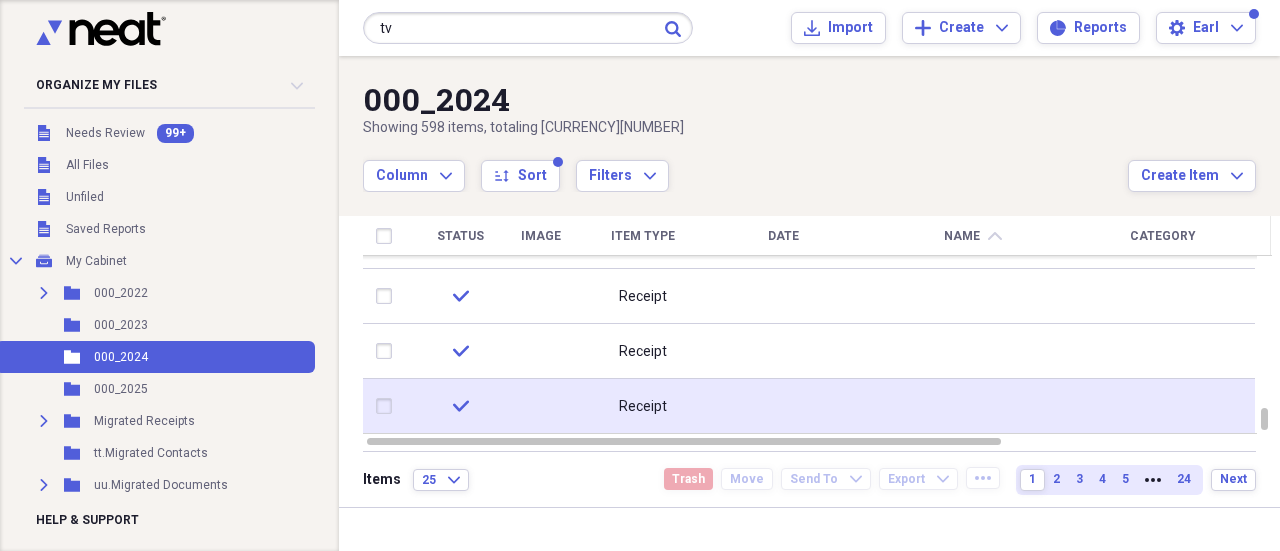 click at bounding box center (388, 406) 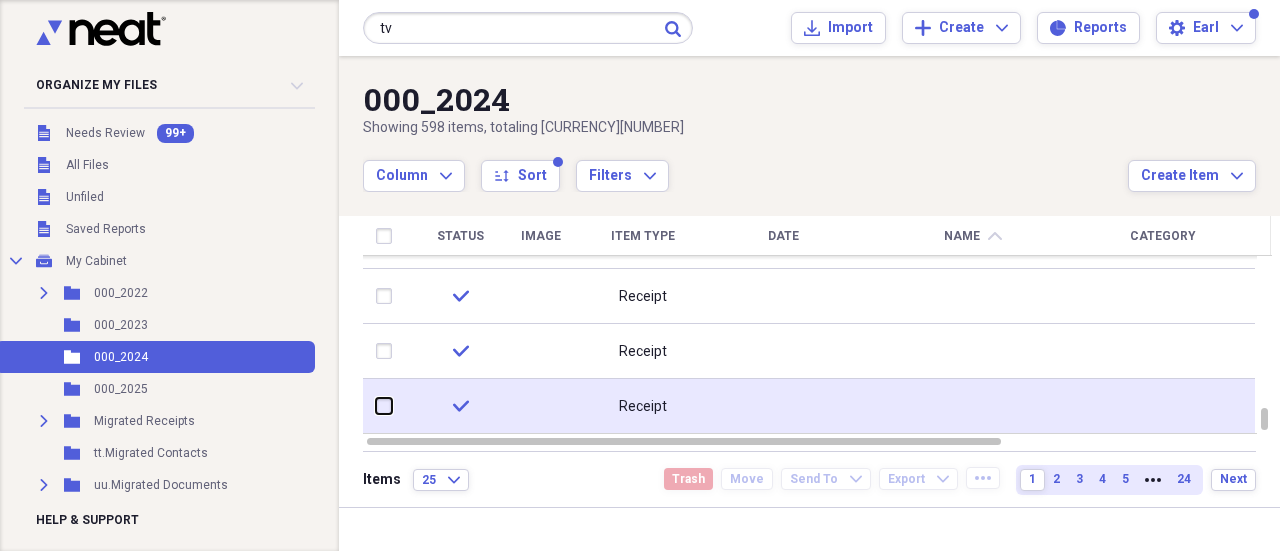 click at bounding box center (376, 406) 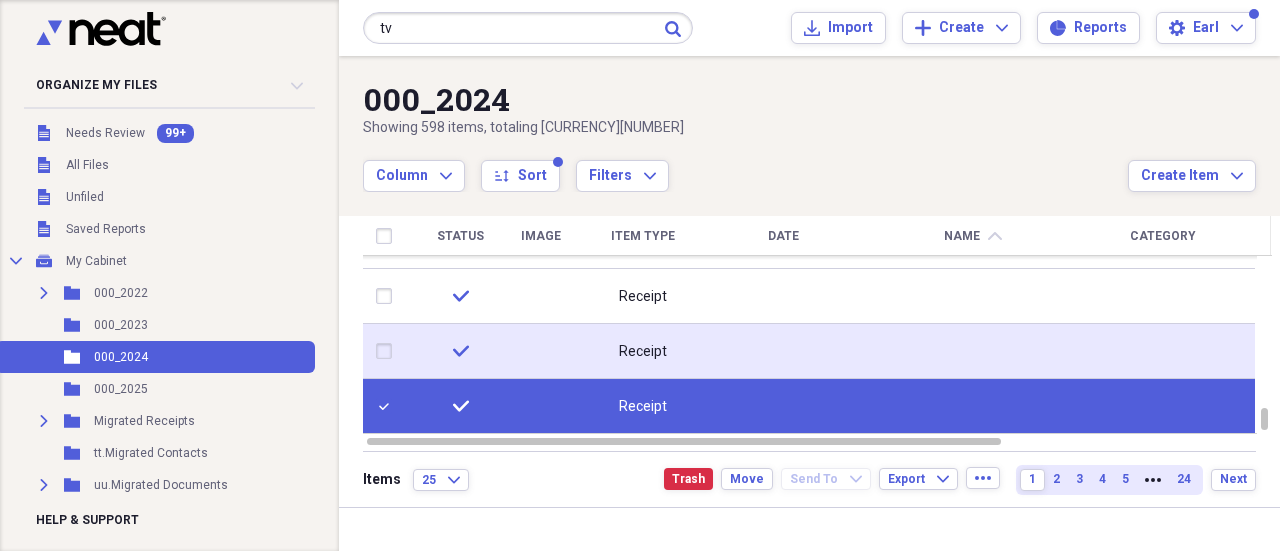 checkbox on "false" 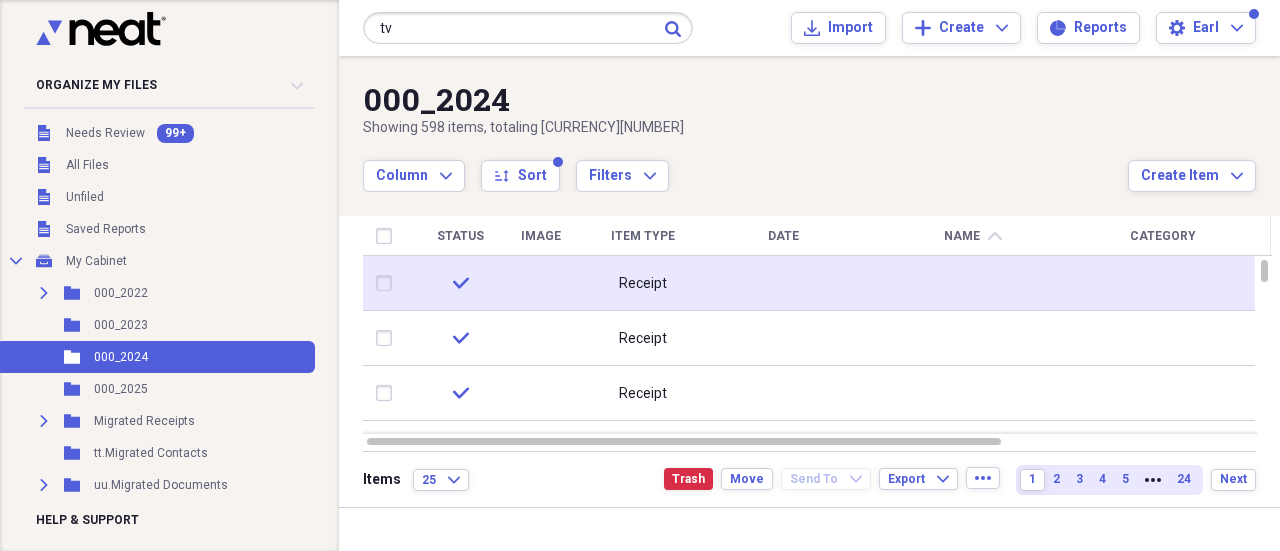 click at bounding box center (388, 283) 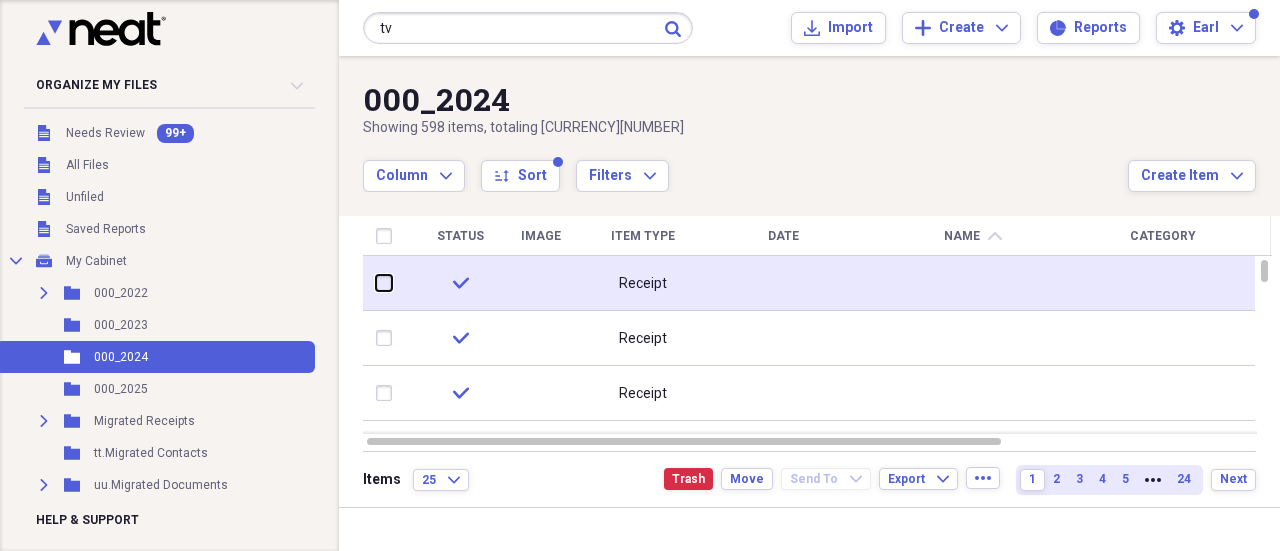 click at bounding box center [376, 283] 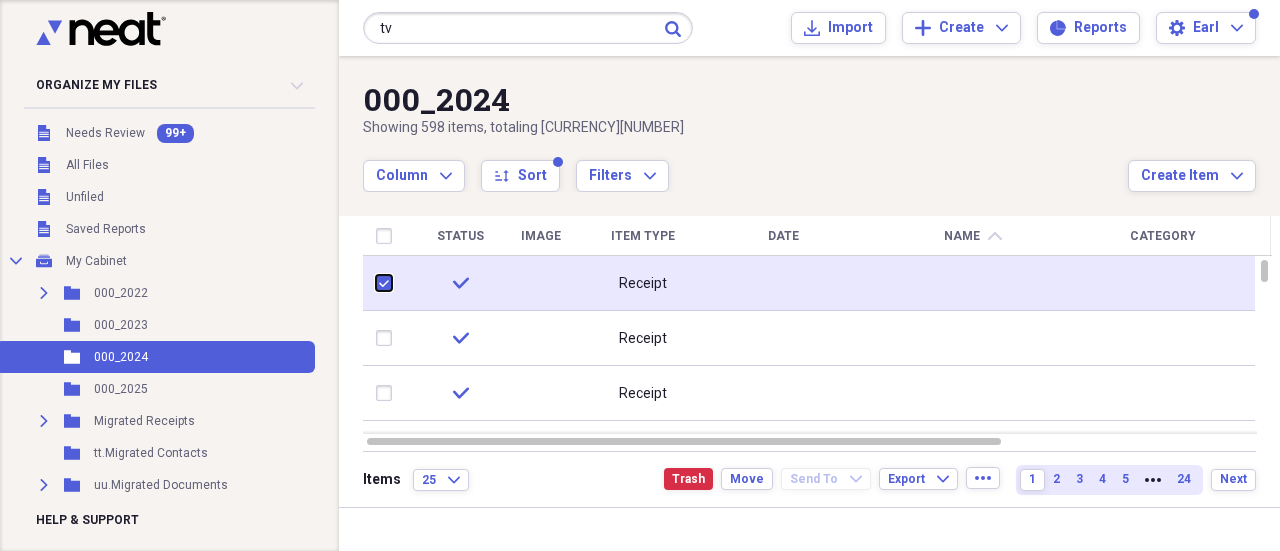 checkbox on "true" 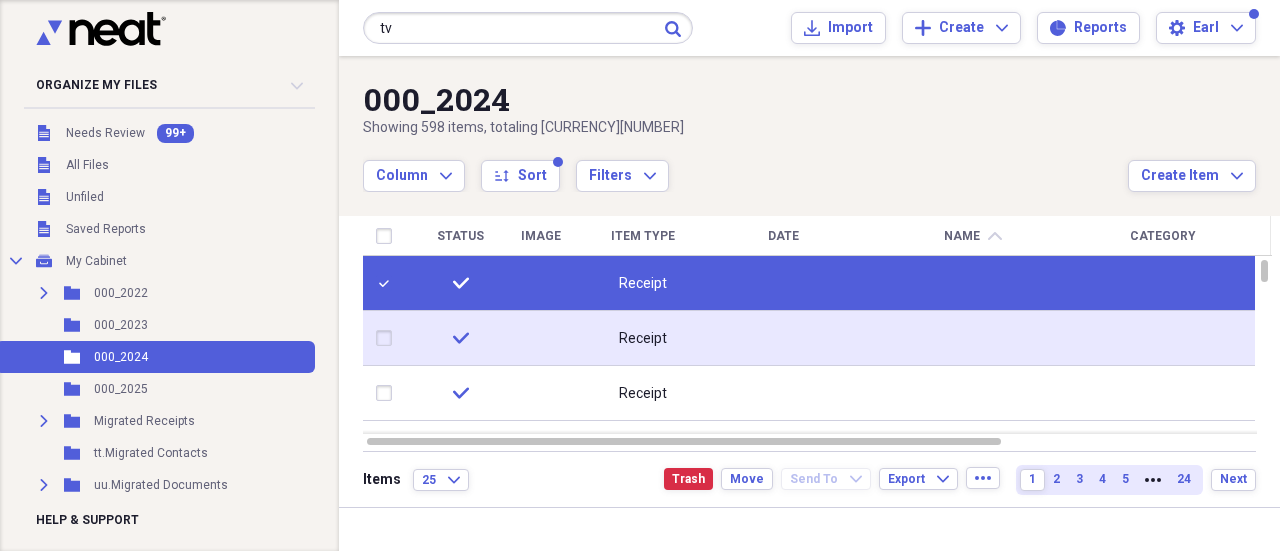 click at bounding box center [388, 338] 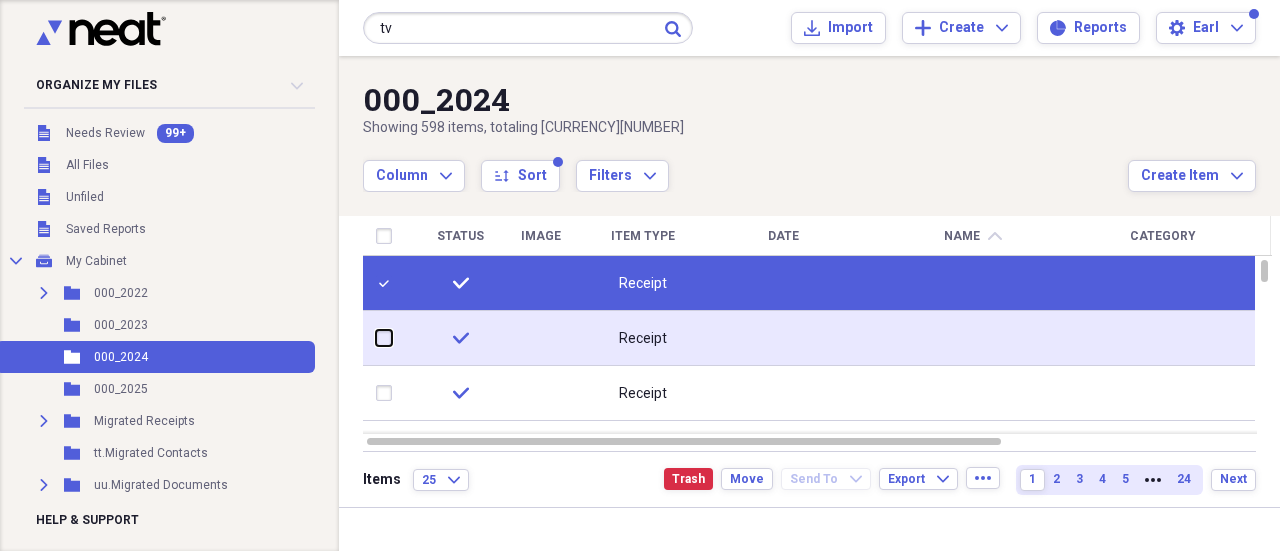 click at bounding box center (376, 338) 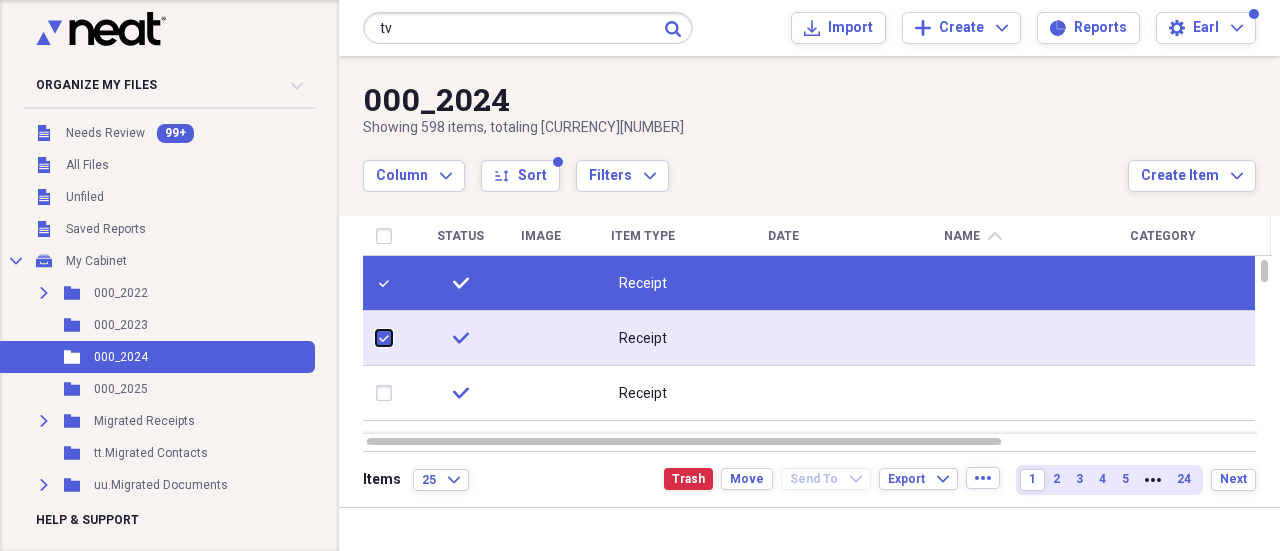 checkbox on "true" 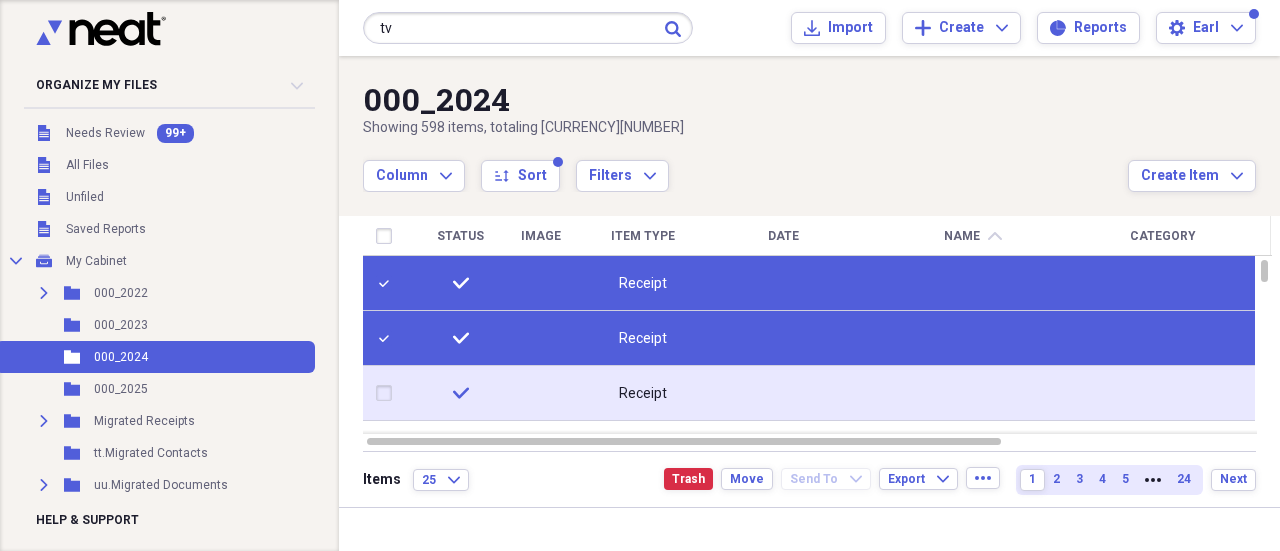 click at bounding box center [388, 393] 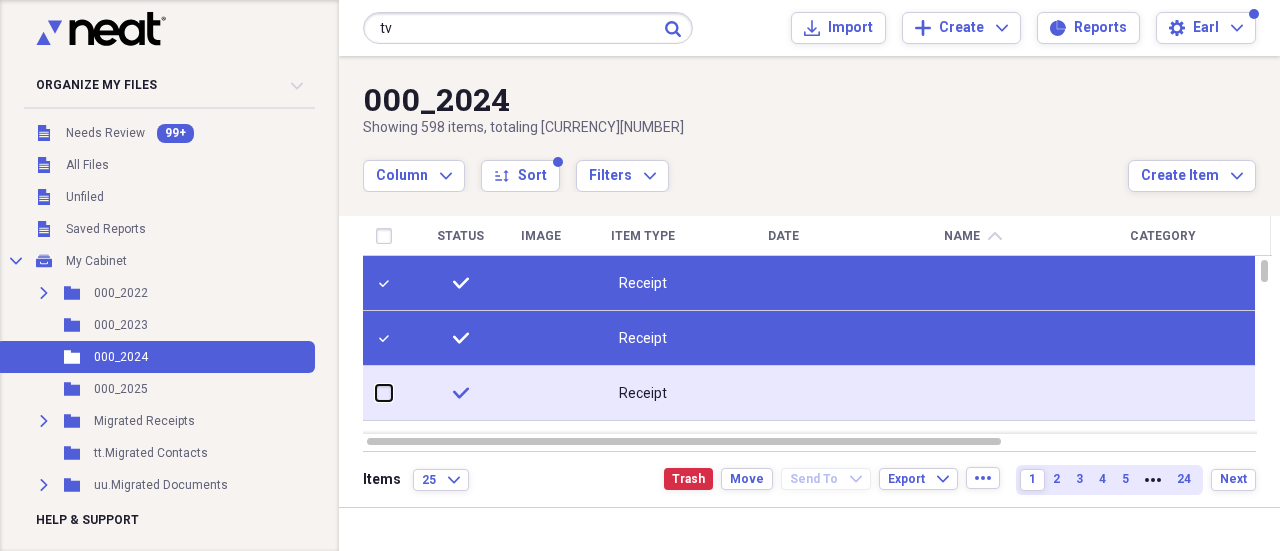 click at bounding box center [376, 393] 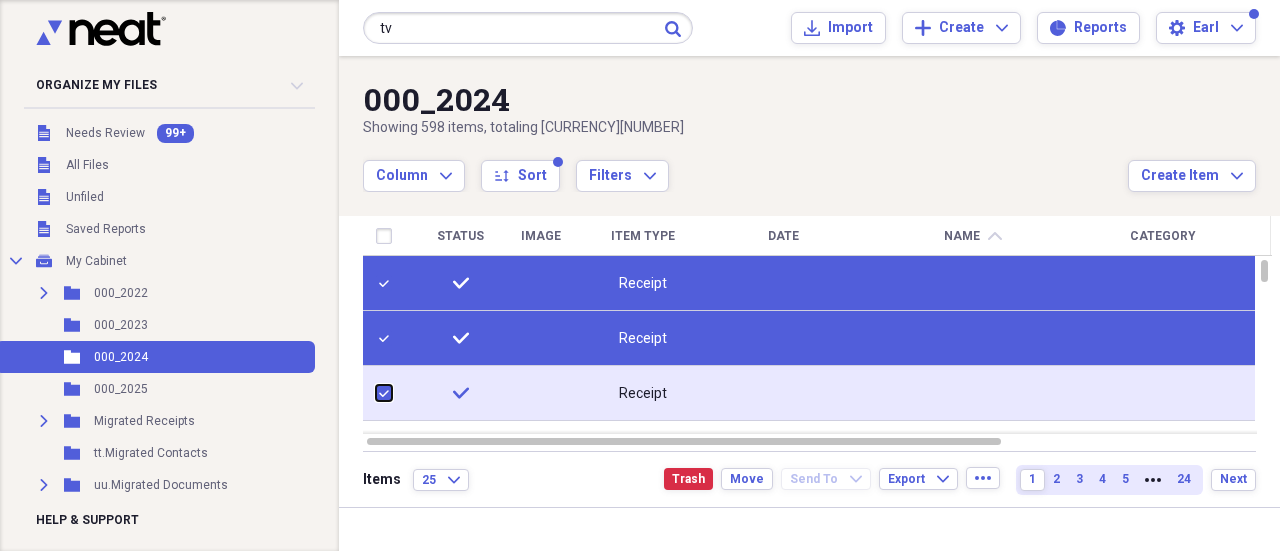 checkbox on "true" 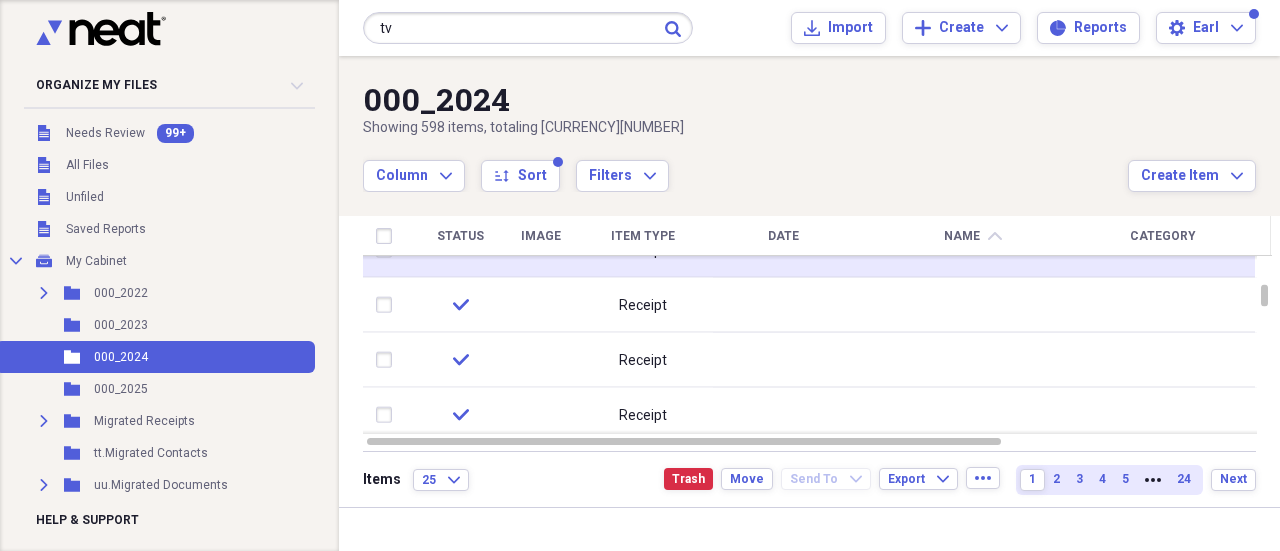 click at bounding box center [388, 250] 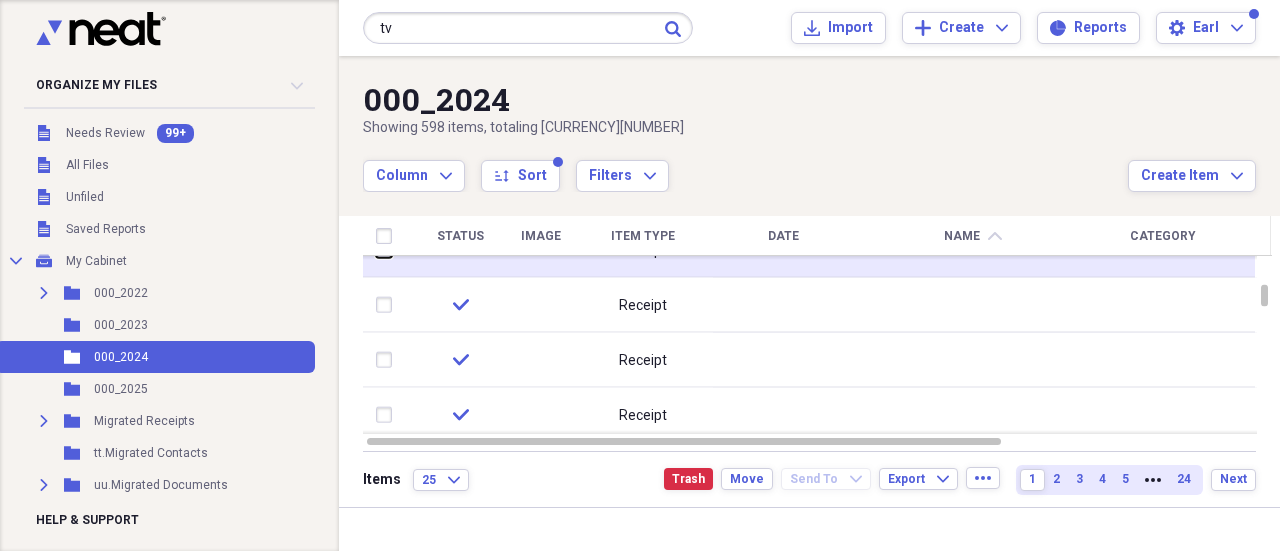 click at bounding box center [376, 250] 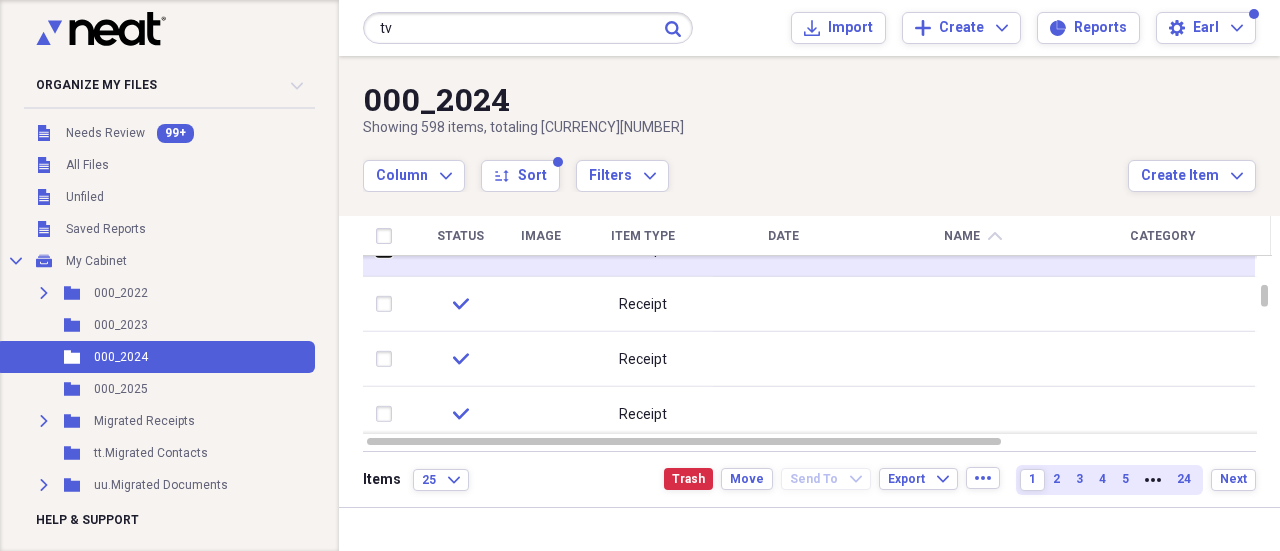 checkbox on "true" 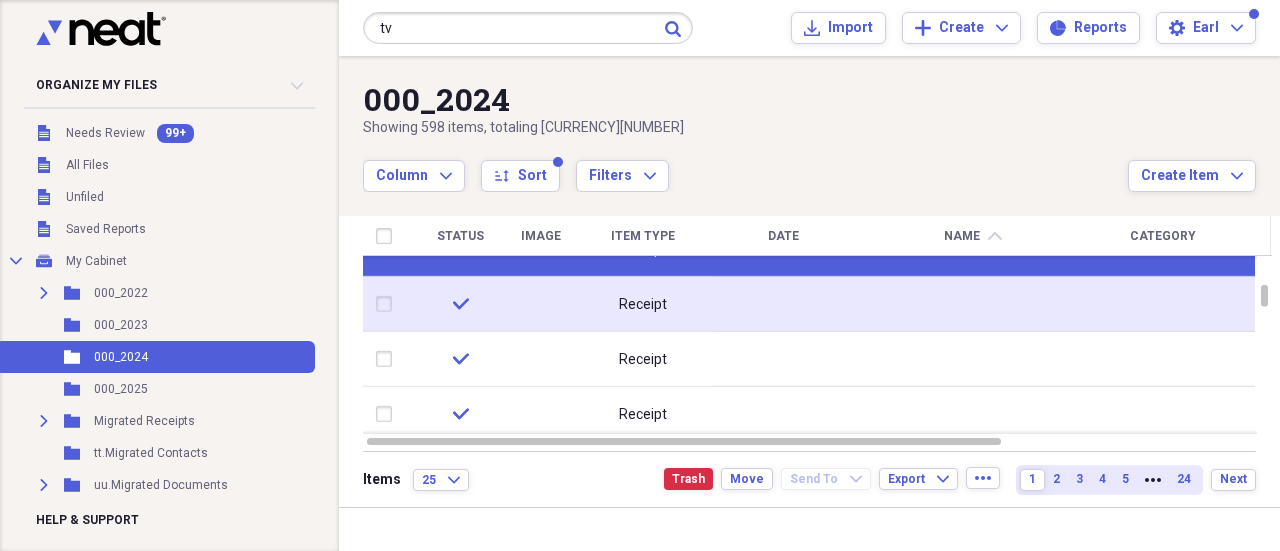 click at bounding box center (388, 304) 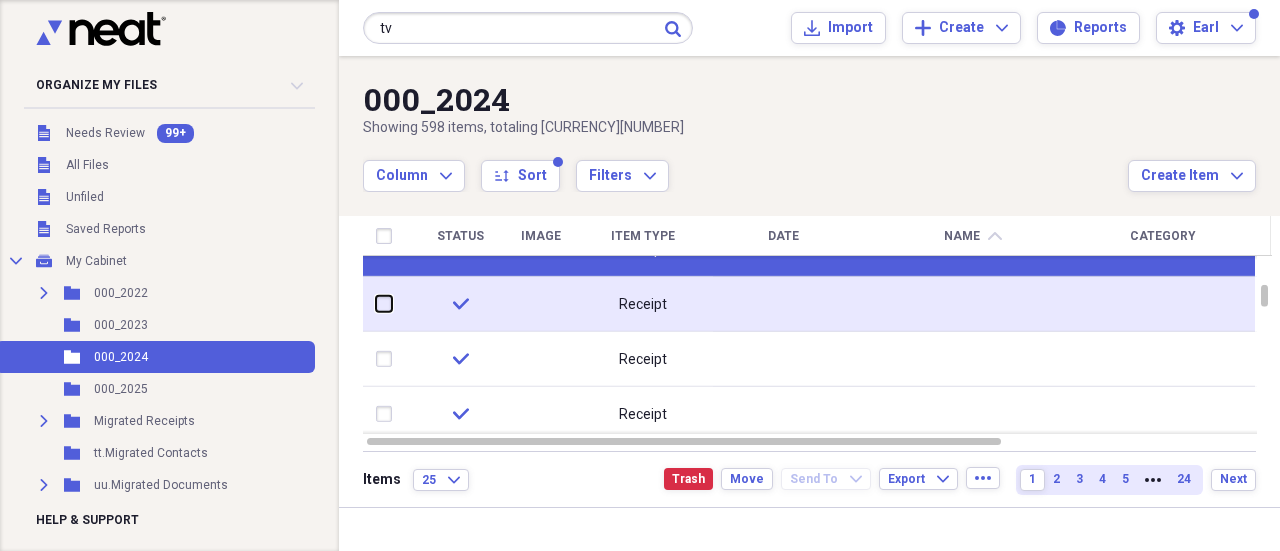 click at bounding box center (376, 304) 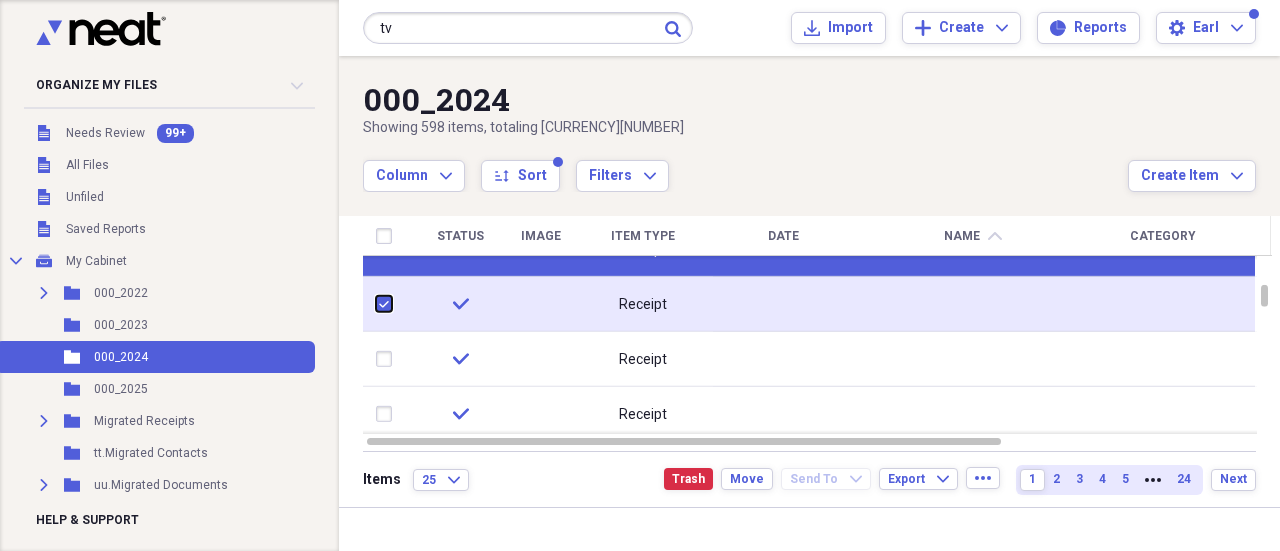 checkbox on "true" 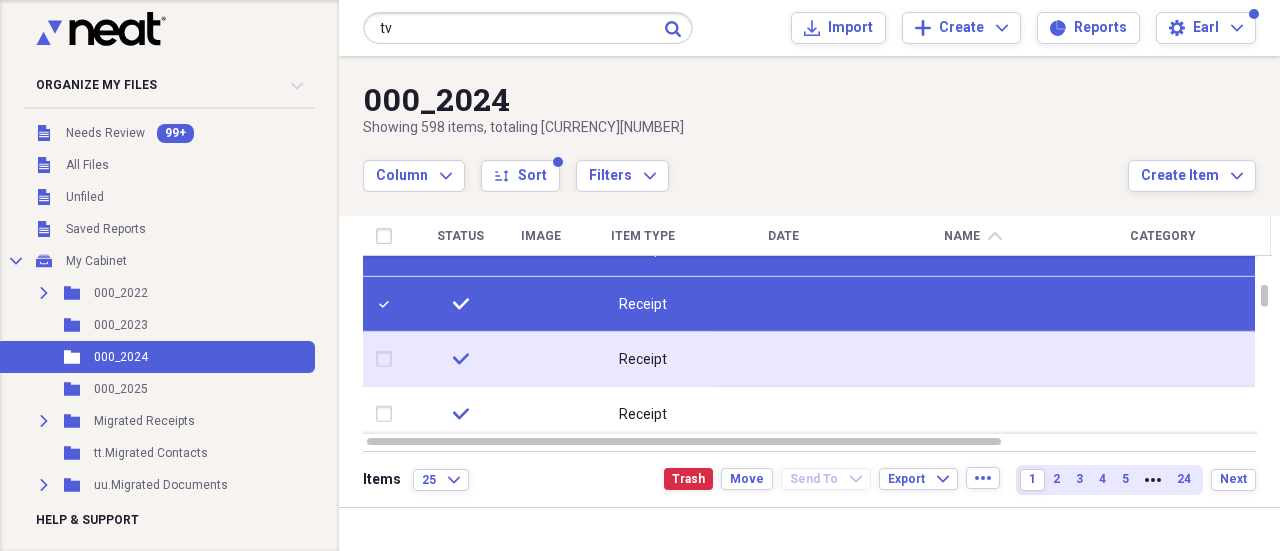 click at bounding box center [388, 359] 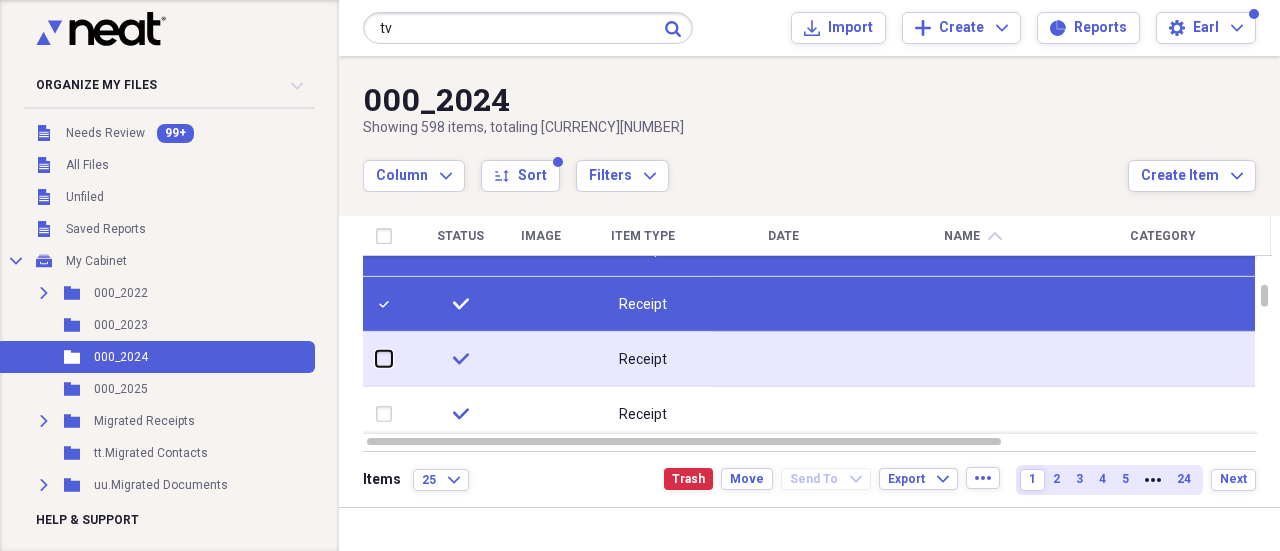 click at bounding box center (376, 359) 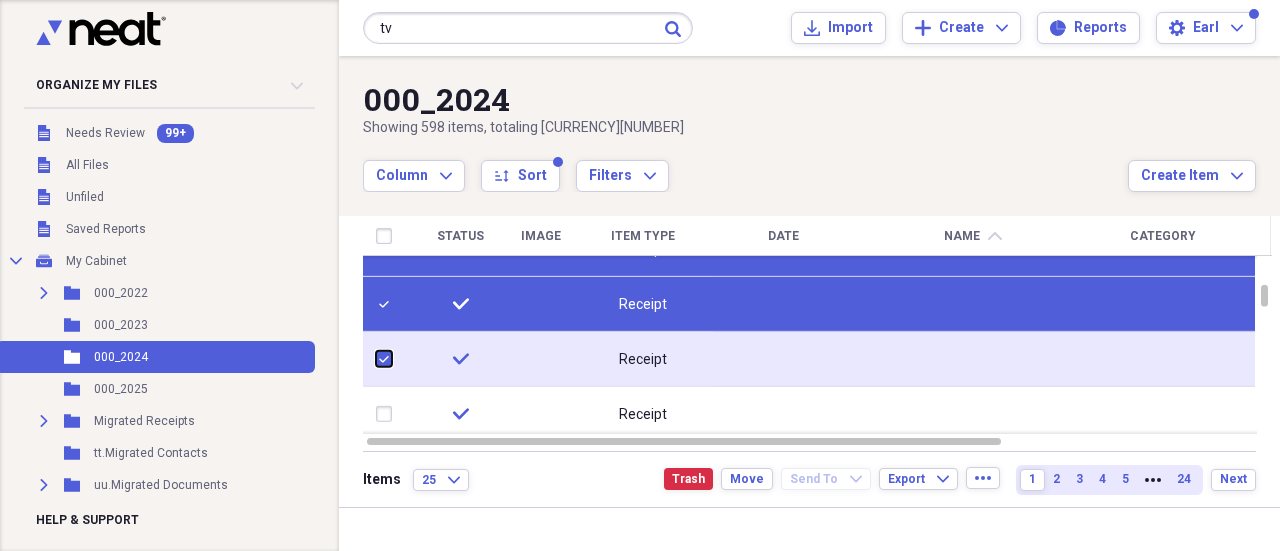 checkbox on "true" 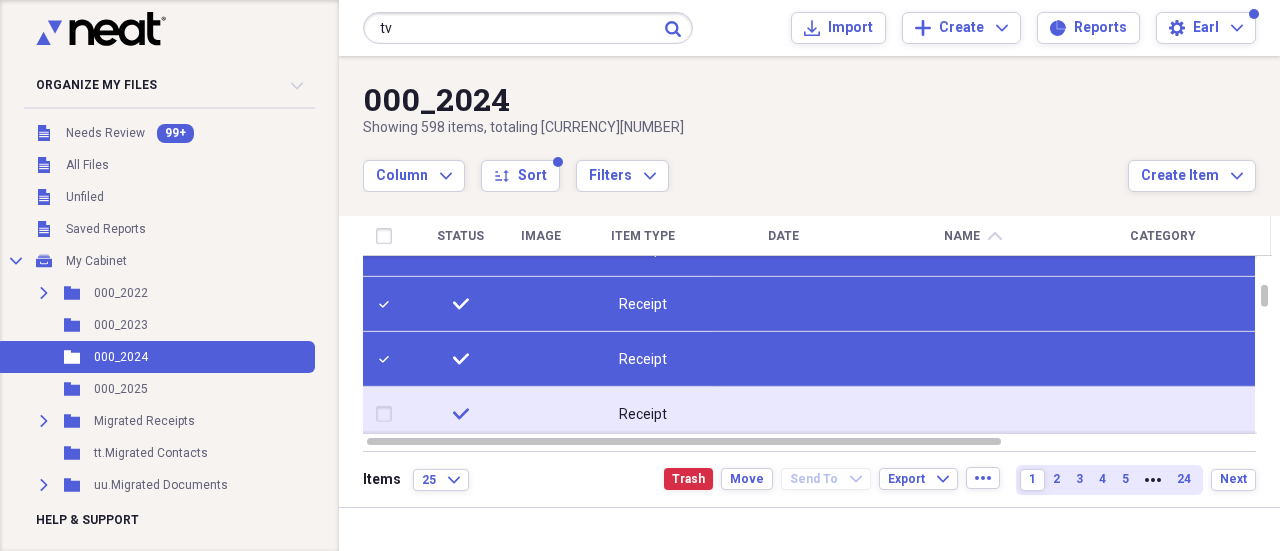 click at bounding box center [388, 414] 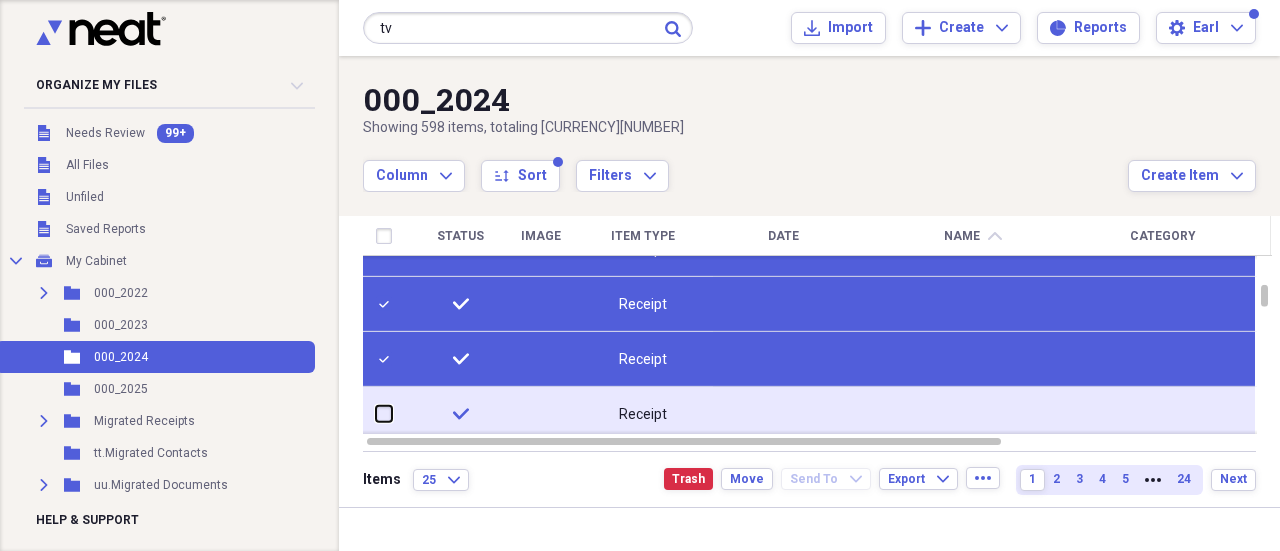 click at bounding box center [376, 414] 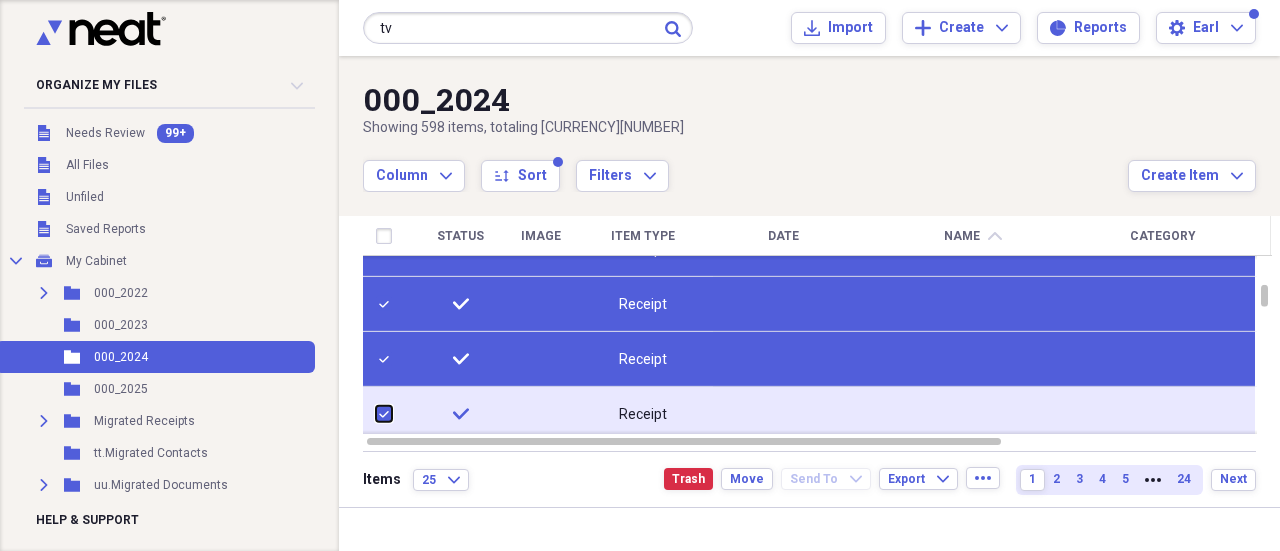 checkbox on "true" 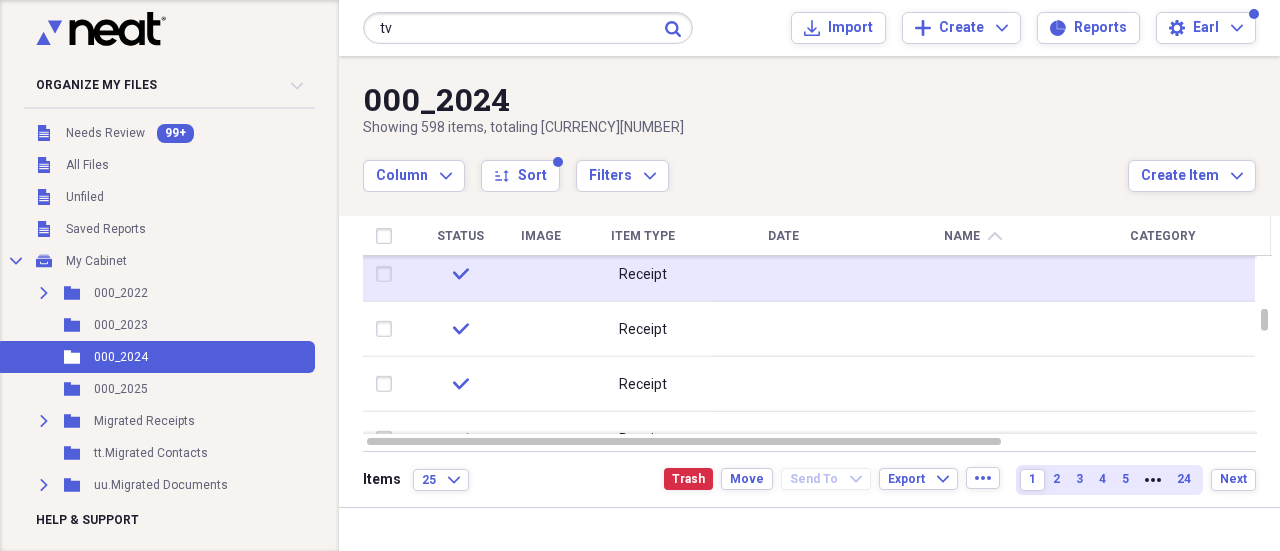 click at bounding box center (388, 274) 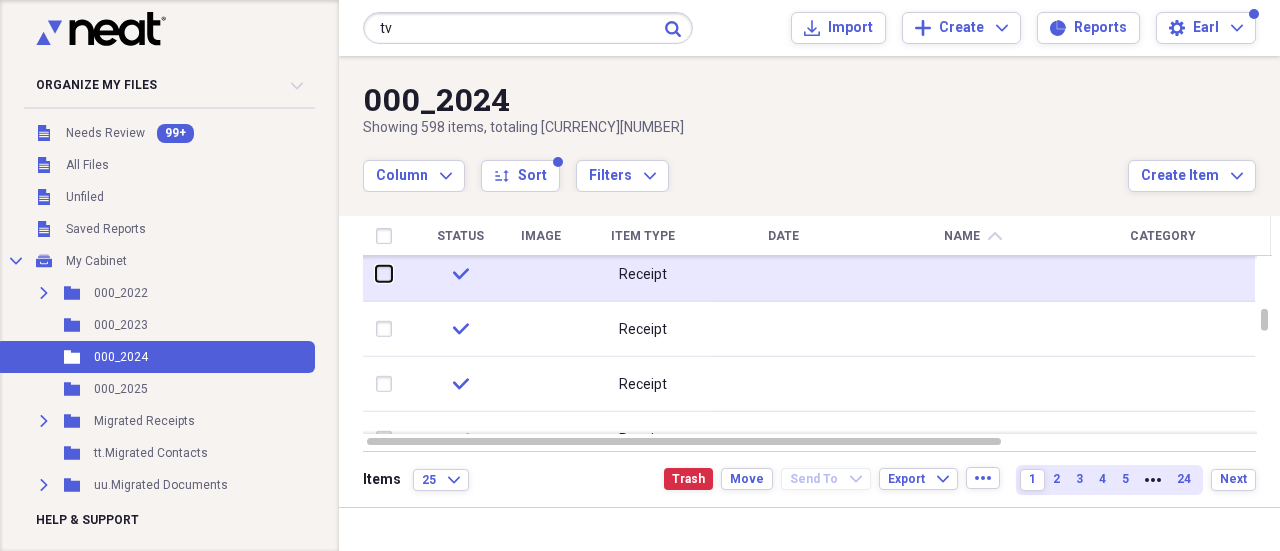 click at bounding box center (376, 274) 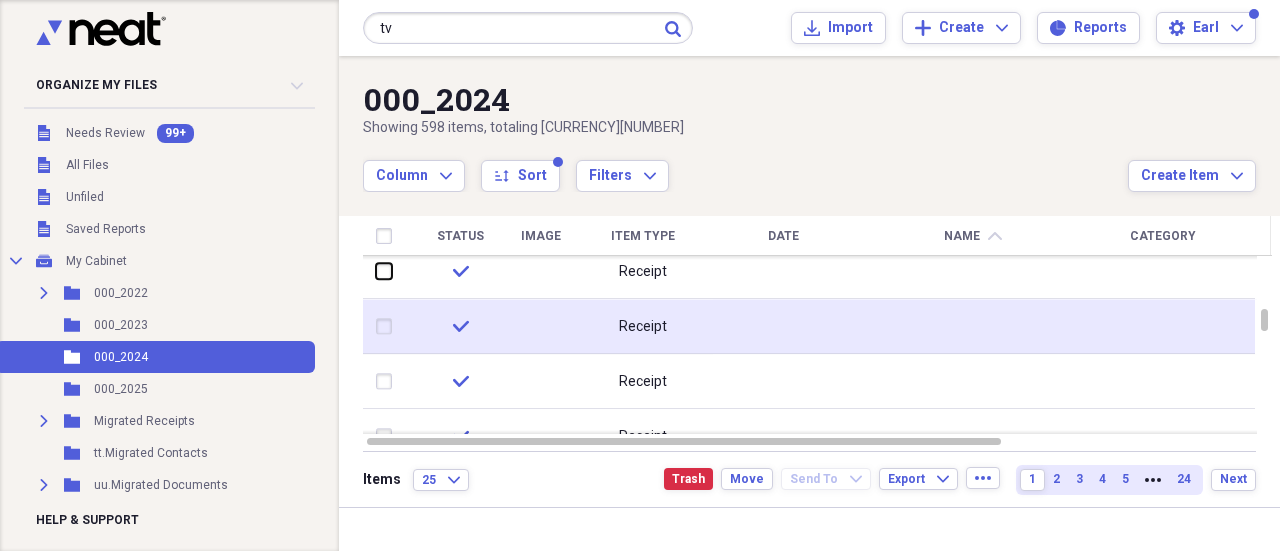 checkbox on "false" 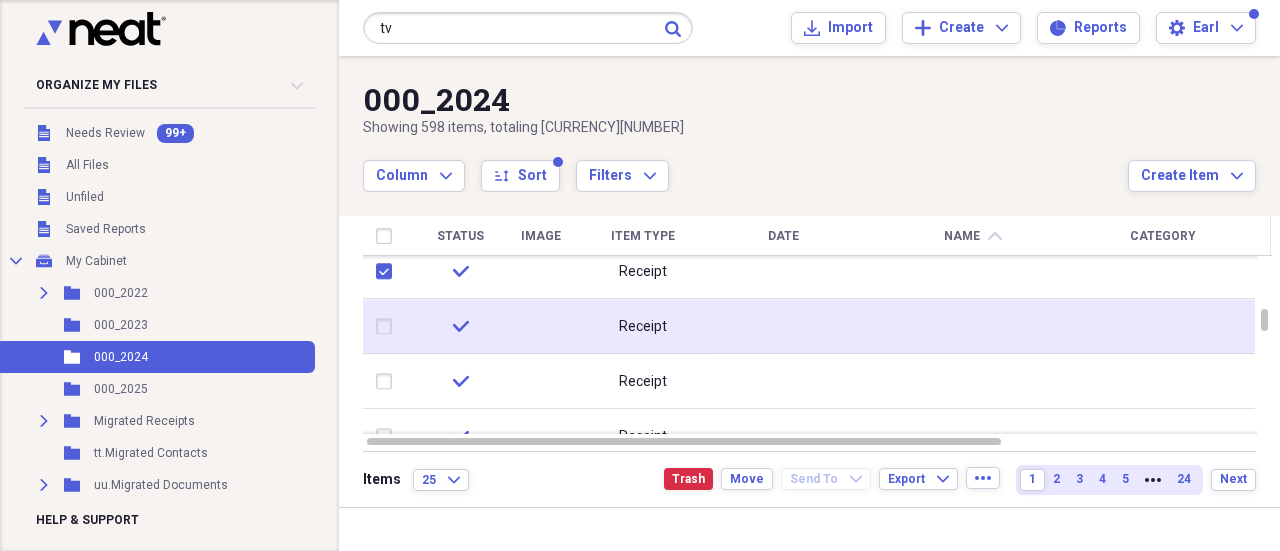click at bounding box center (388, 327) 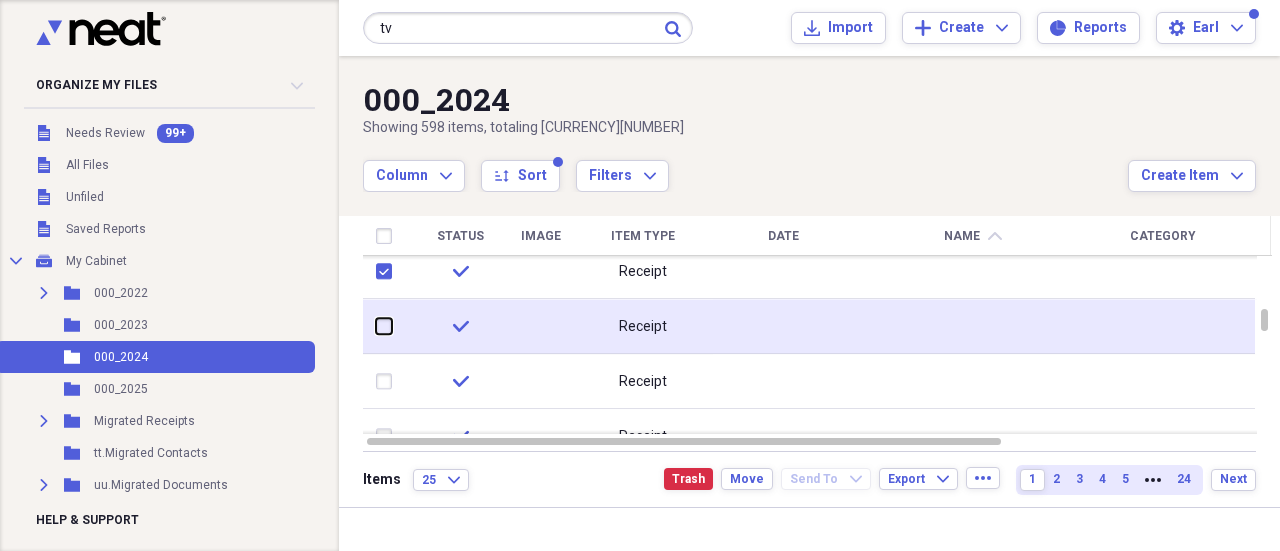 click at bounding box center [376, 326] 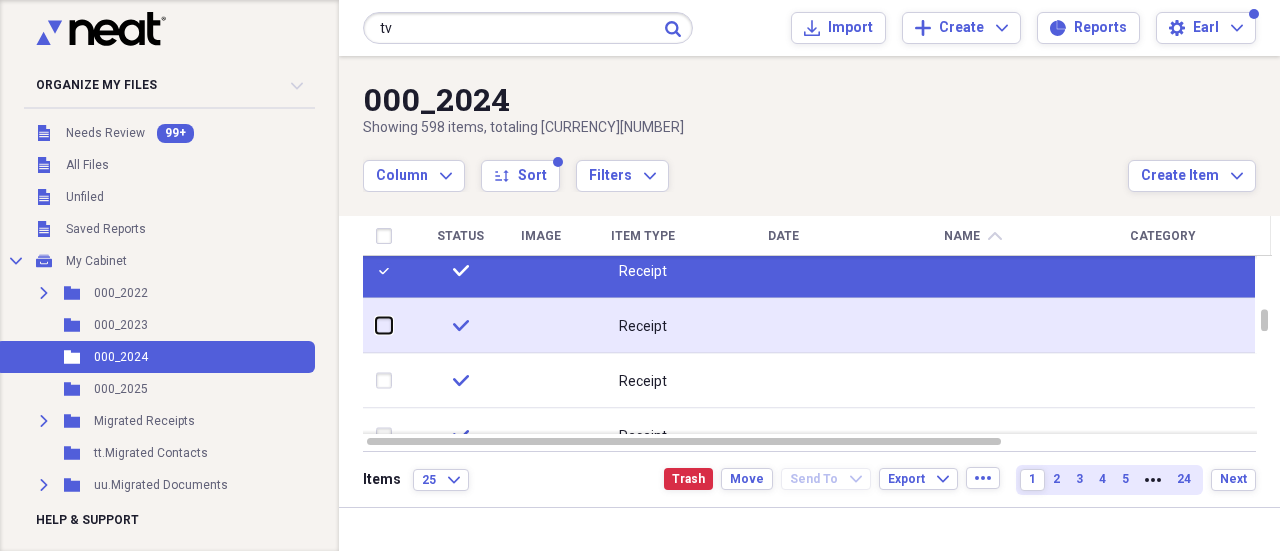 checkbox on "true" 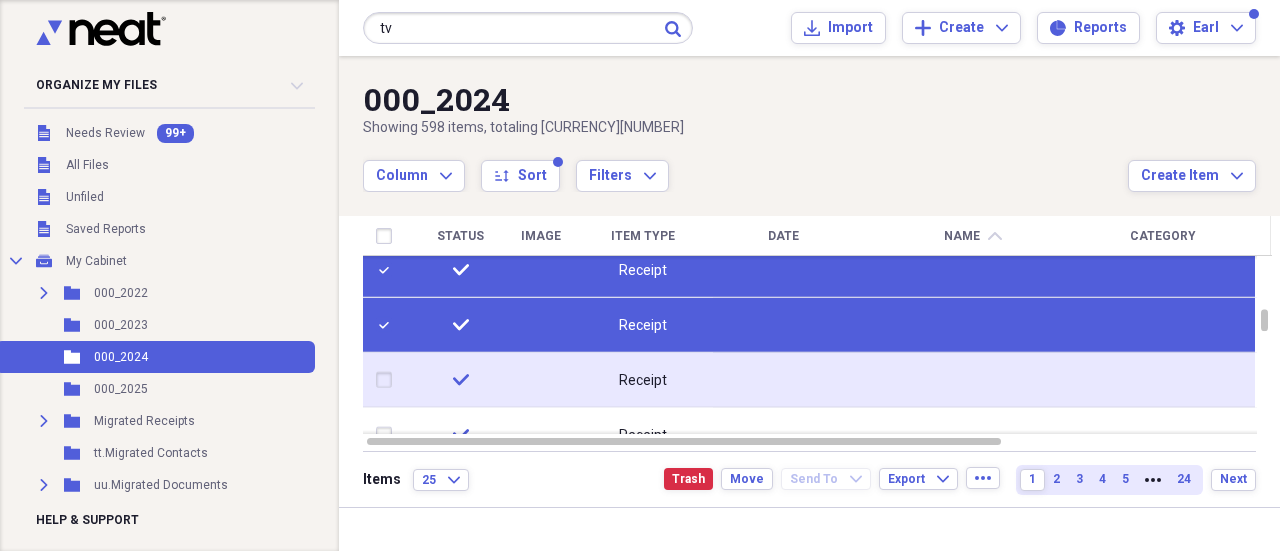 click at bounding box center (388, 380) 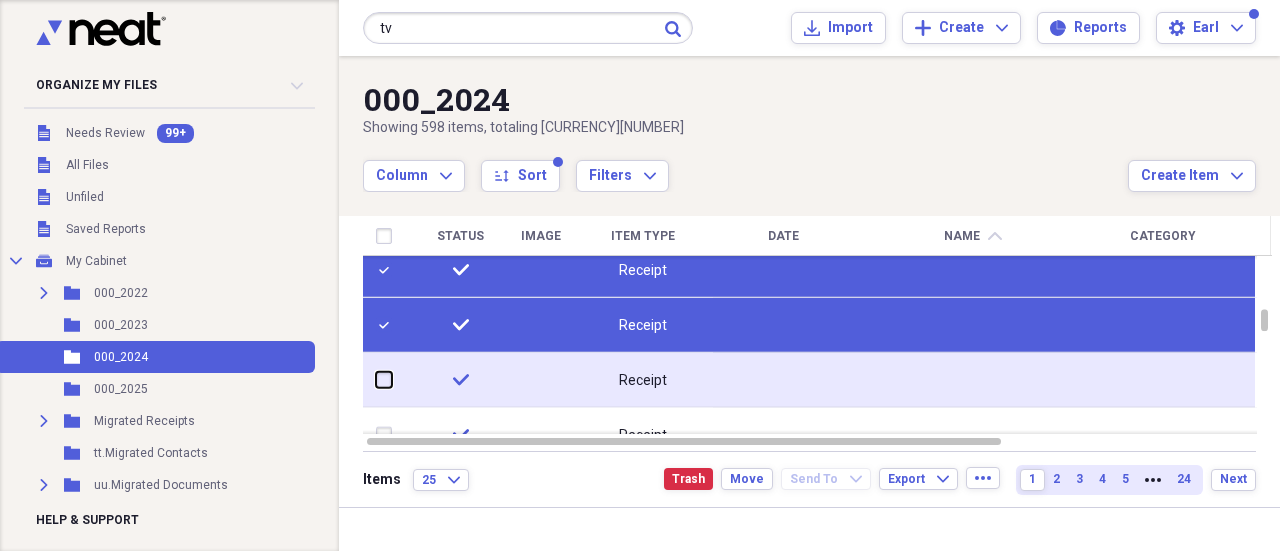 click at bounding box center (376, 380) 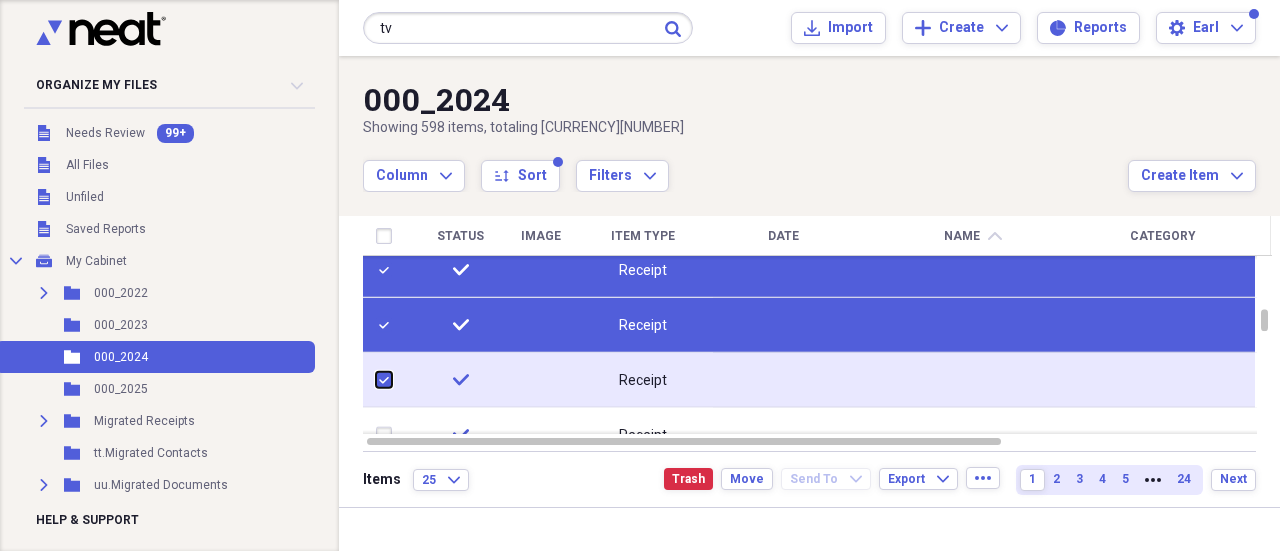 checkbox on "true" 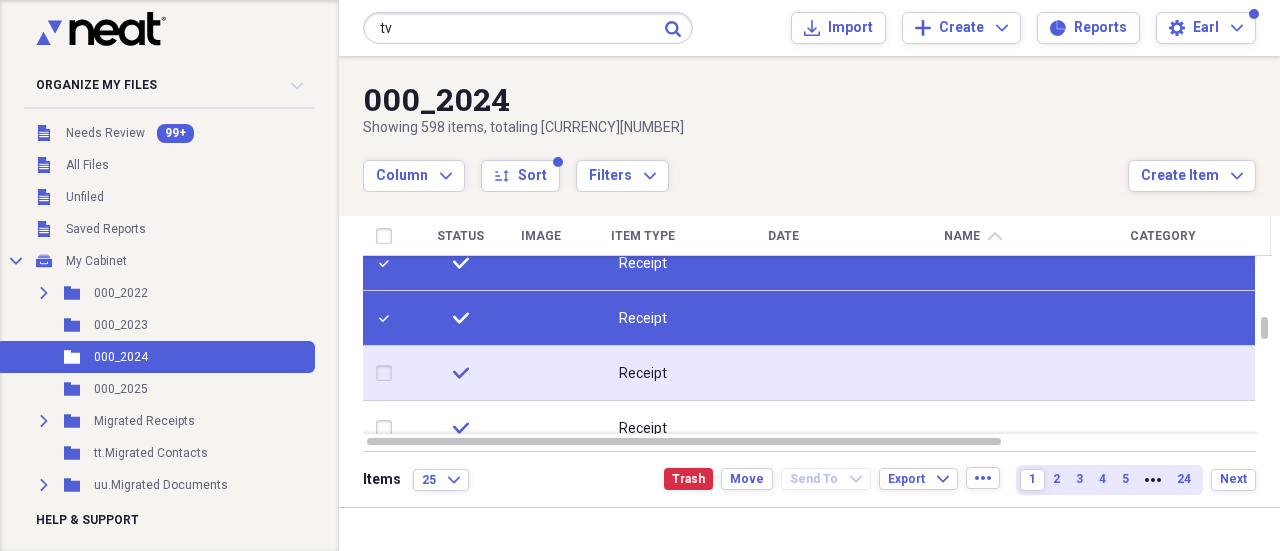 click at bounding box center [388, 373] 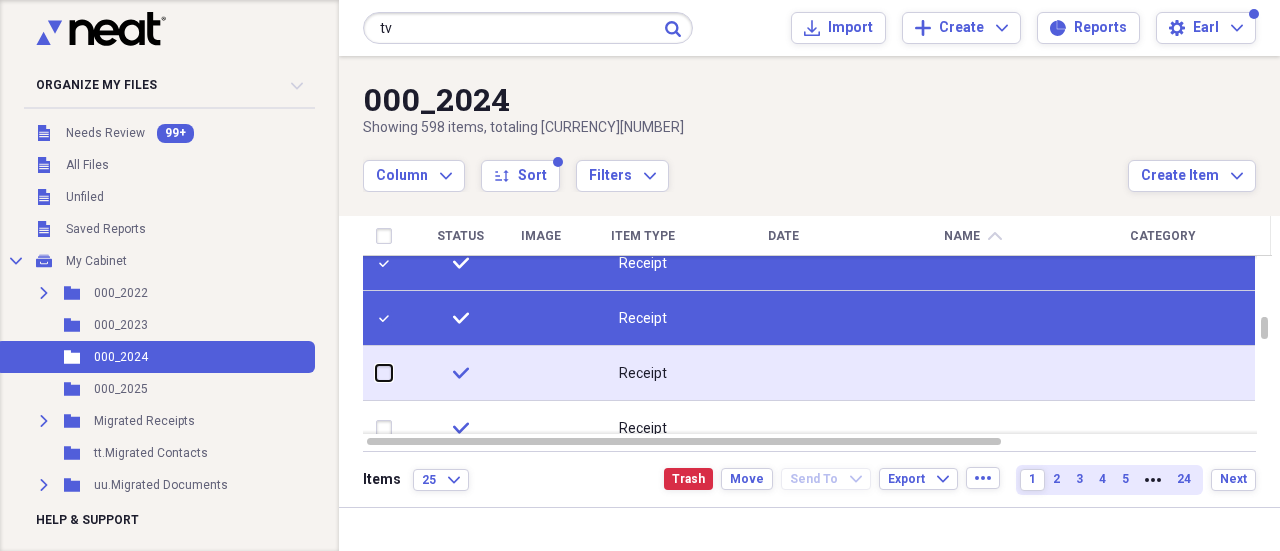 click at bounding box center (376, 373) 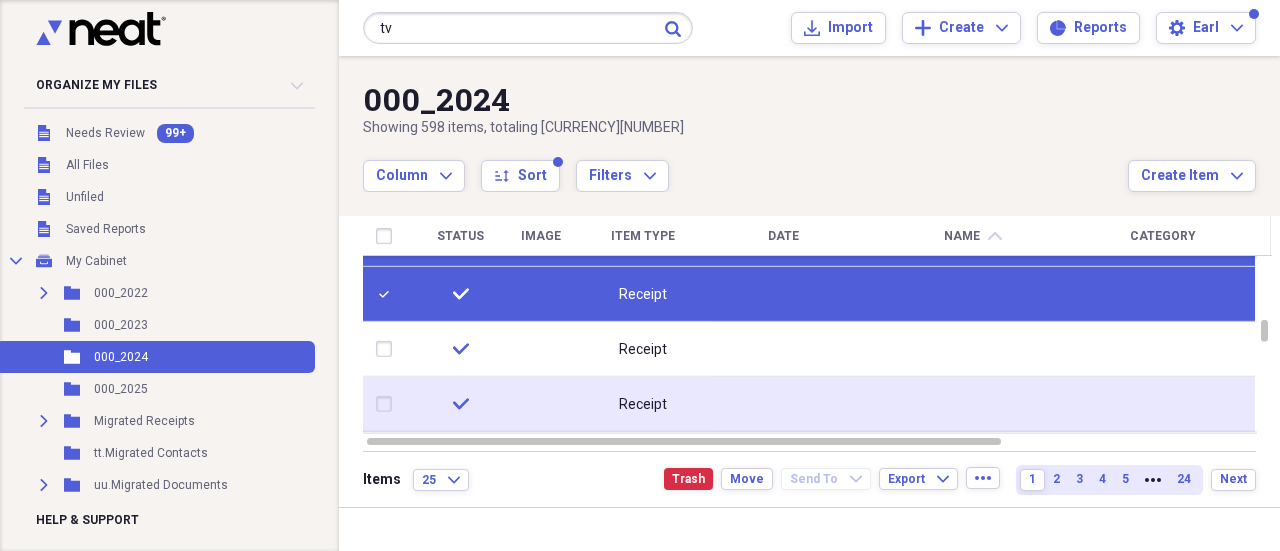 click at bounding box center [388, 404] 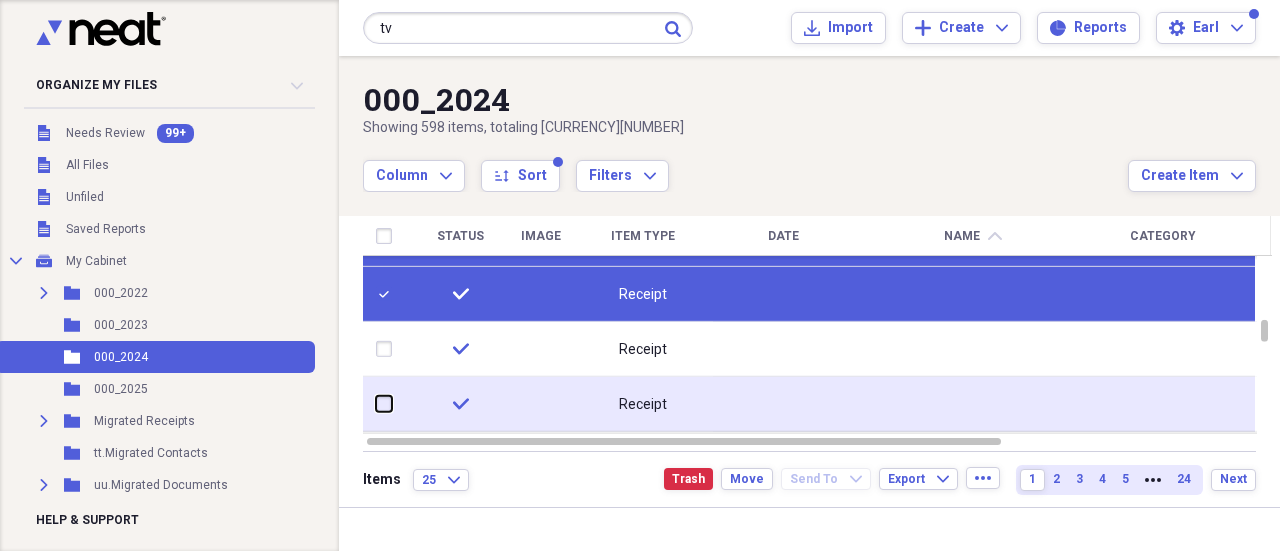 click at bounding box center [376, 404] 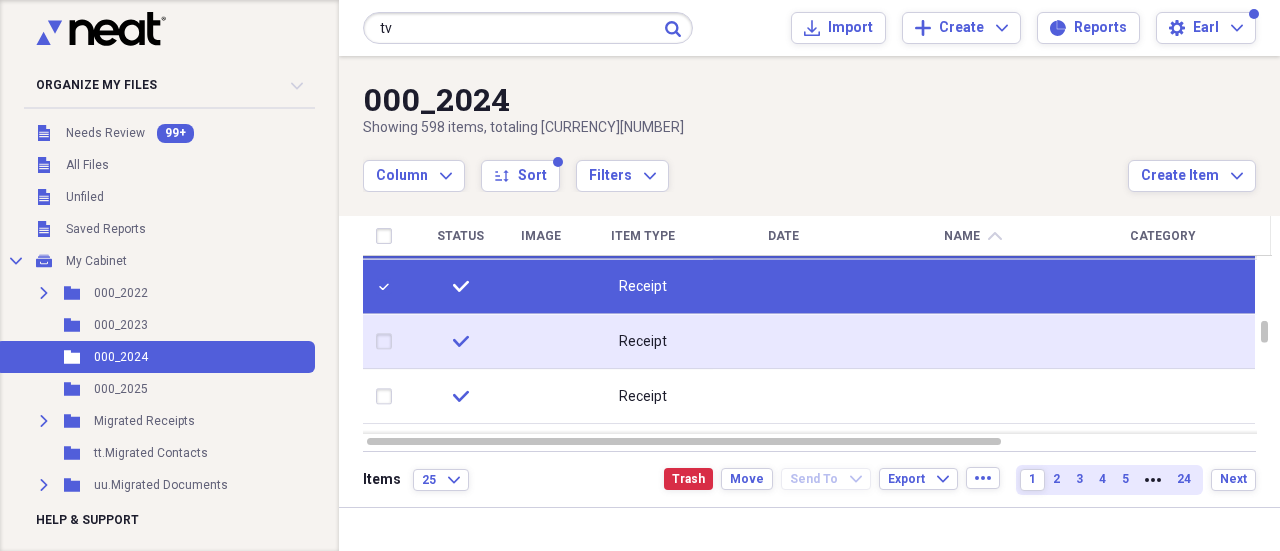 click at bounding box center [388, 342] 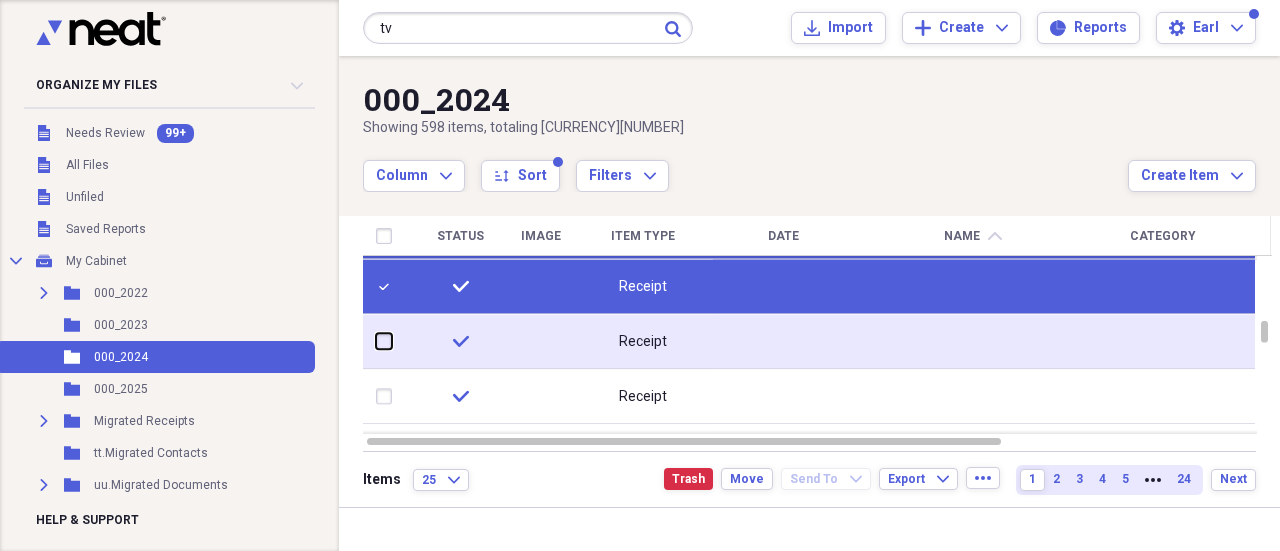 click at bounding box center (376, 341) 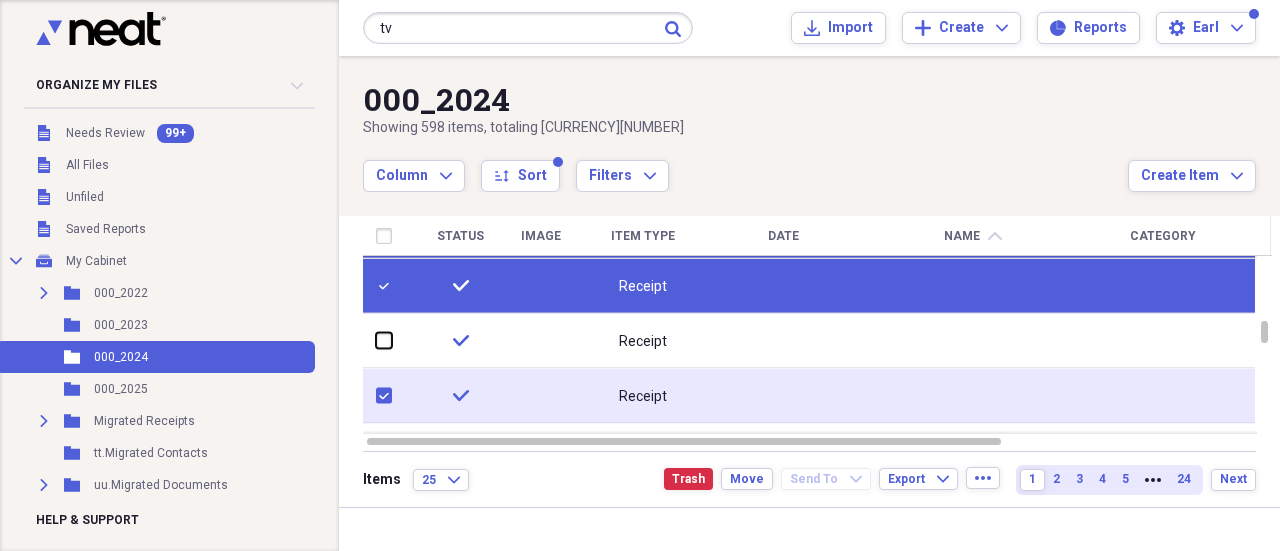 checkbox on "false" 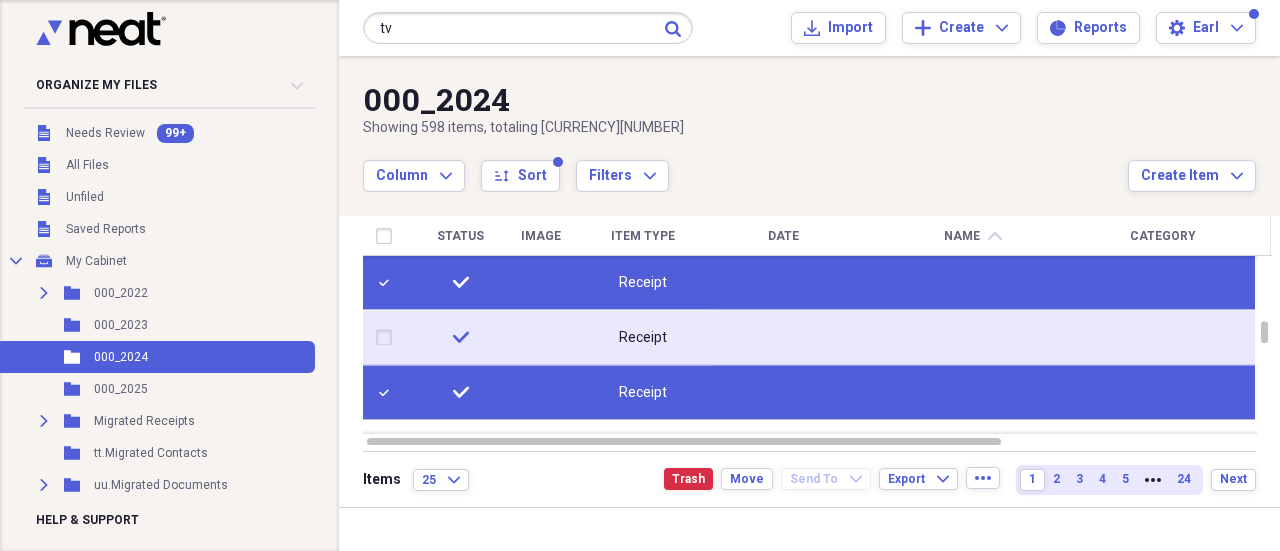 click at bounding box center [388, 338] 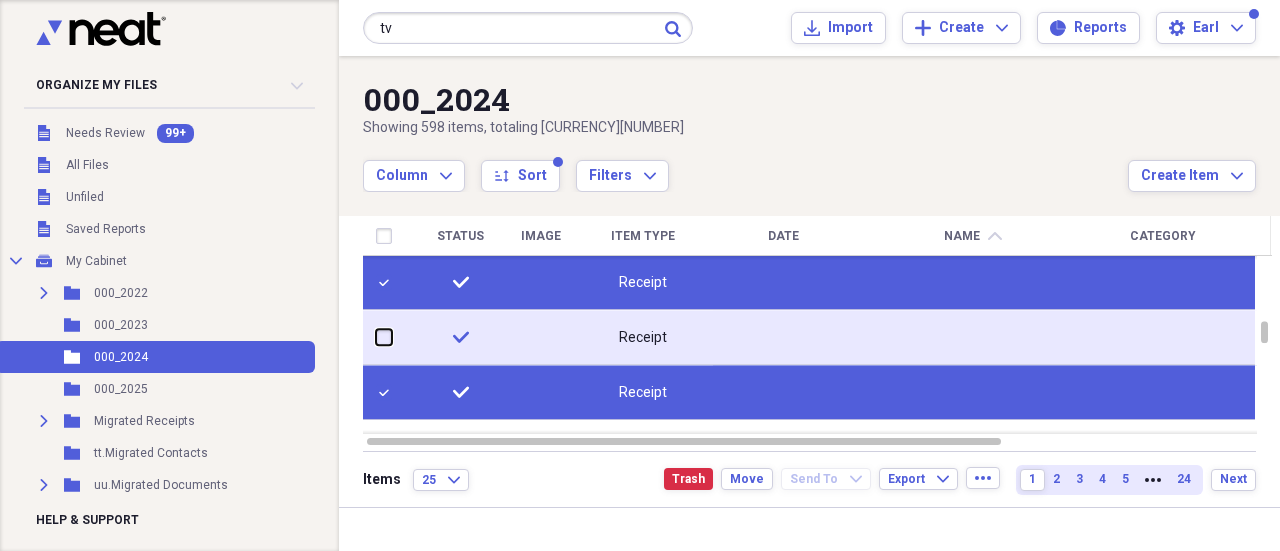click at bounding box center [376, 337] 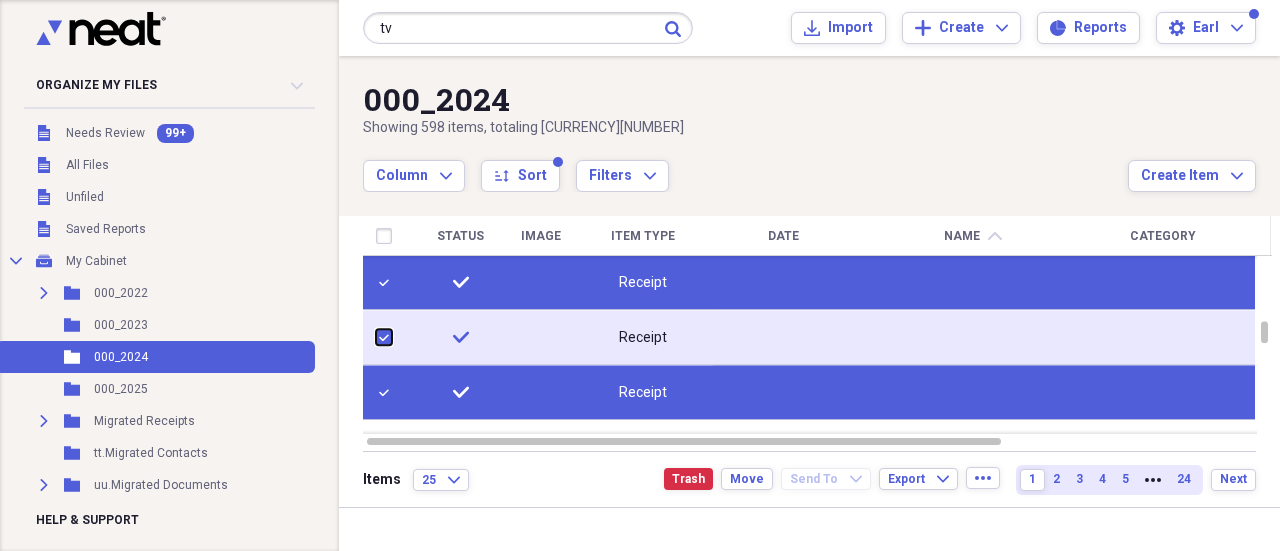 checkbox on "true" 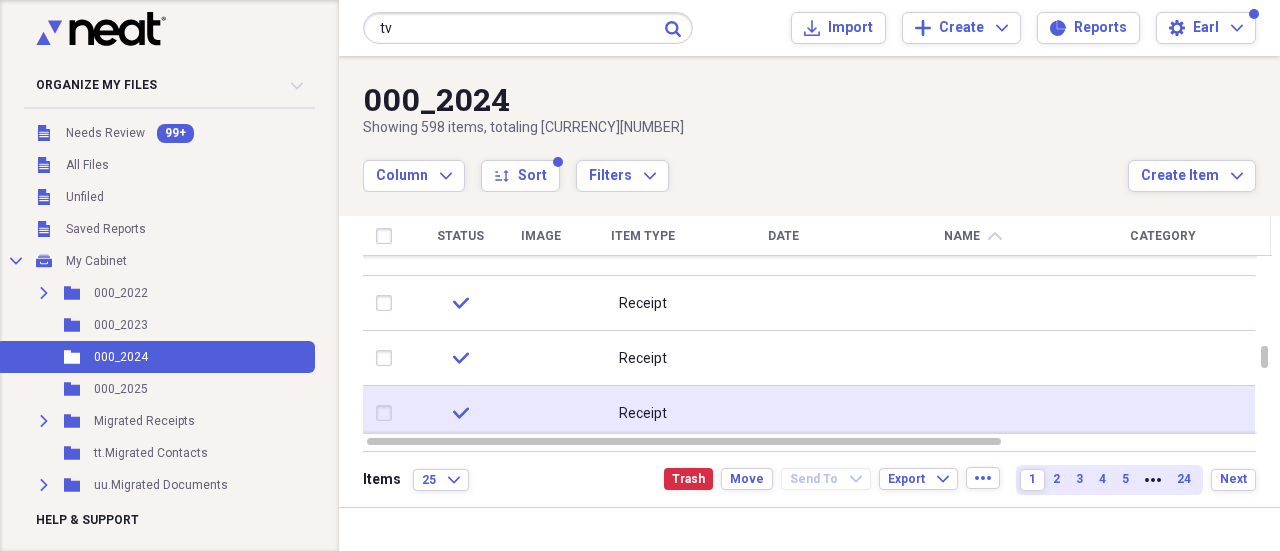 click at bounding box center (388, 413) 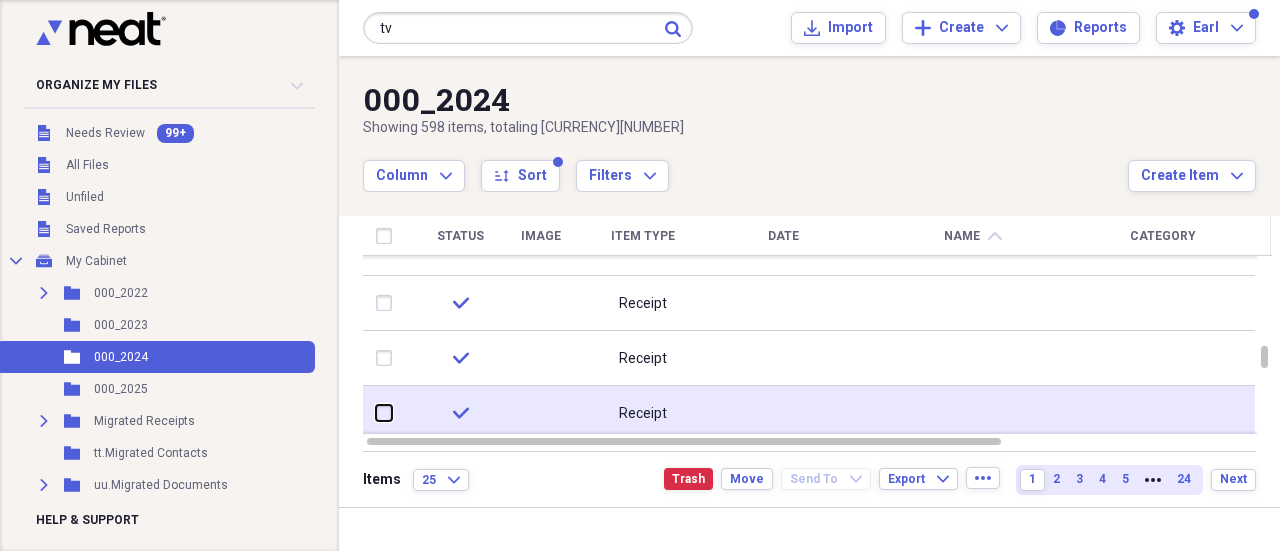 click at bounding box center [376, 413] 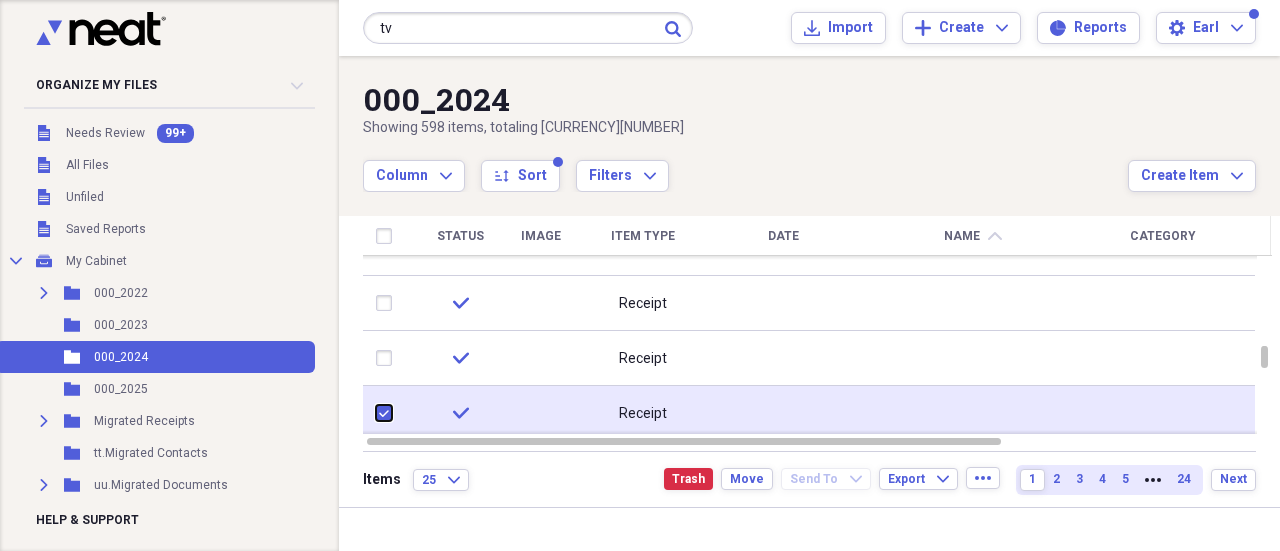 checkbox on "true" 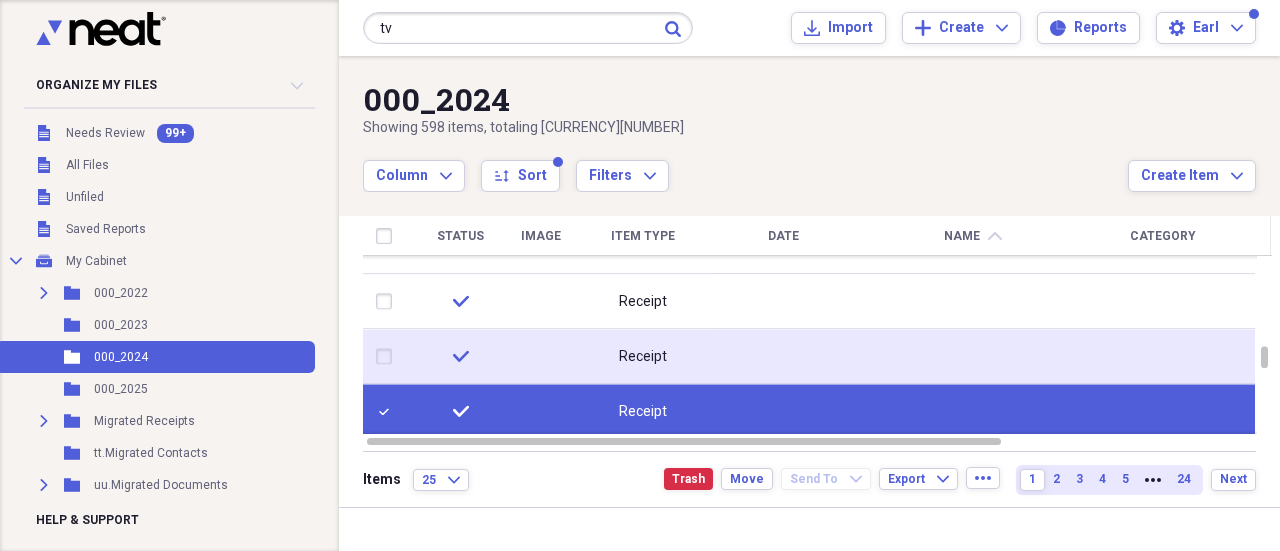 click at bounding box center [388, 357] 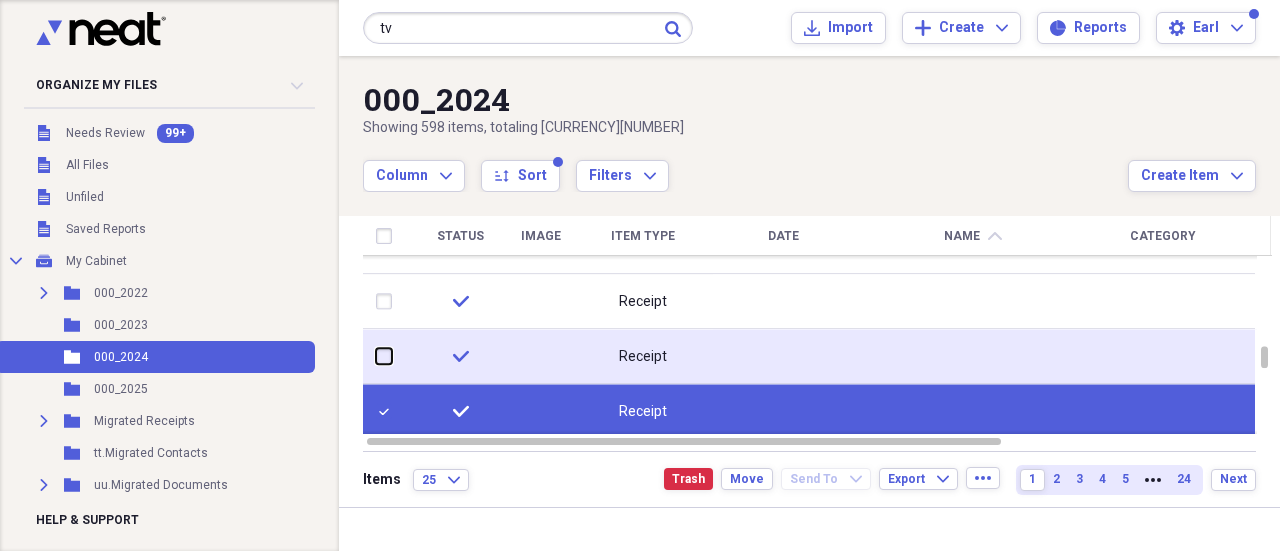 click at bounding box center (376, 356) 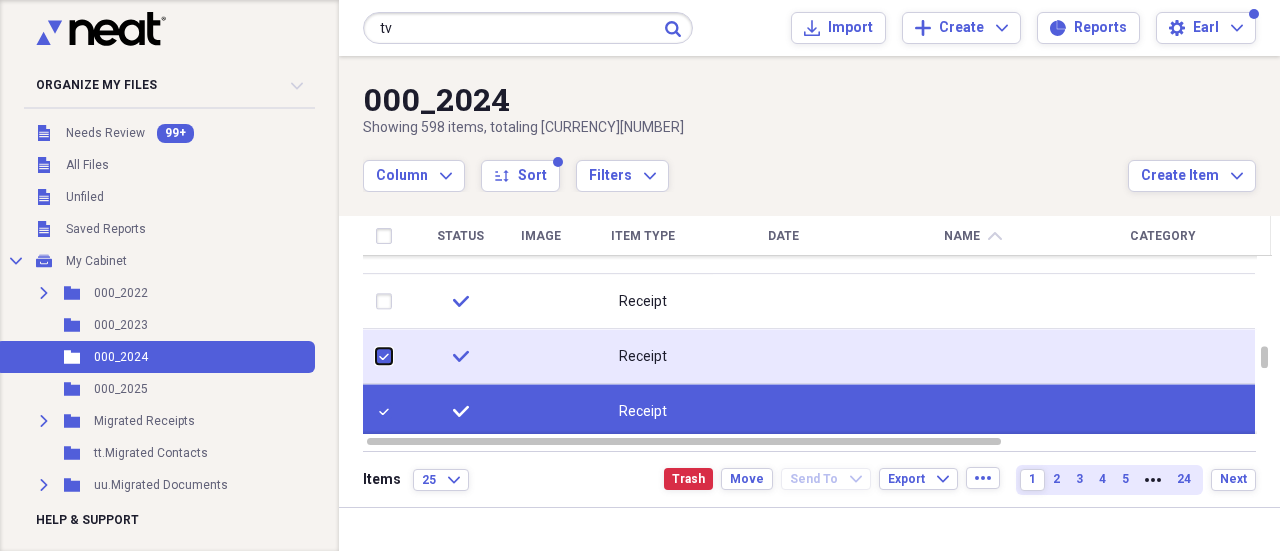 checkbox on "true" 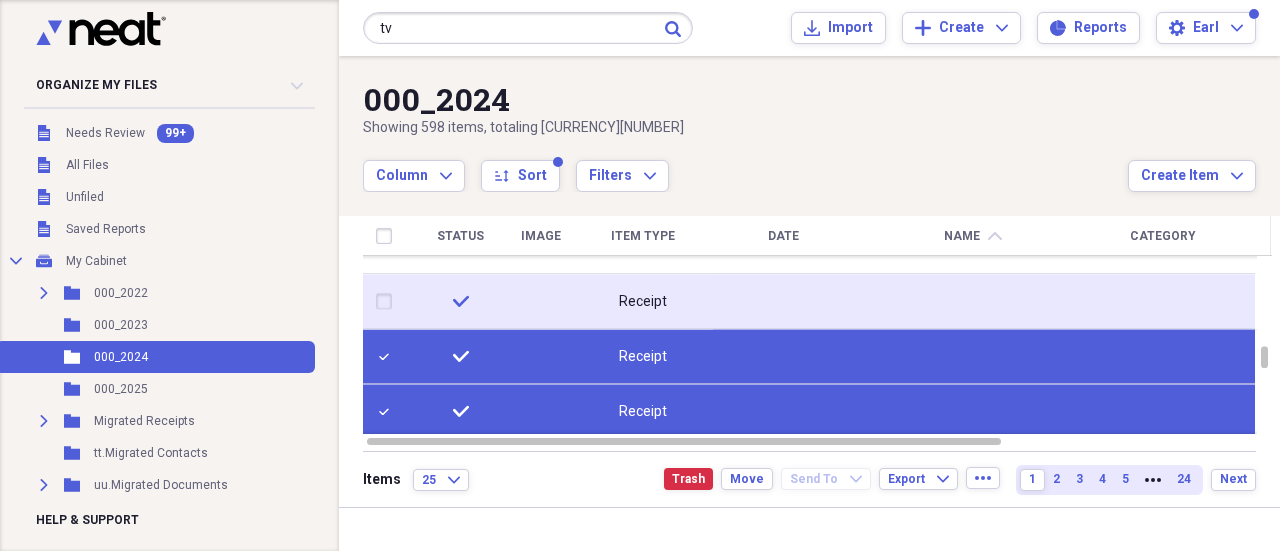 click at bounding box center (388, 302) 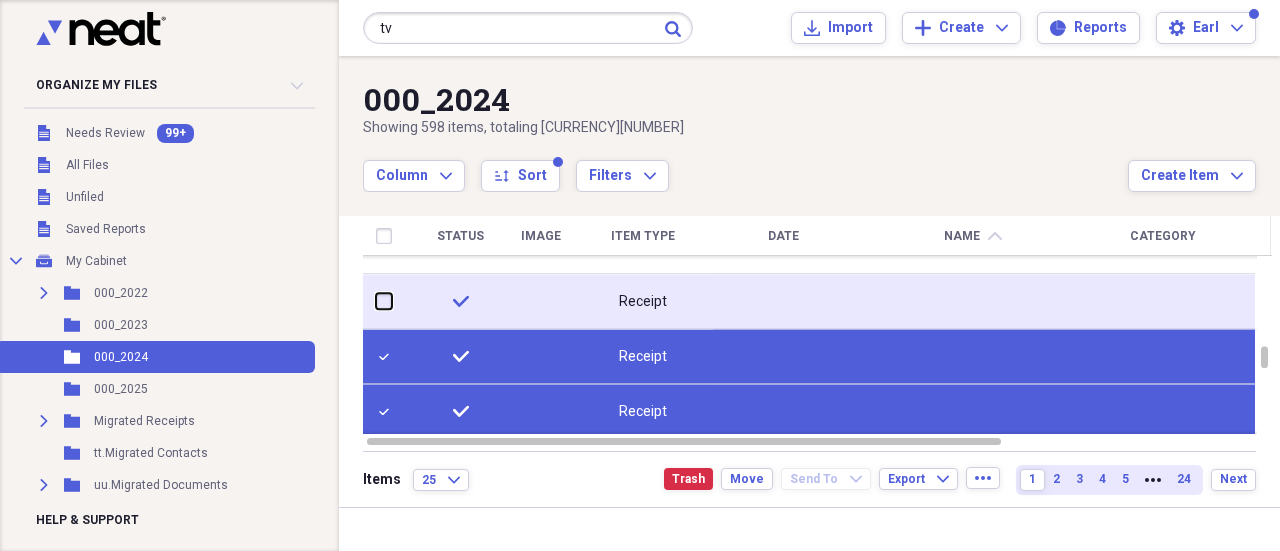 click at bounding box center [376, 301] 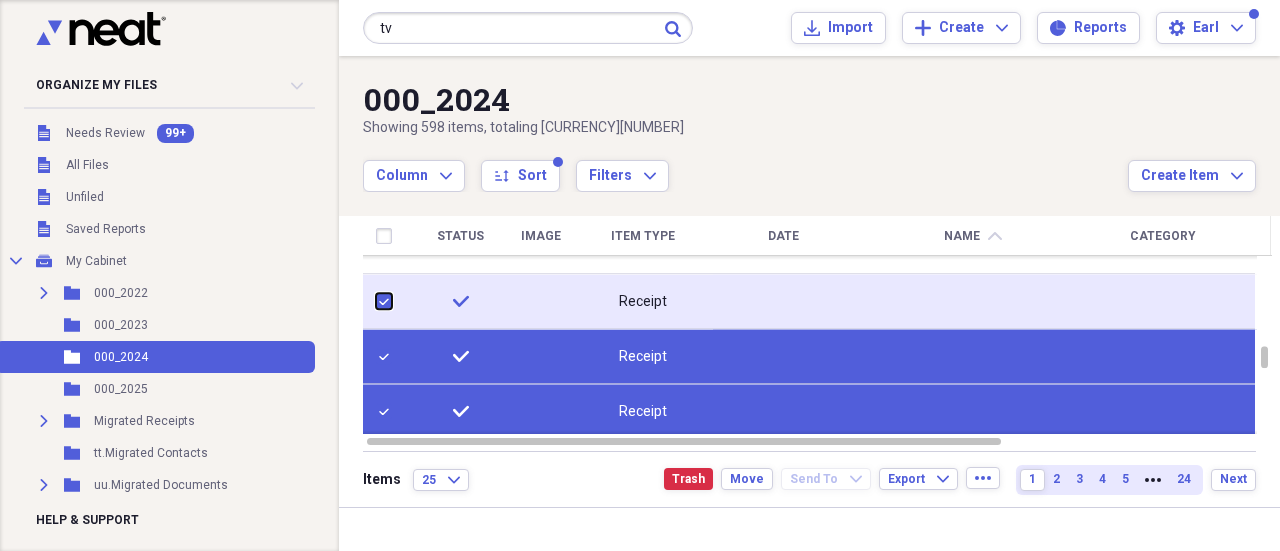 checkbox on "true" 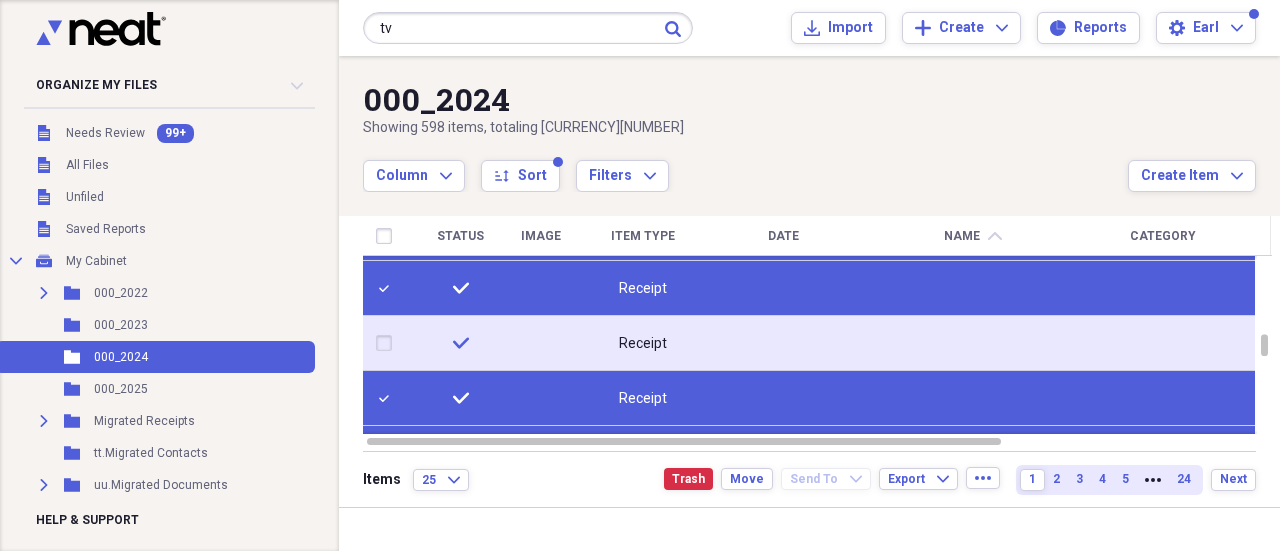 click at bounding box center (388, 343) 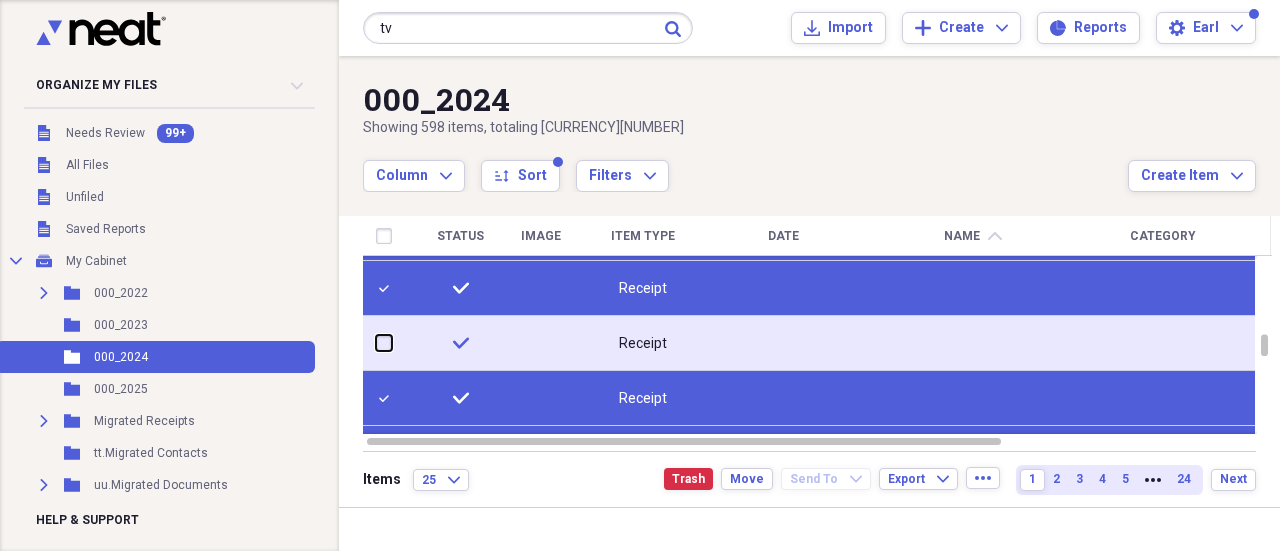click at bounding box center (376, 343) 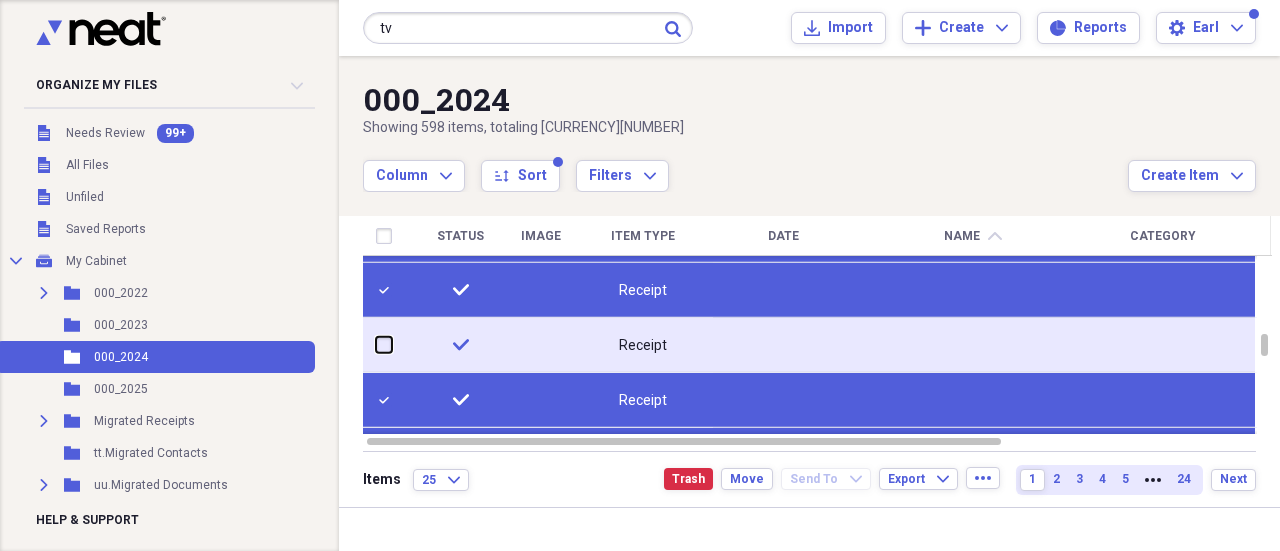 checkbox on "true" 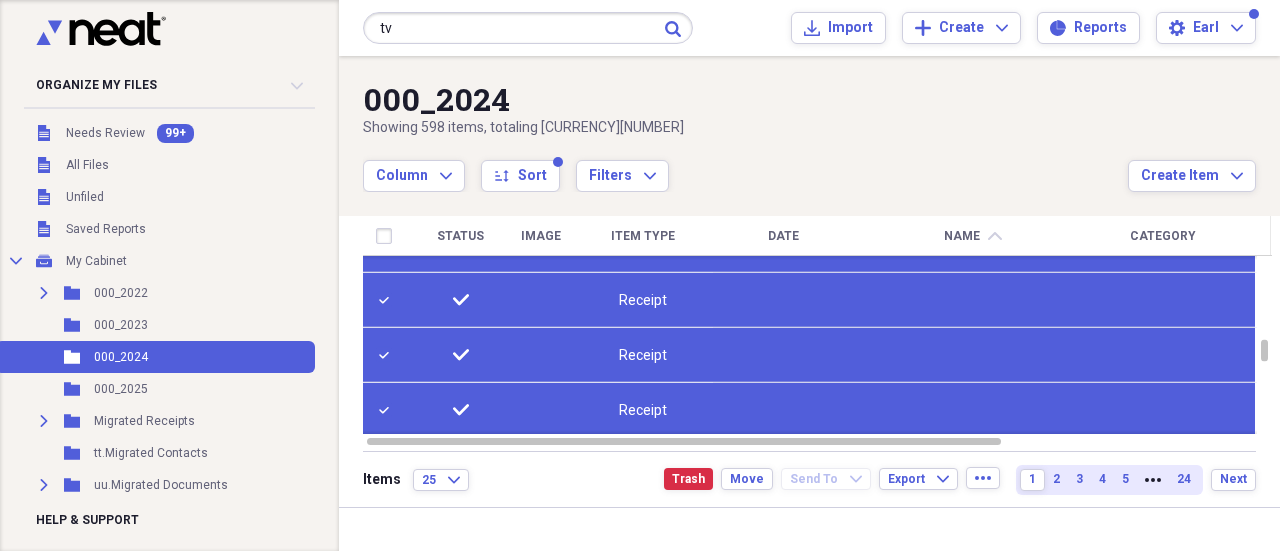 checkbox on "false" 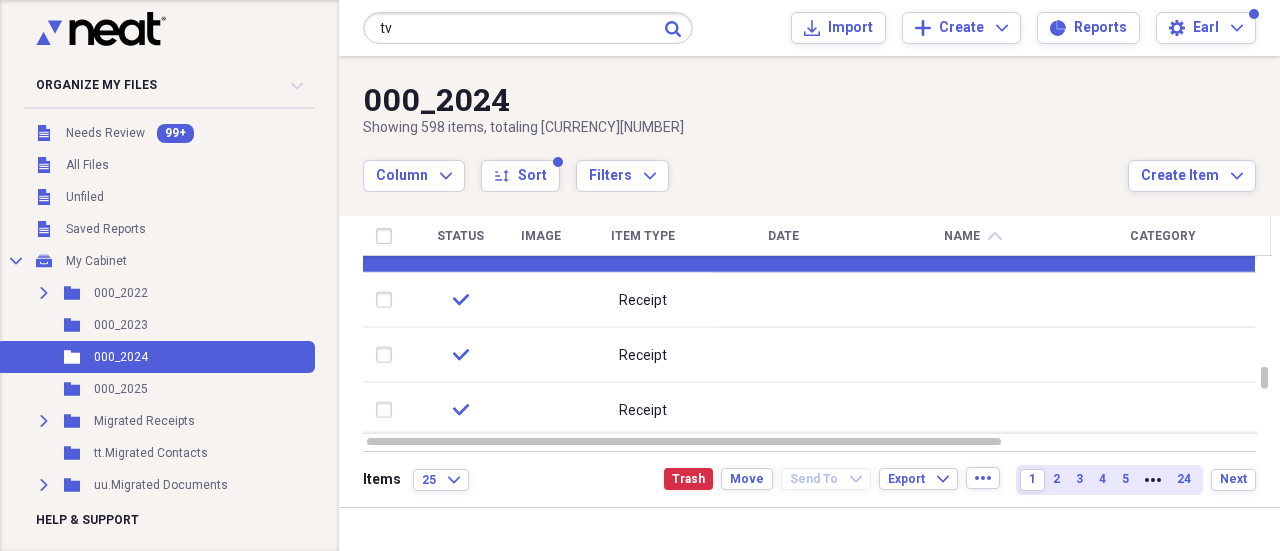 checkbox on "false" 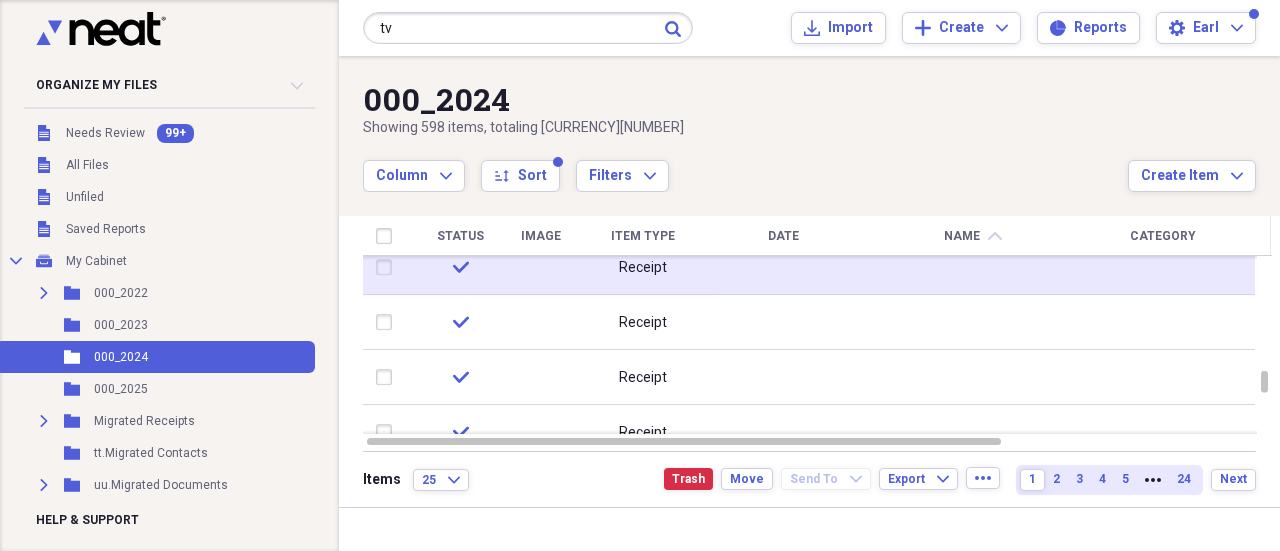 checkbox on "false" 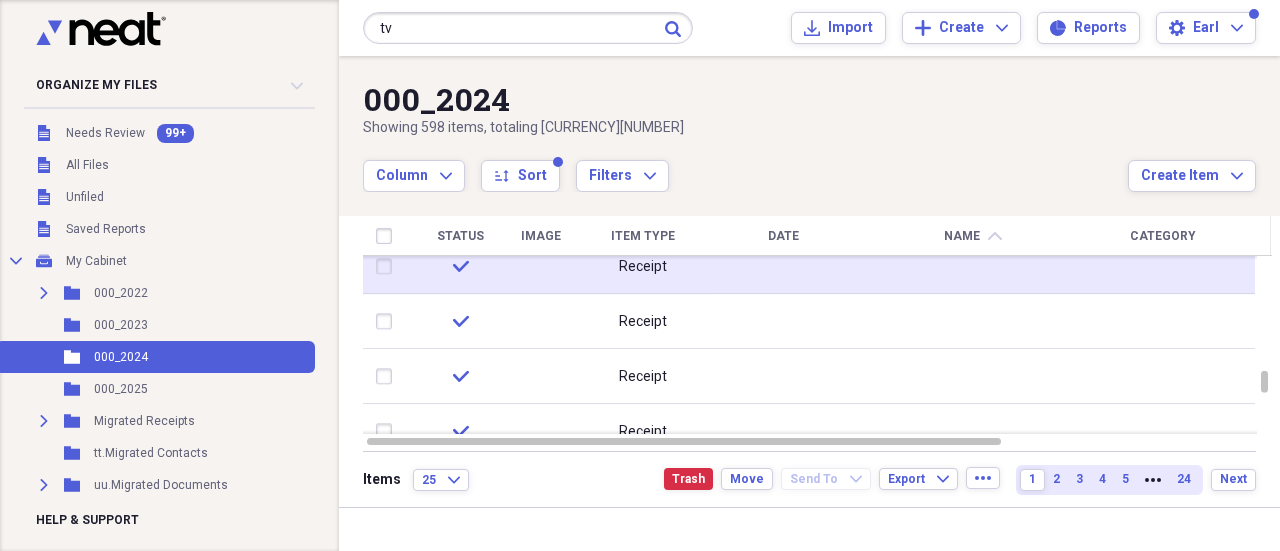 click at bounding box center (388, 267) 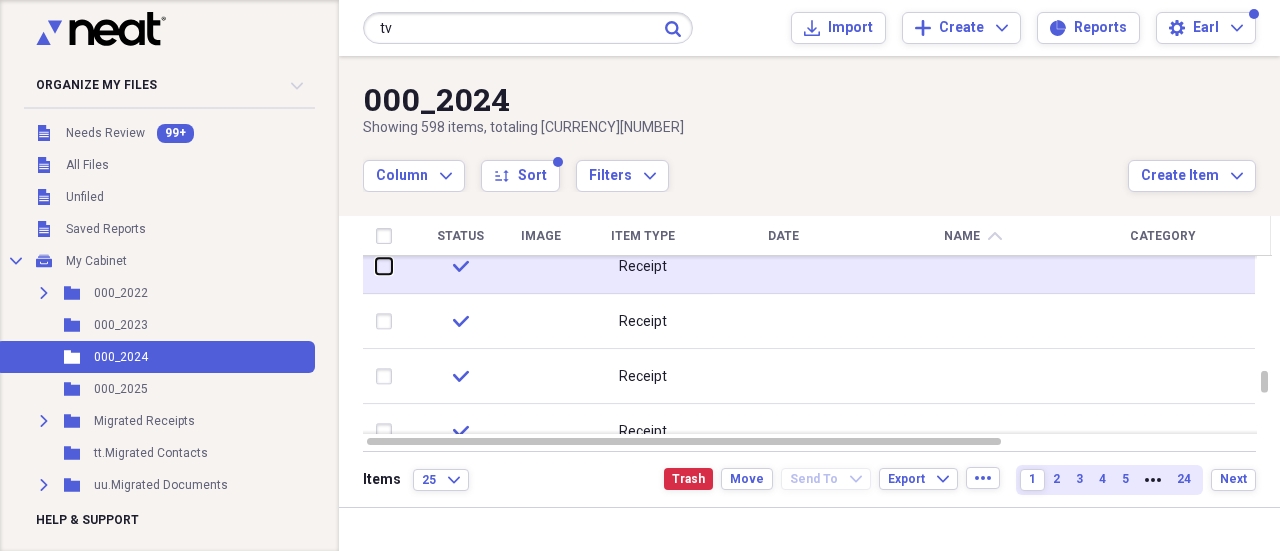 click at bounding box center (376, 266) 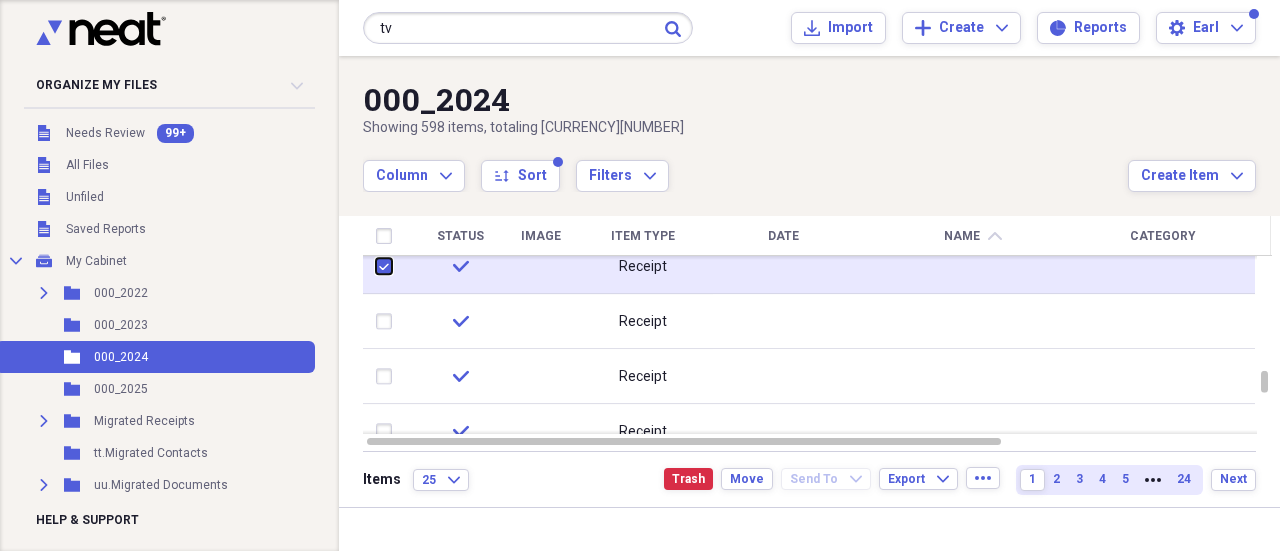 checkbox on "true" 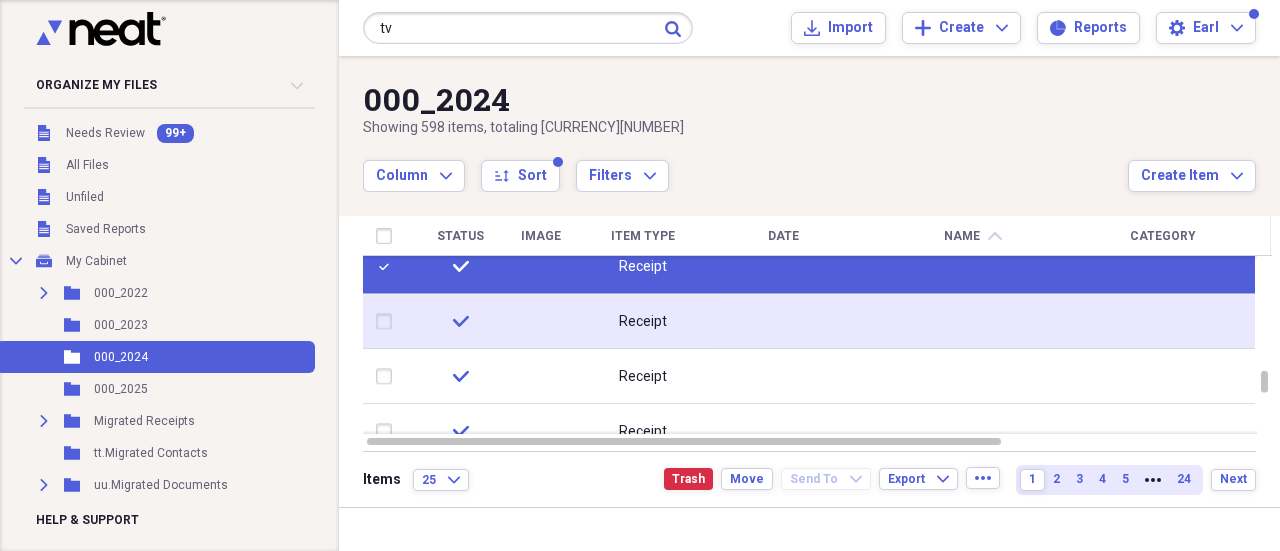 click at bounding box center (388, 322) 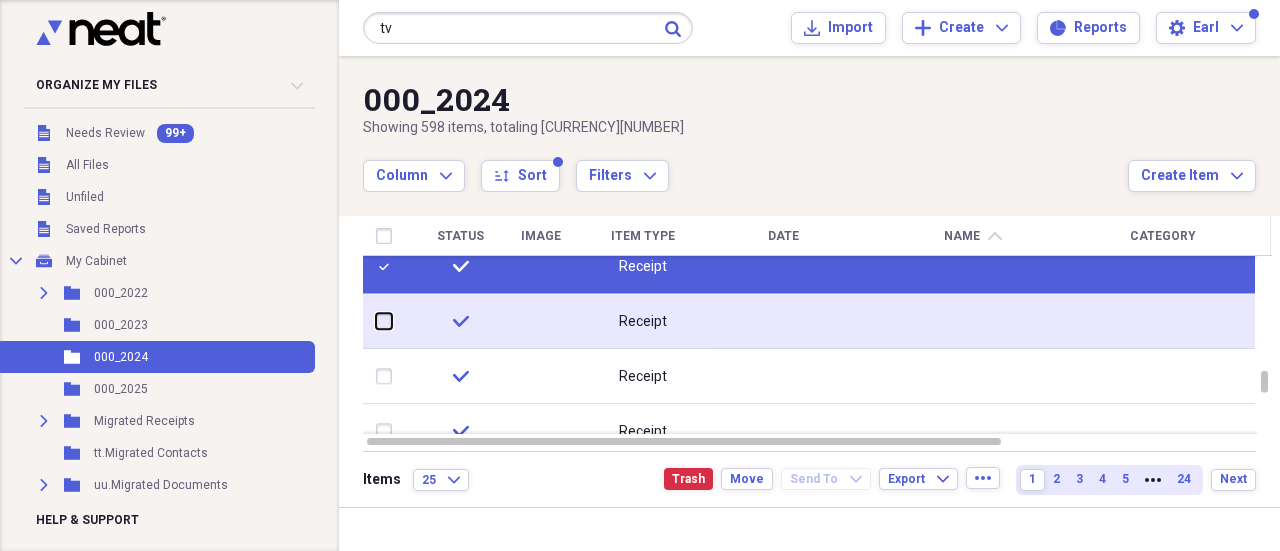 click at bounding box center (376, 321) 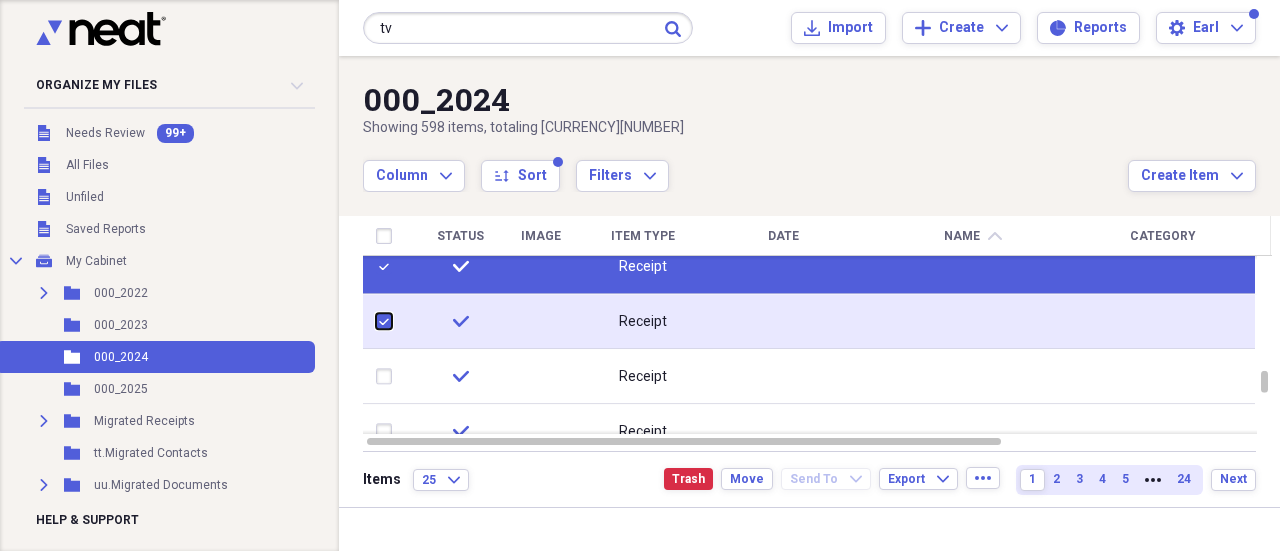 checkbox on "true" 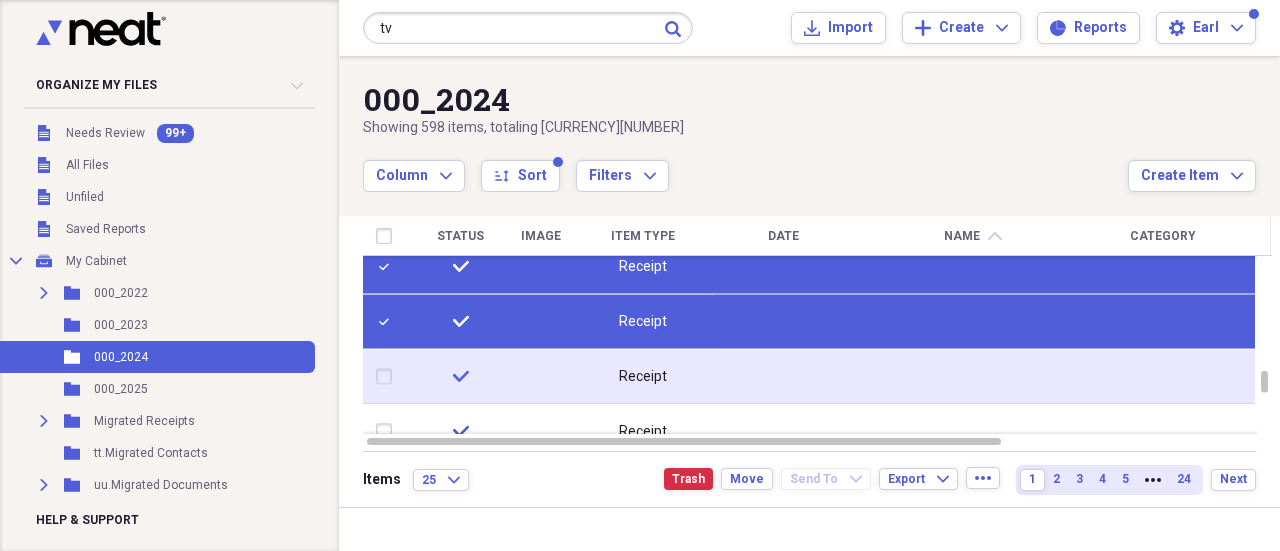 click at bounding box center (388, 377) 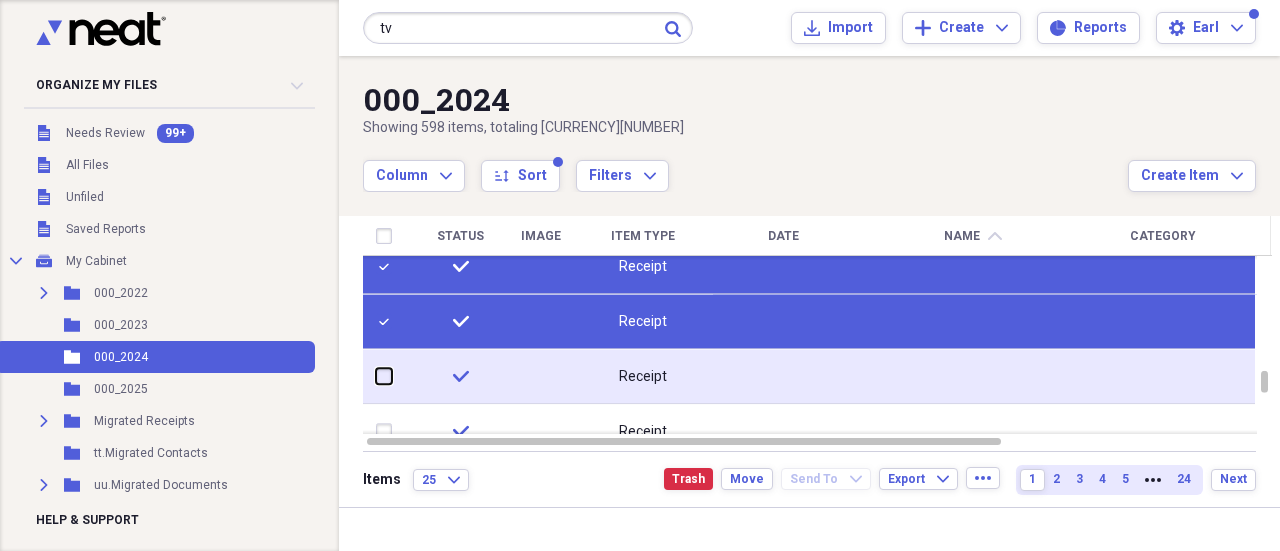 click at bounding box center [376, 376] 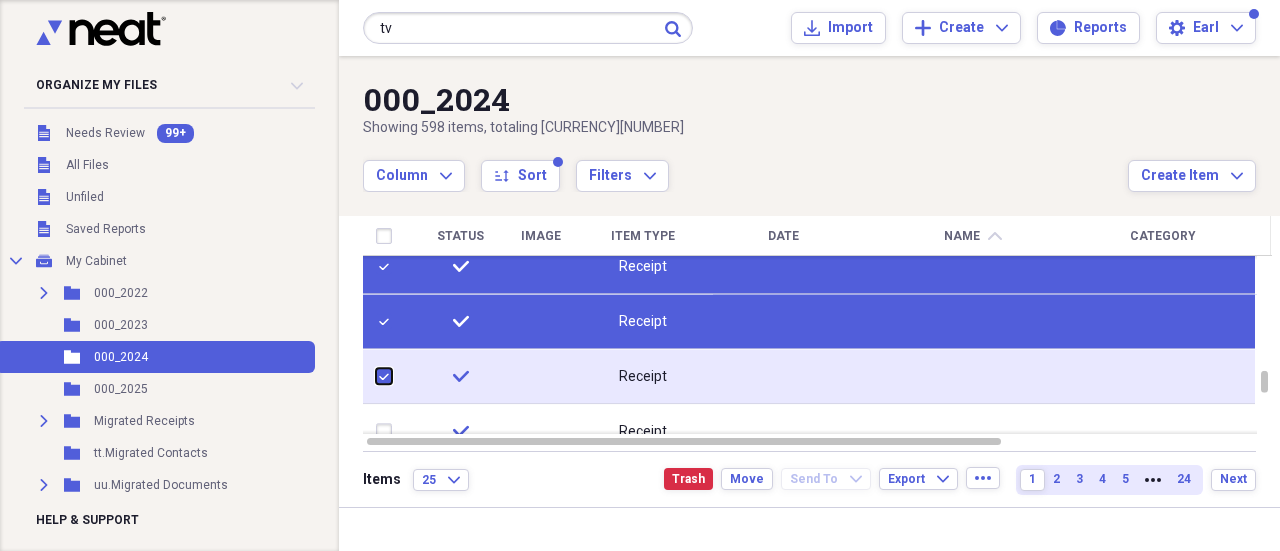 checkbox on "true" 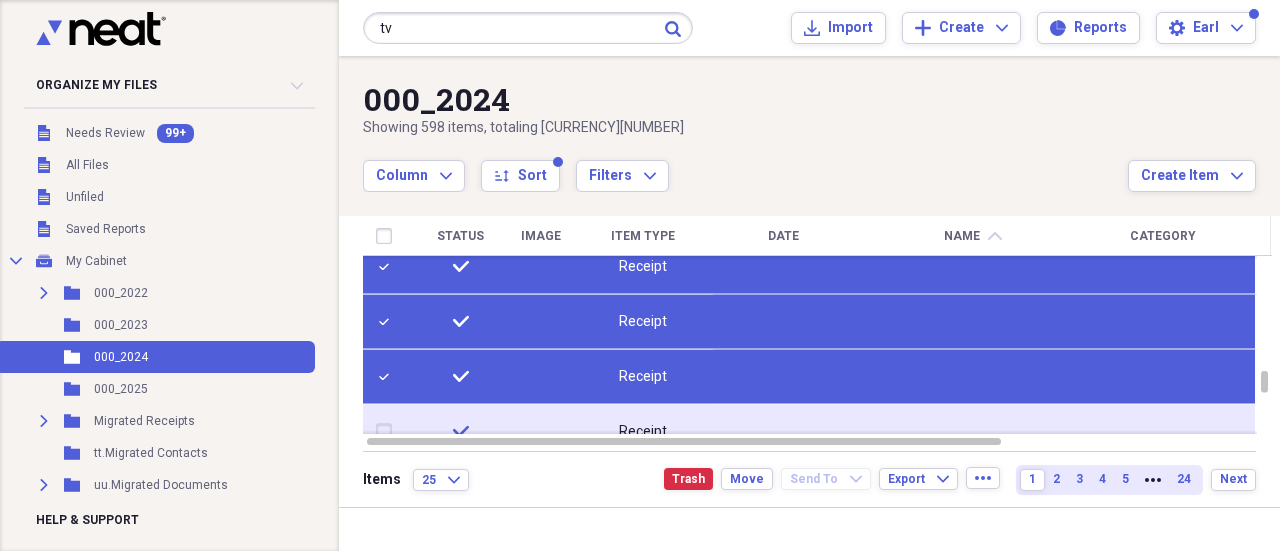click at bounding box center [388, 432] 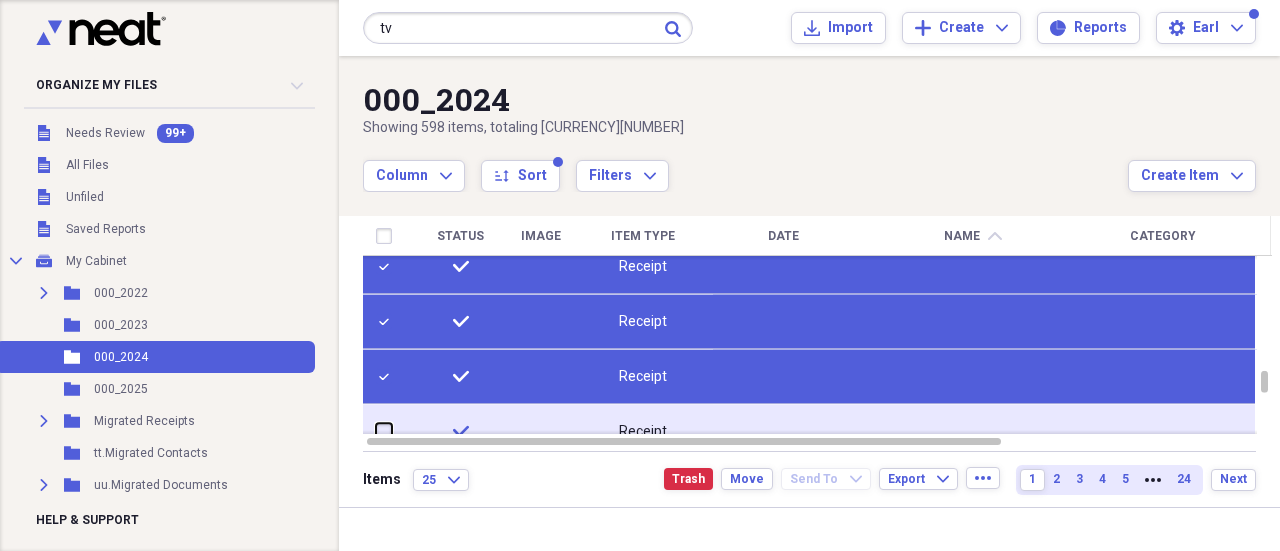 click at bounding box center (376, 431) 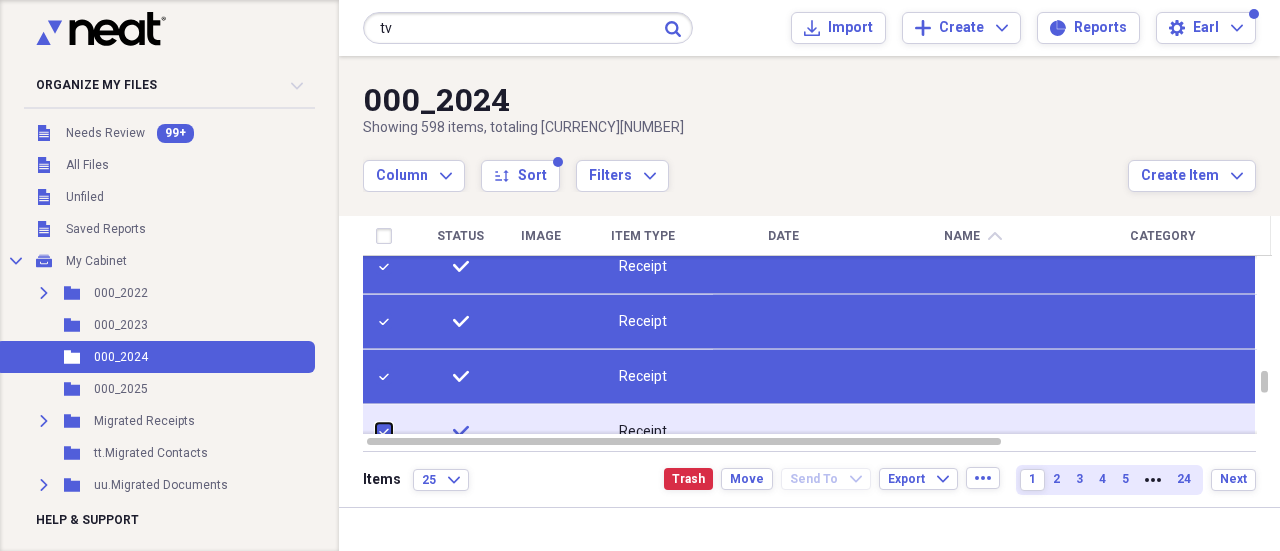 checkbox on "true" 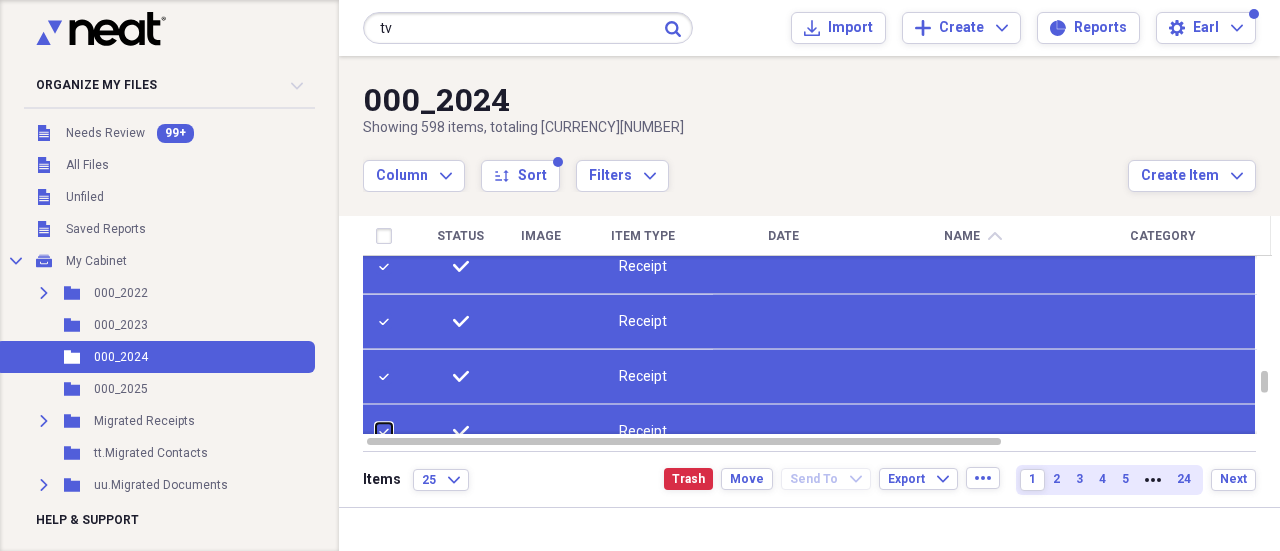 checkbox on "false" 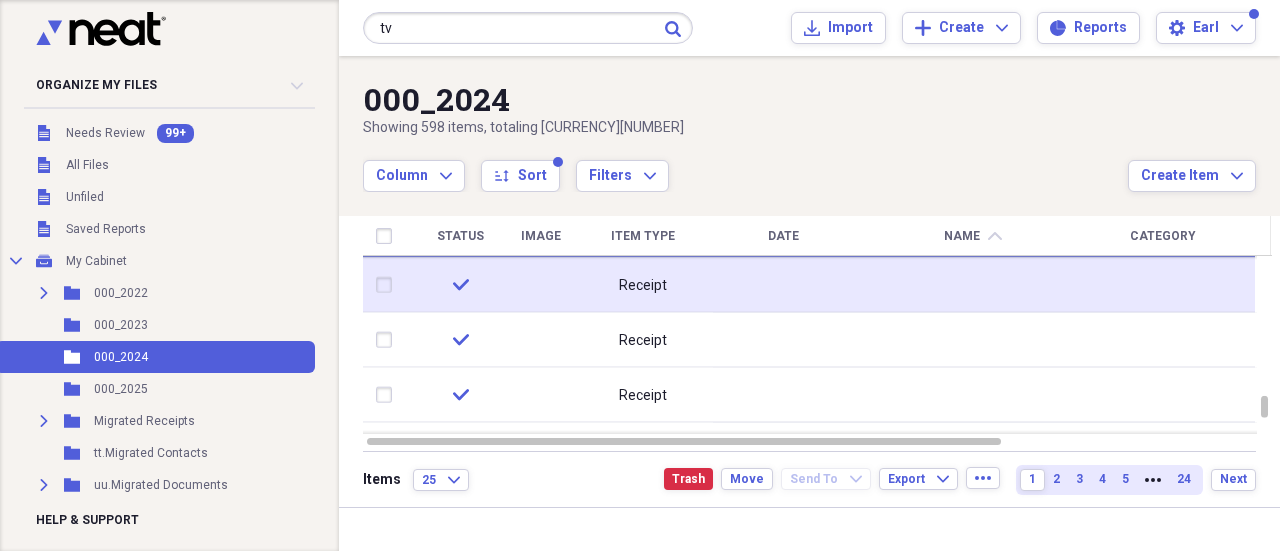 click at bounding box center [388, 285] 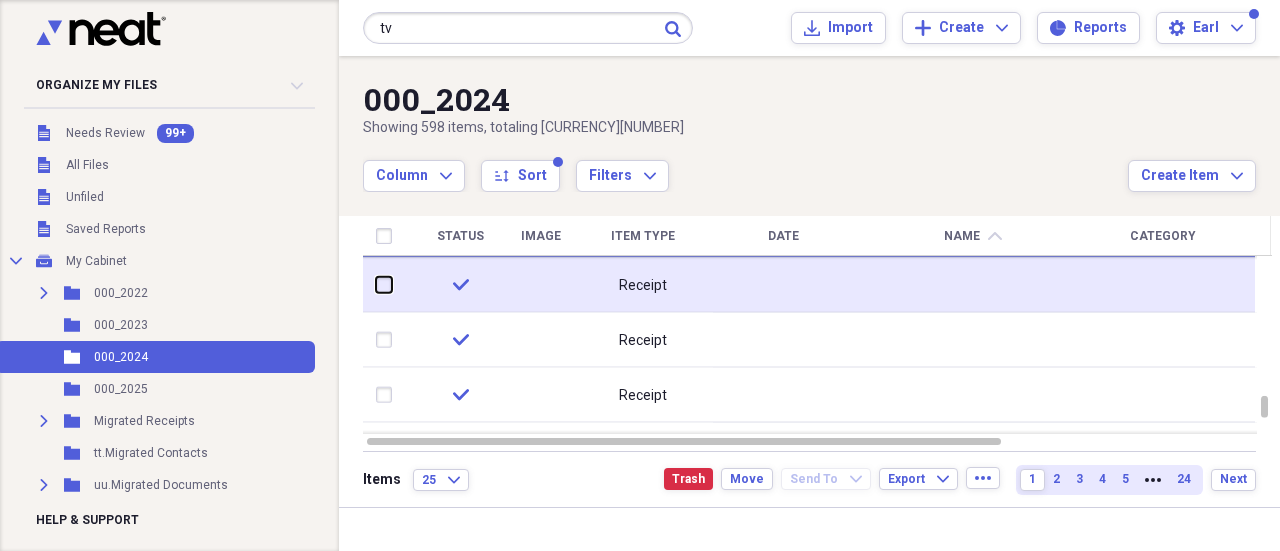 click at bounding box center (376, 285) 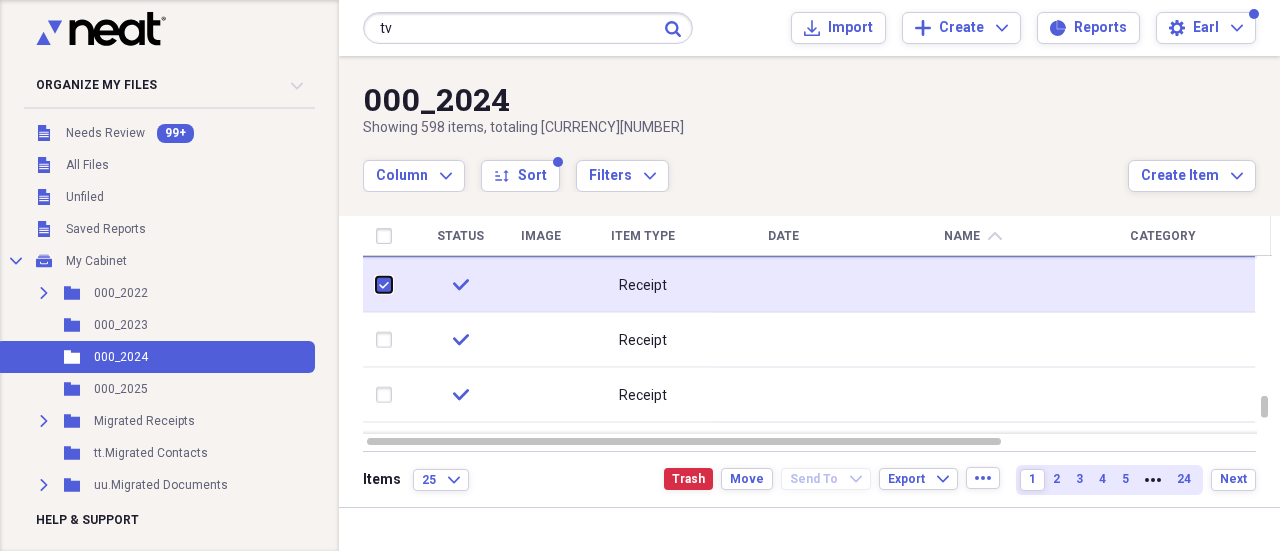 checkbox on "true" 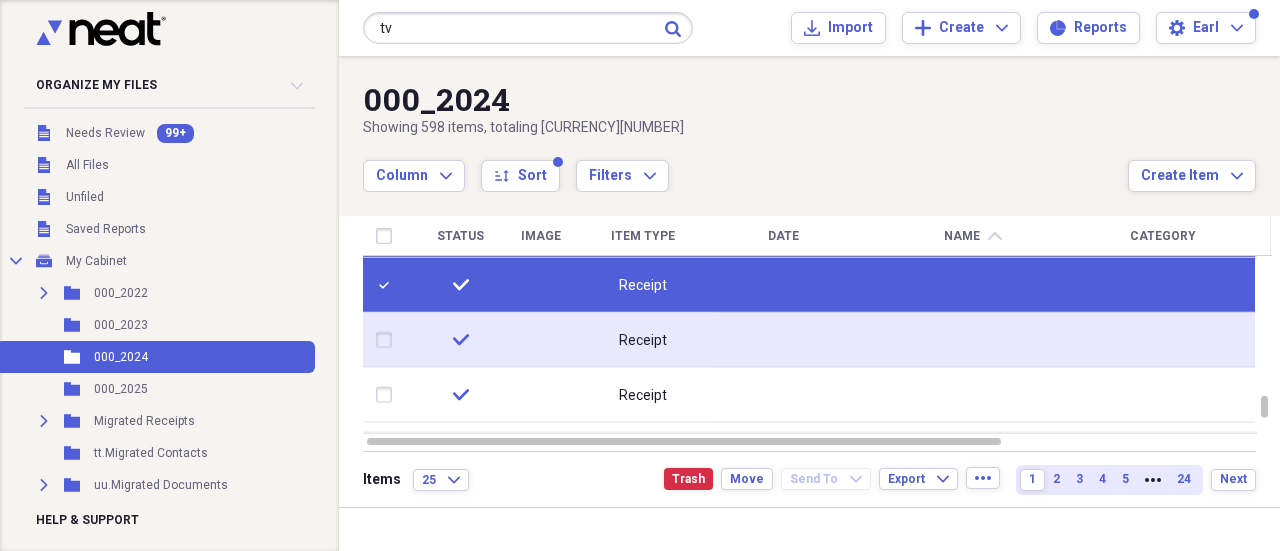 click at bounding box center (388, 340) 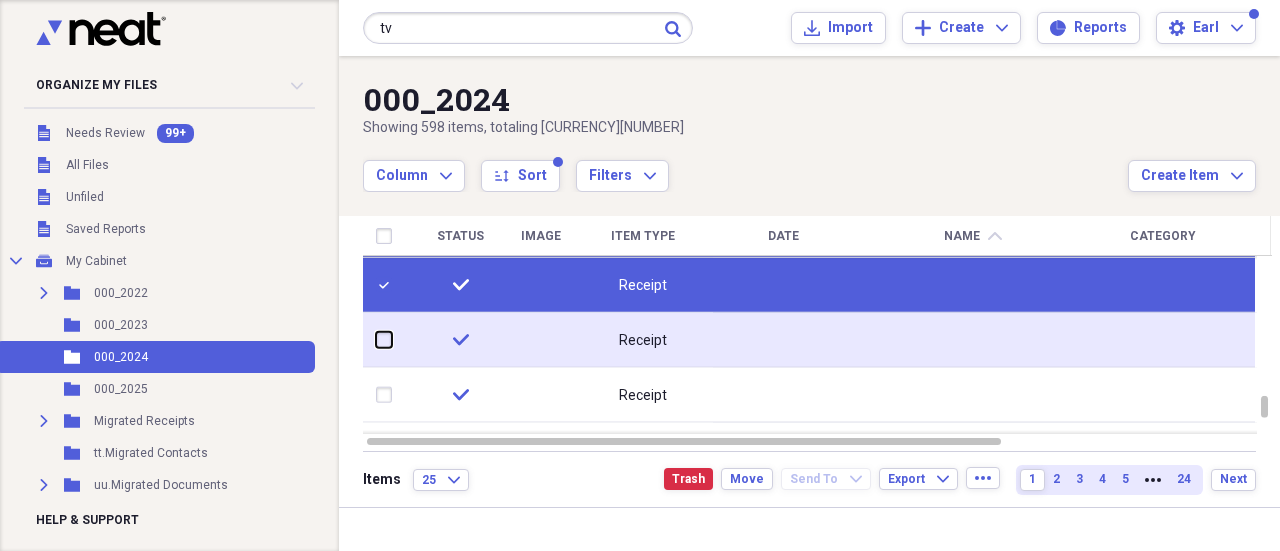 click at bounding box center [376, 340] 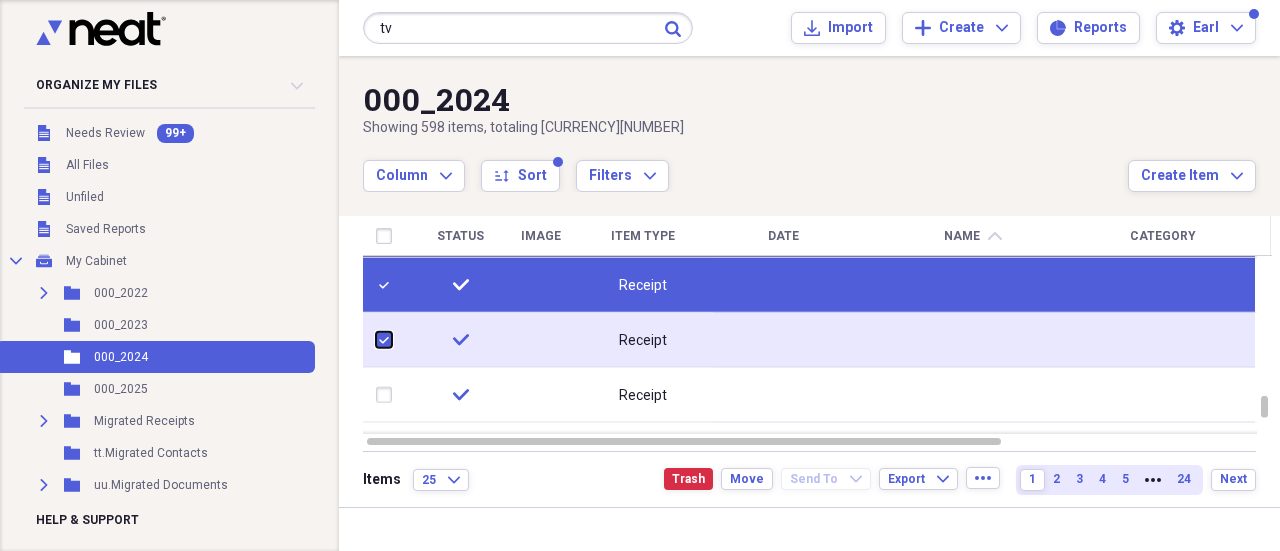checkbox on "true" 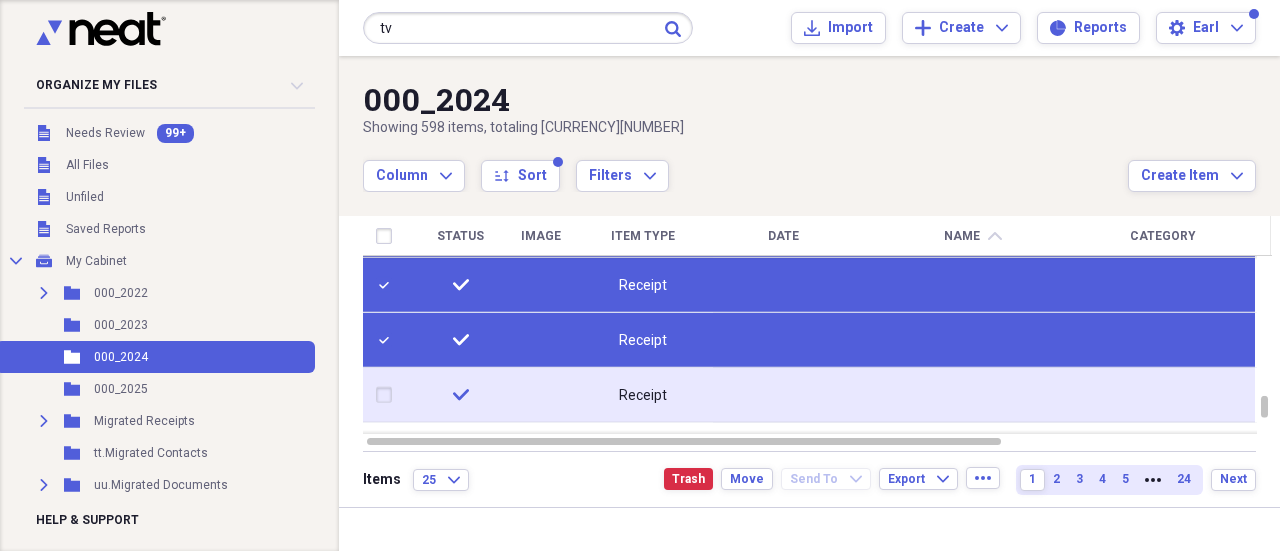 click at bounding box center [388, 395] 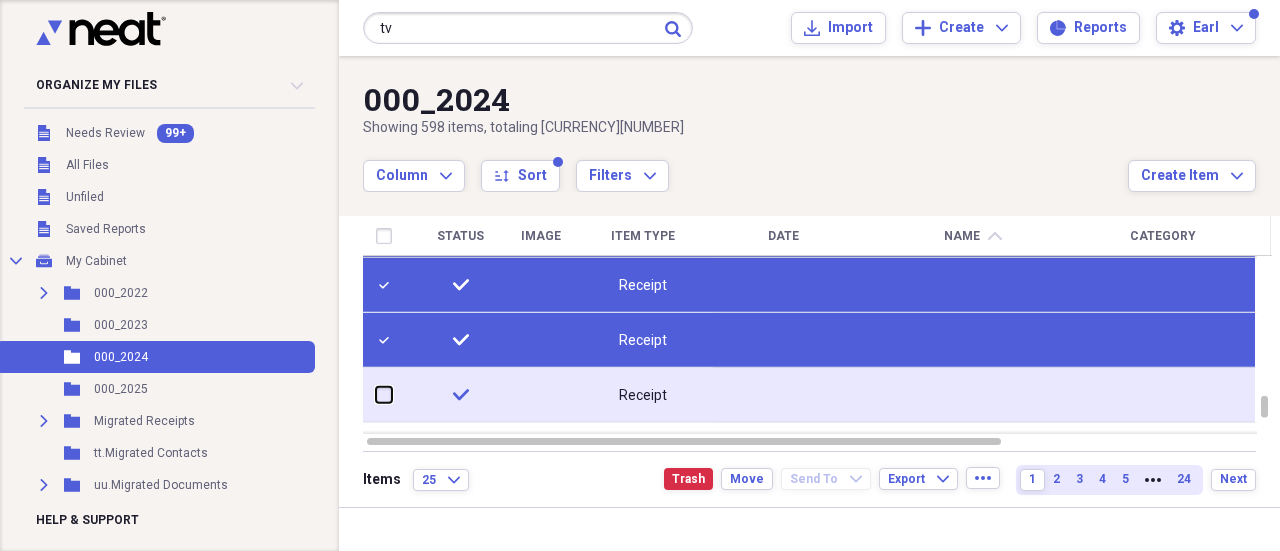 click at bounding box center (376, 395) 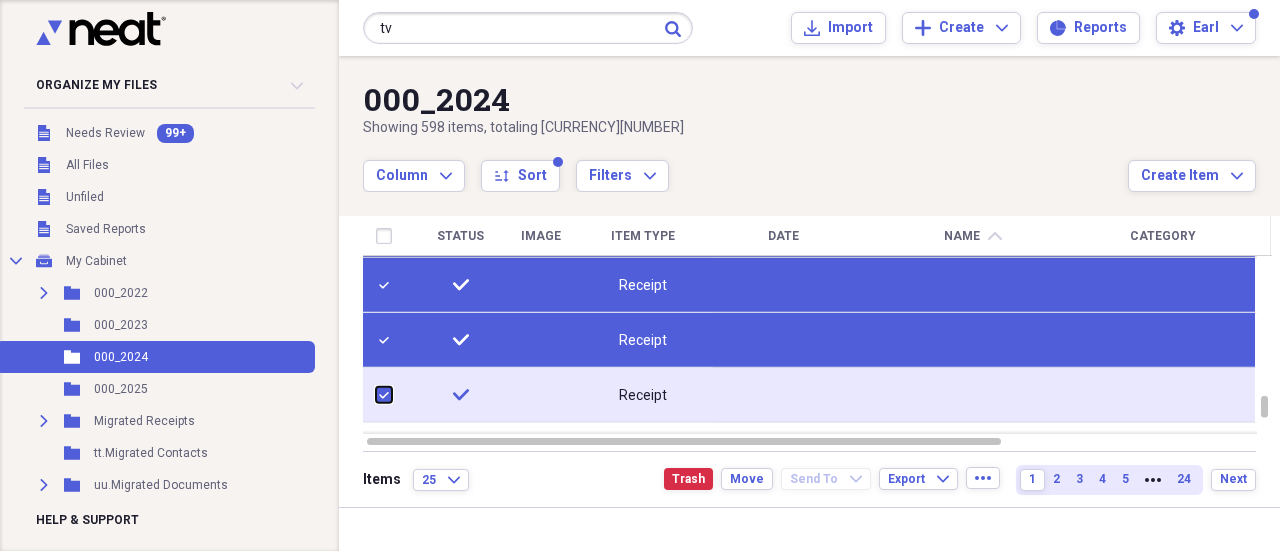 checkbox on "true" 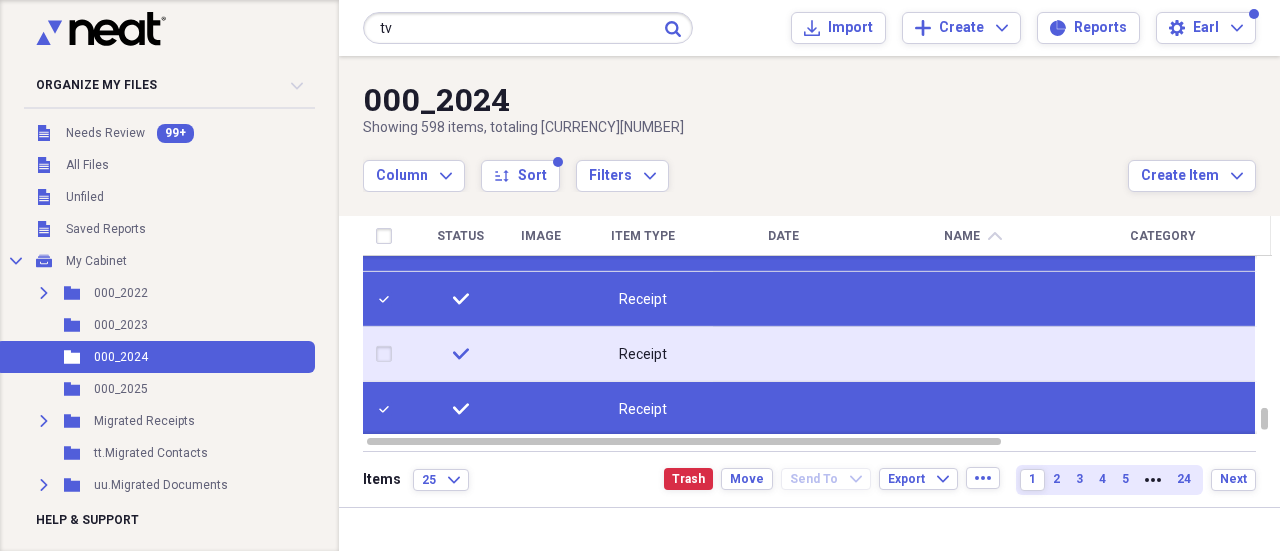 click at bounding box center (388, 354) 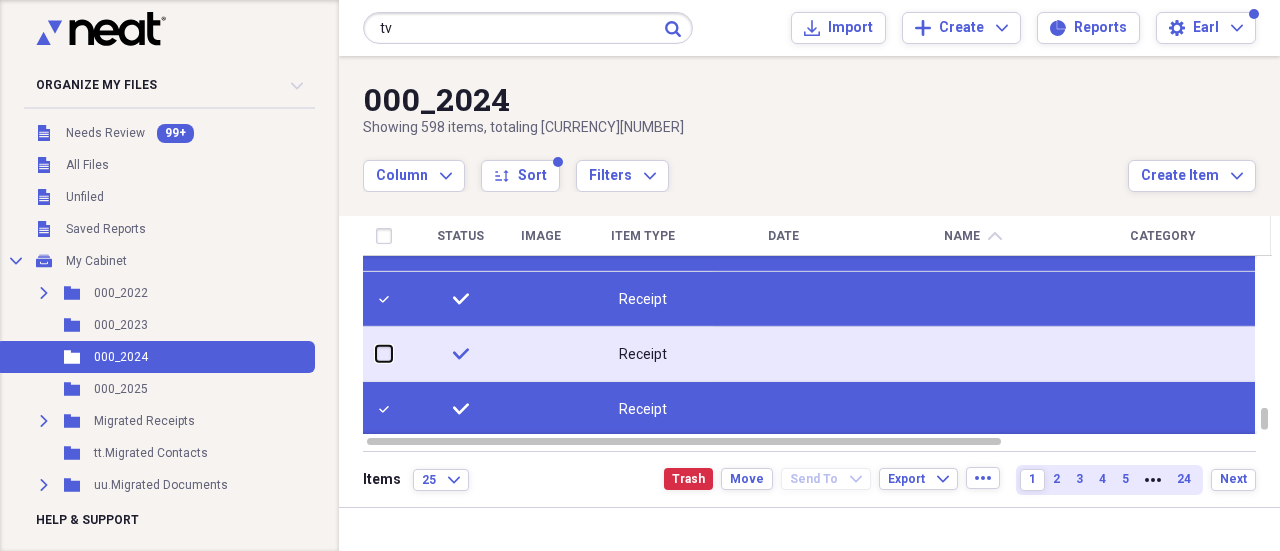 click at bounding box center [376, 354] 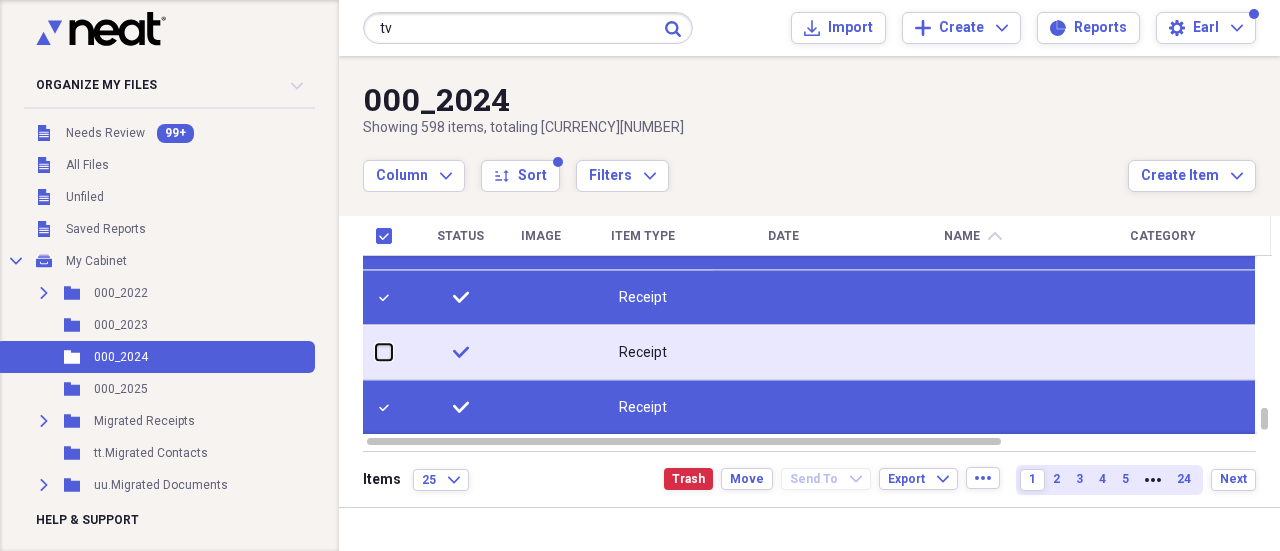 checkbox on "true" 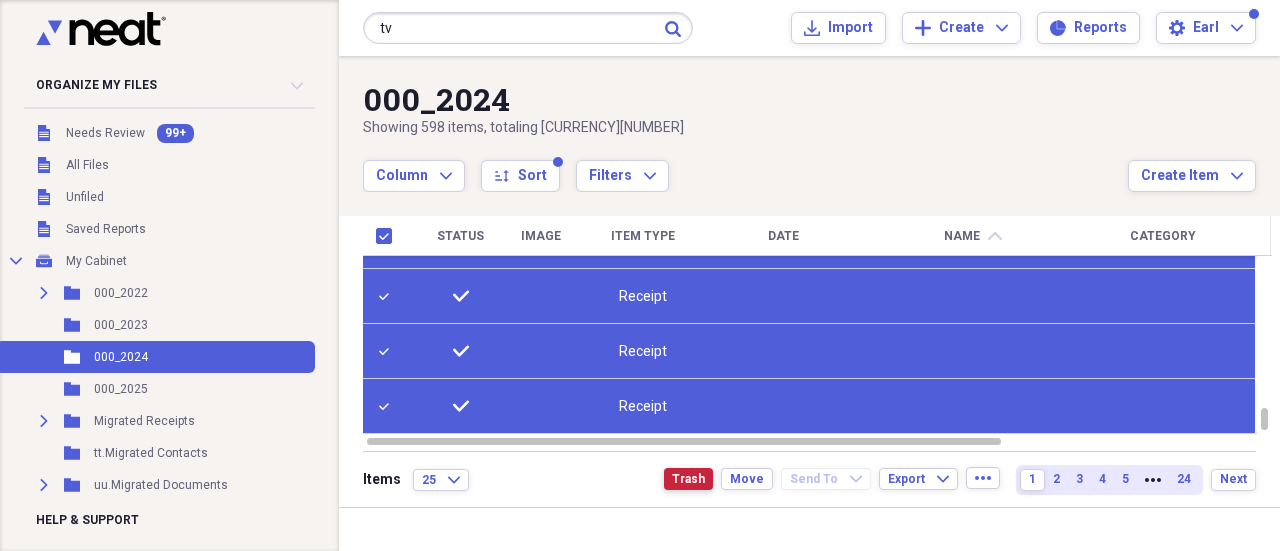 click on "Trash" at bounding box center (688, 479) 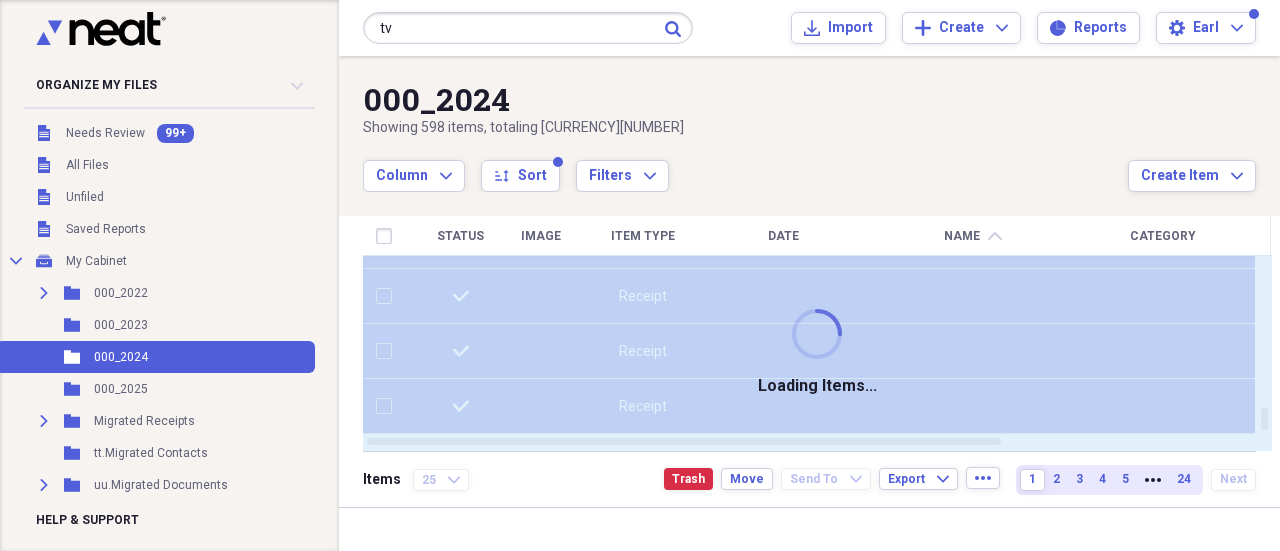 checkbox on "false" 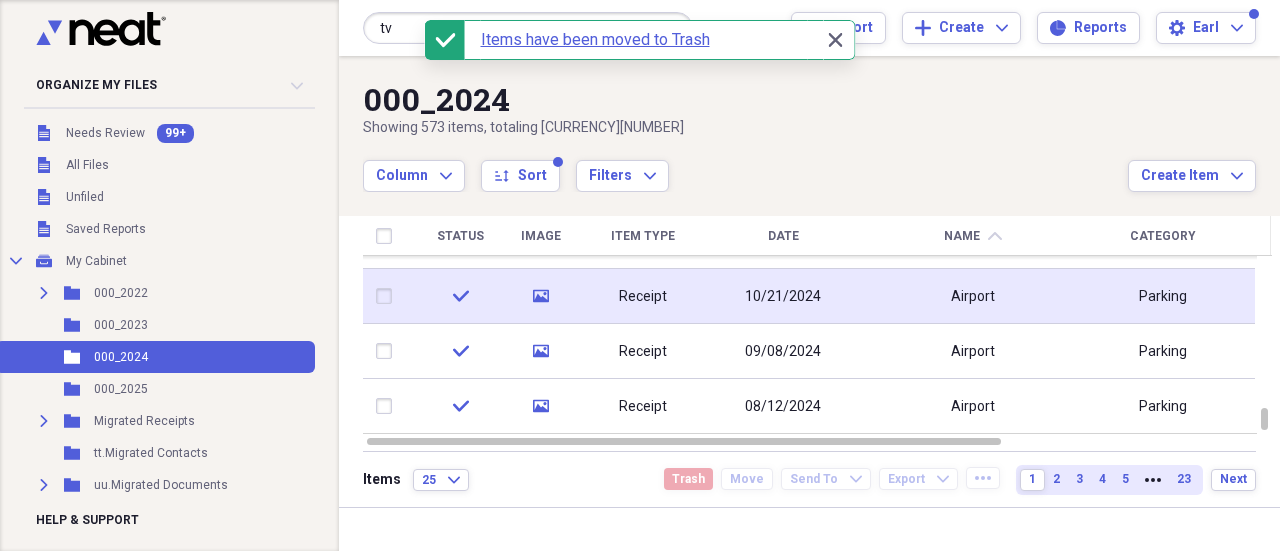 click on "Receipt" at bounding box center [643, 296] 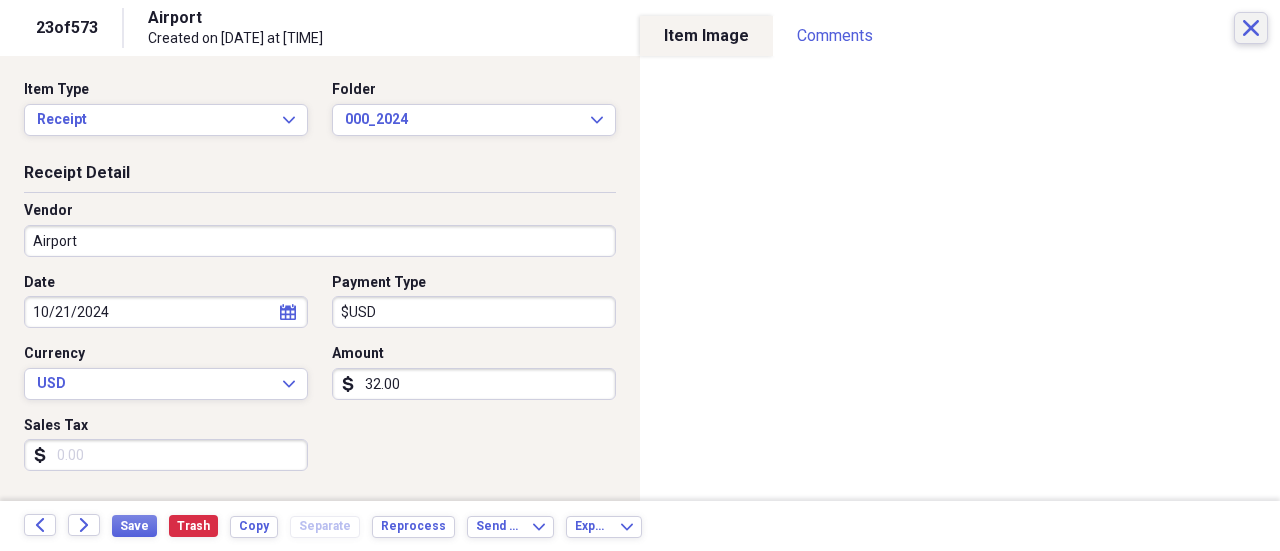 click on "Close" 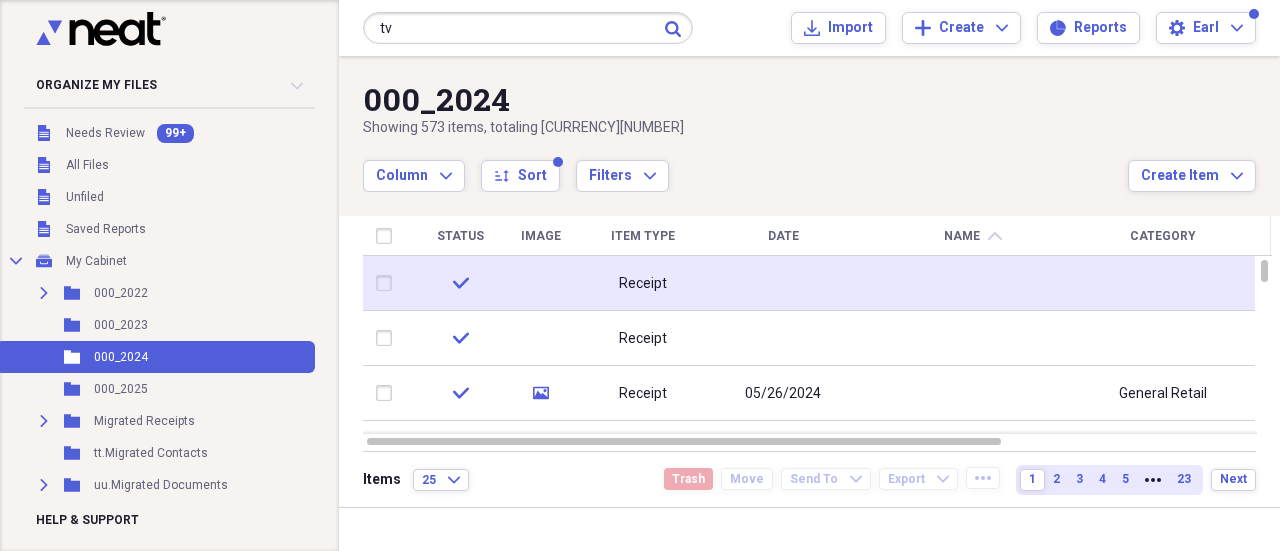 click at bounding box center [783, 283] 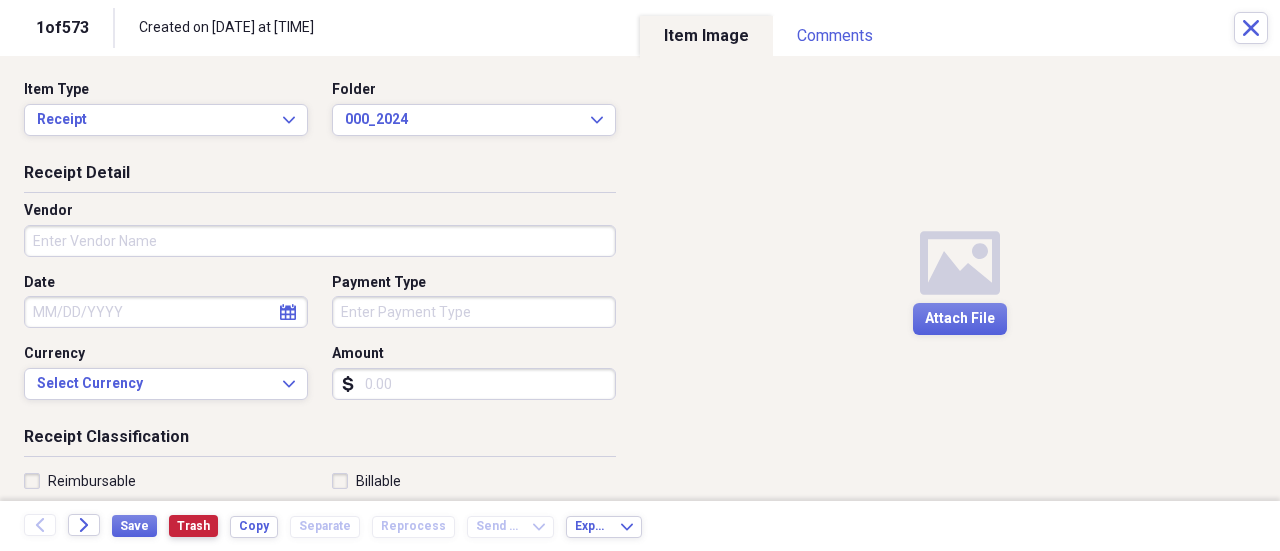 click on "Trash" at bounding box center [193, 526] 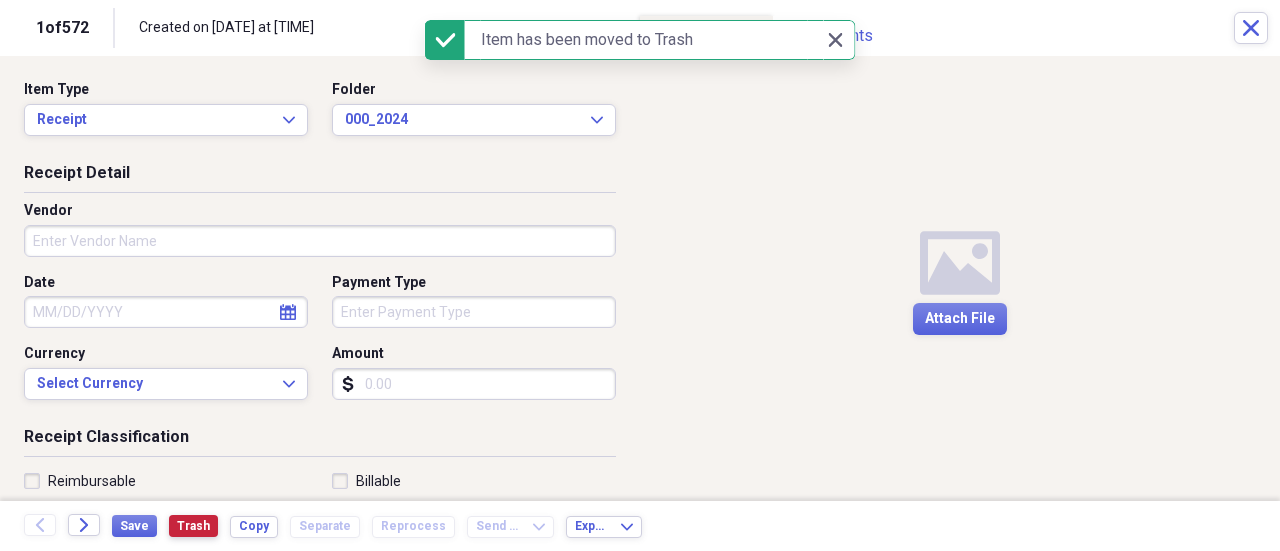 click on "Trash" at bounding box center (193, 526) 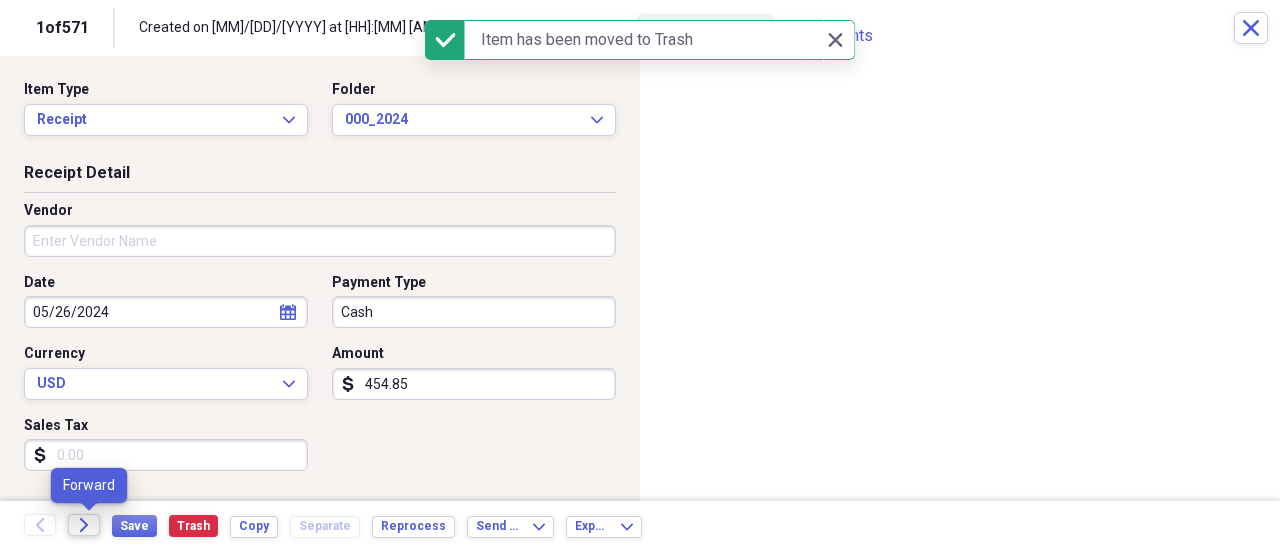 click on "Forward" at bounding box center [84, 525] 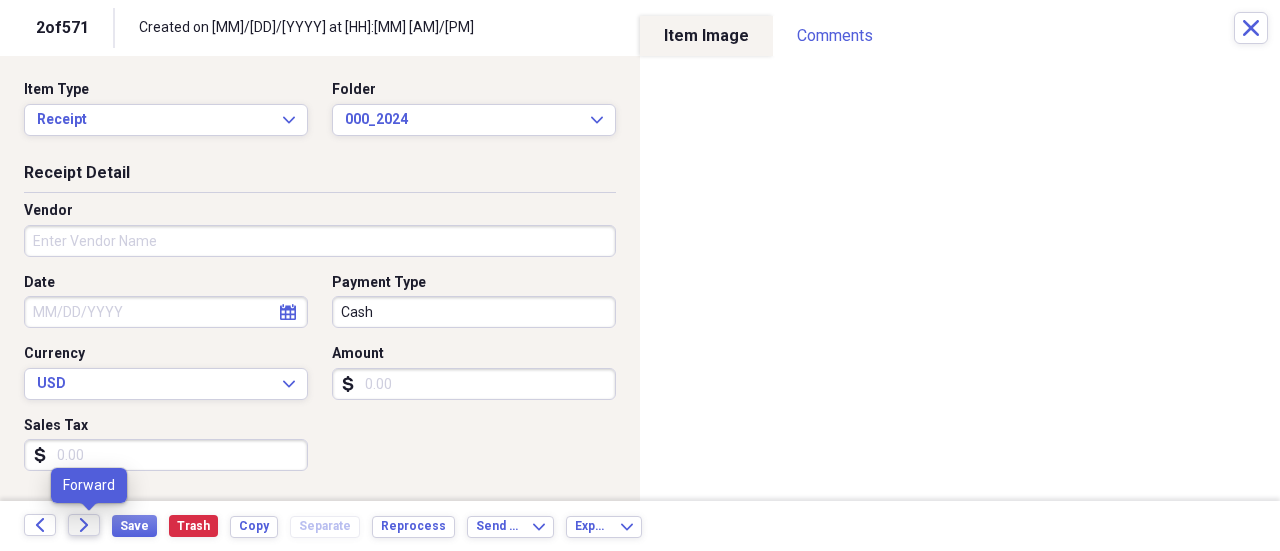 click on "Forward" at bounding box center [84, 525] 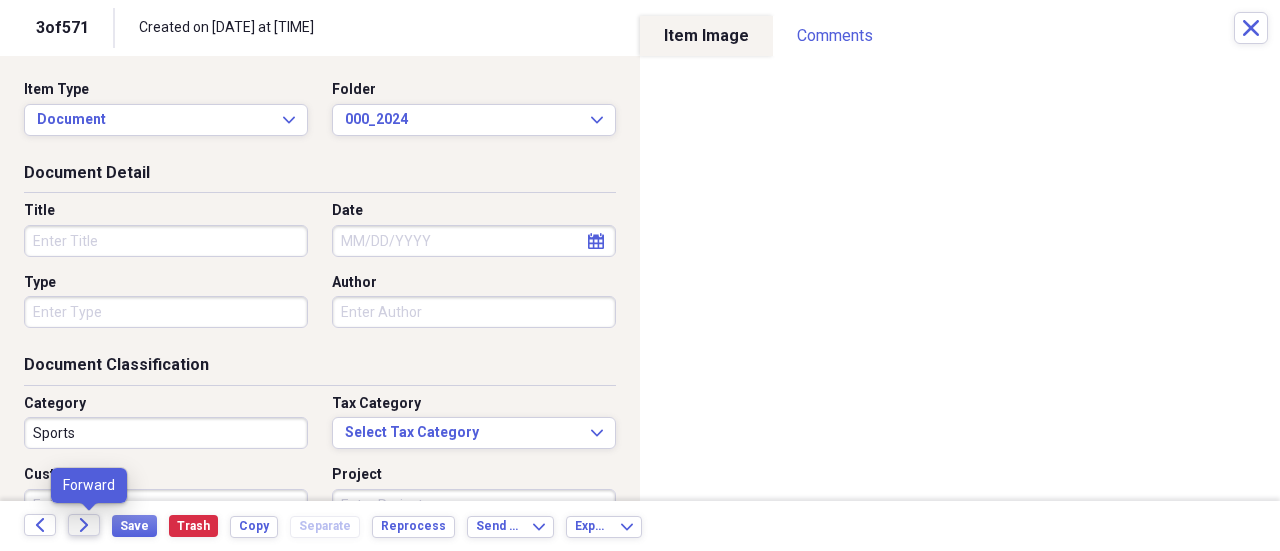 click on "Forward" at bounding box center [84, 525] 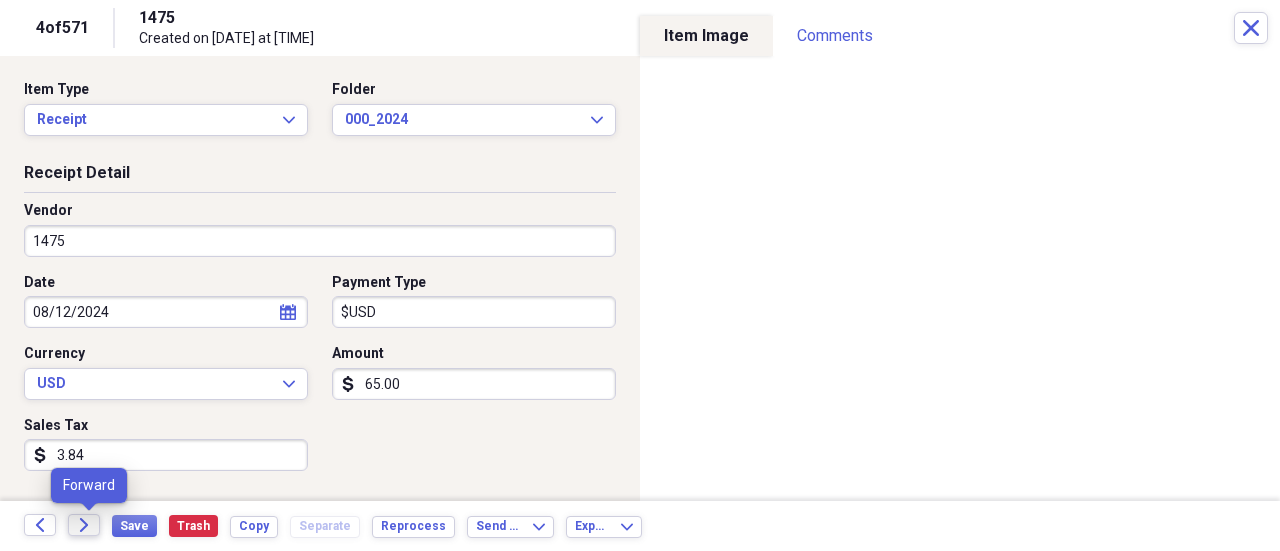 click on "Forward" at bounding box center (84, 525) 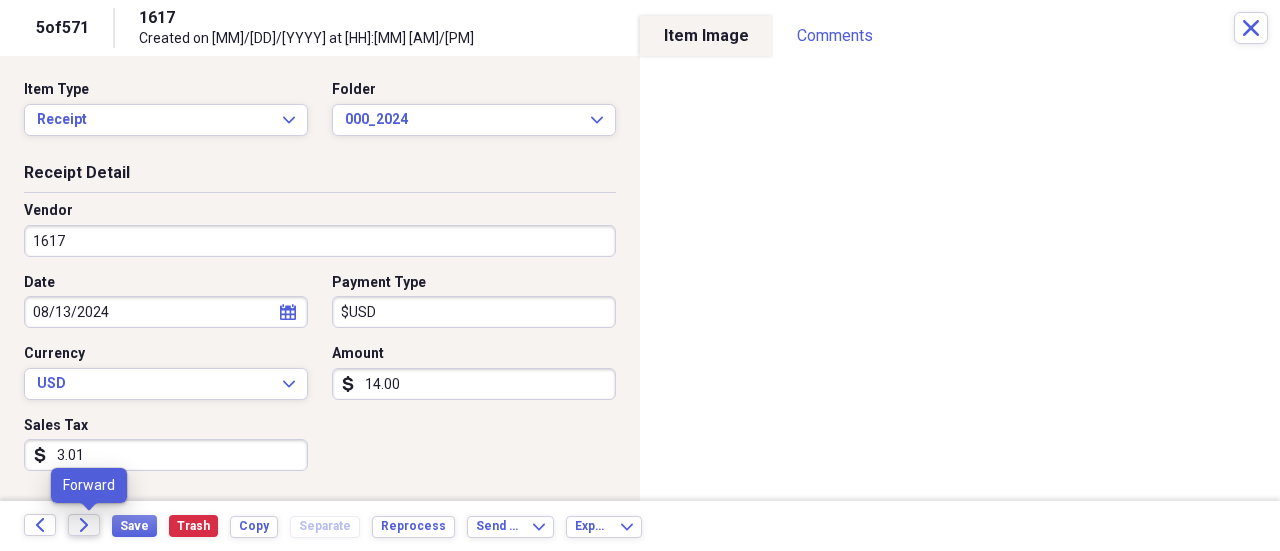 click on "Forward" at bounding box center [84, 525] 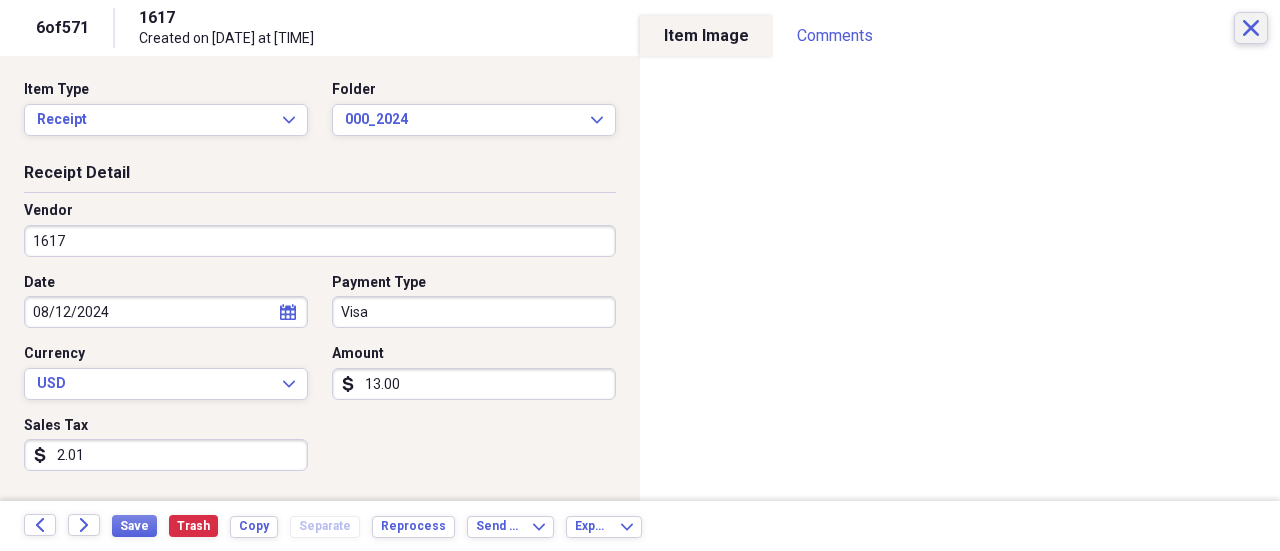 click on "Close" at bounding box center (1251, 28) 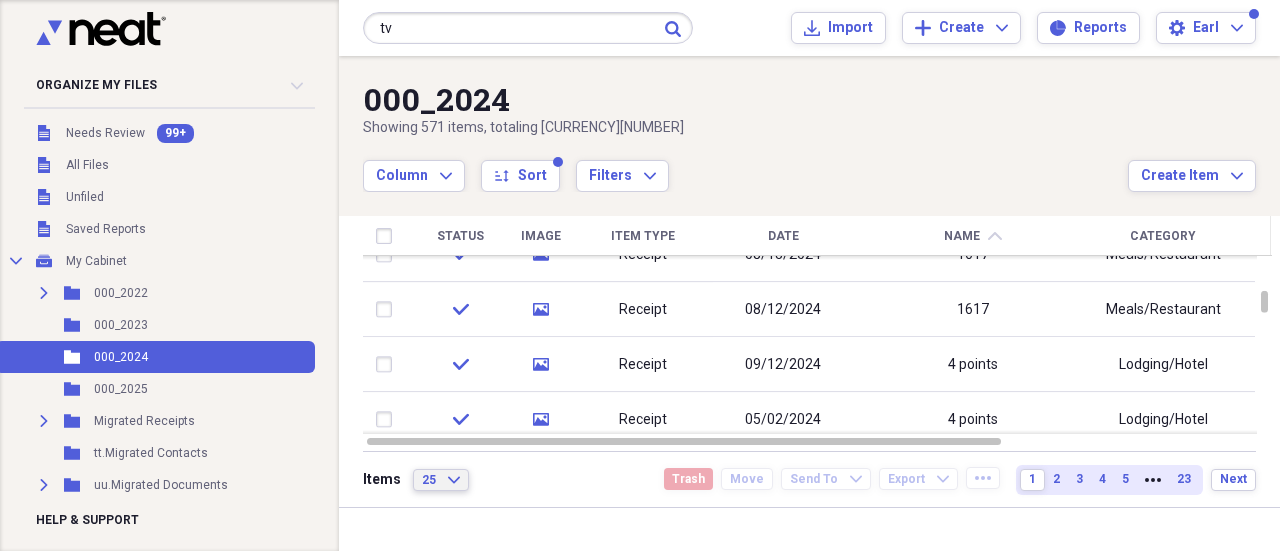 click on "25 Expand" at bounding box center (441, 480) 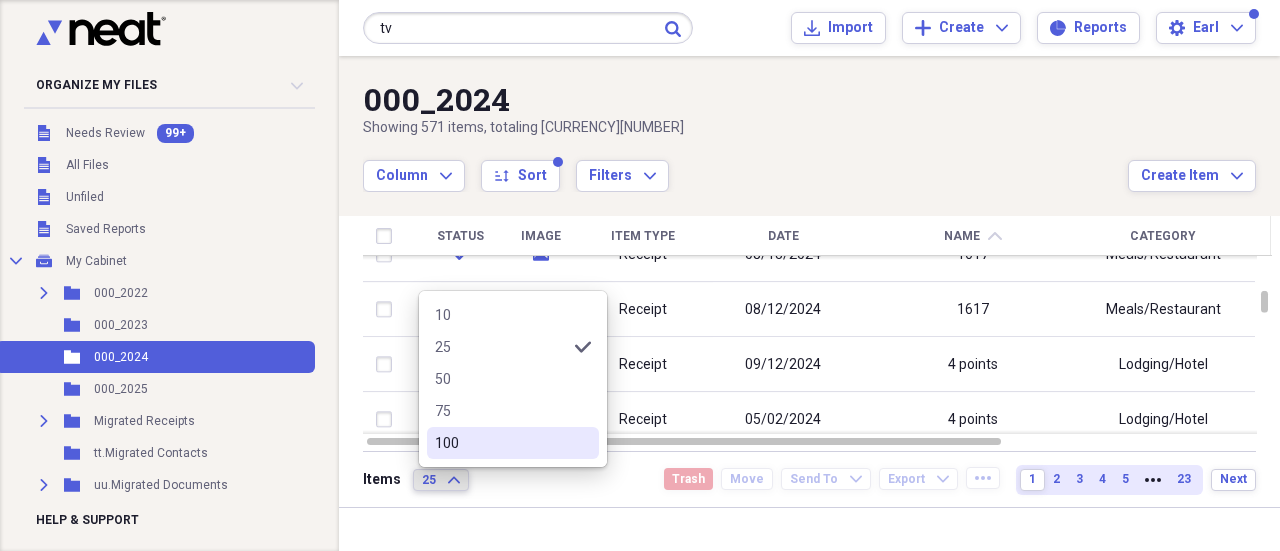 click on "100" at bounding box center [501, 443] 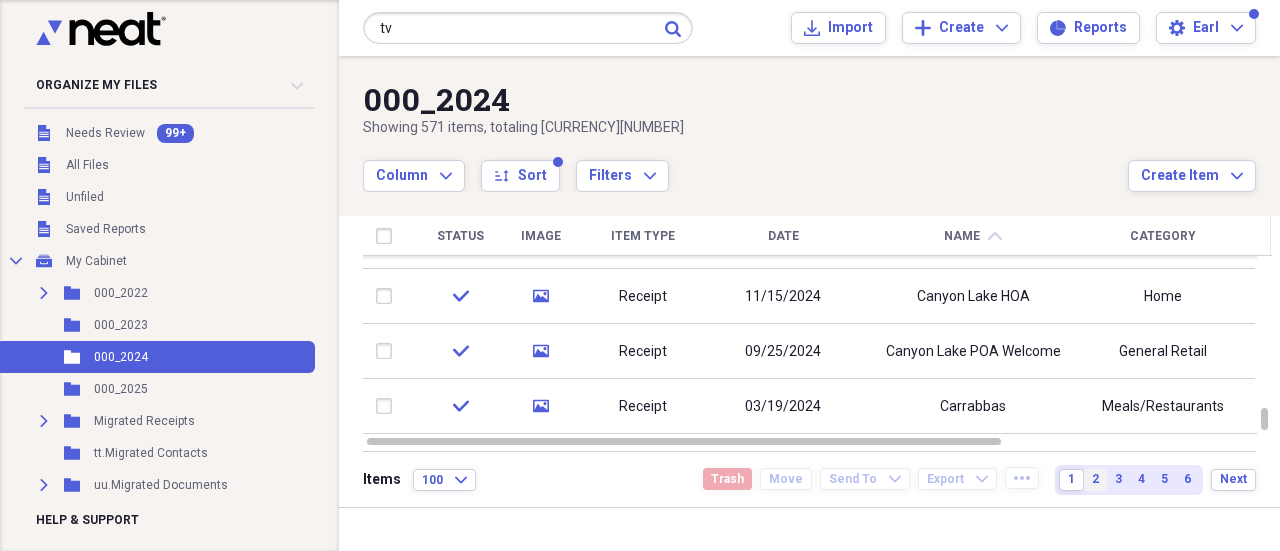 click on "2" at bounding box center (1095, 479) 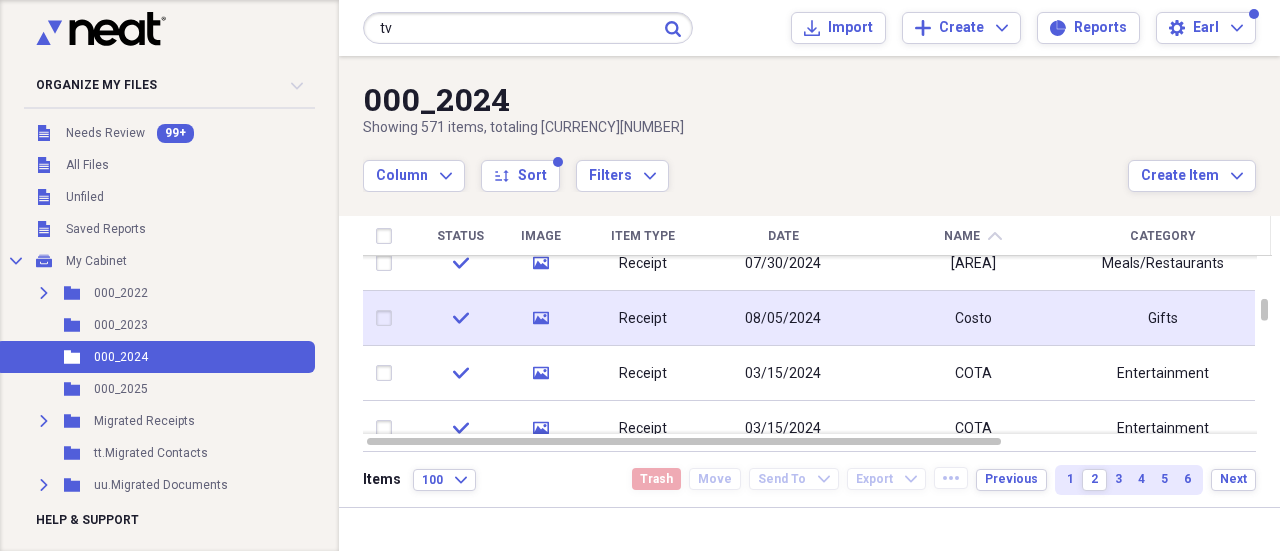 click on "Receipt" at bounding box center [643, 318] 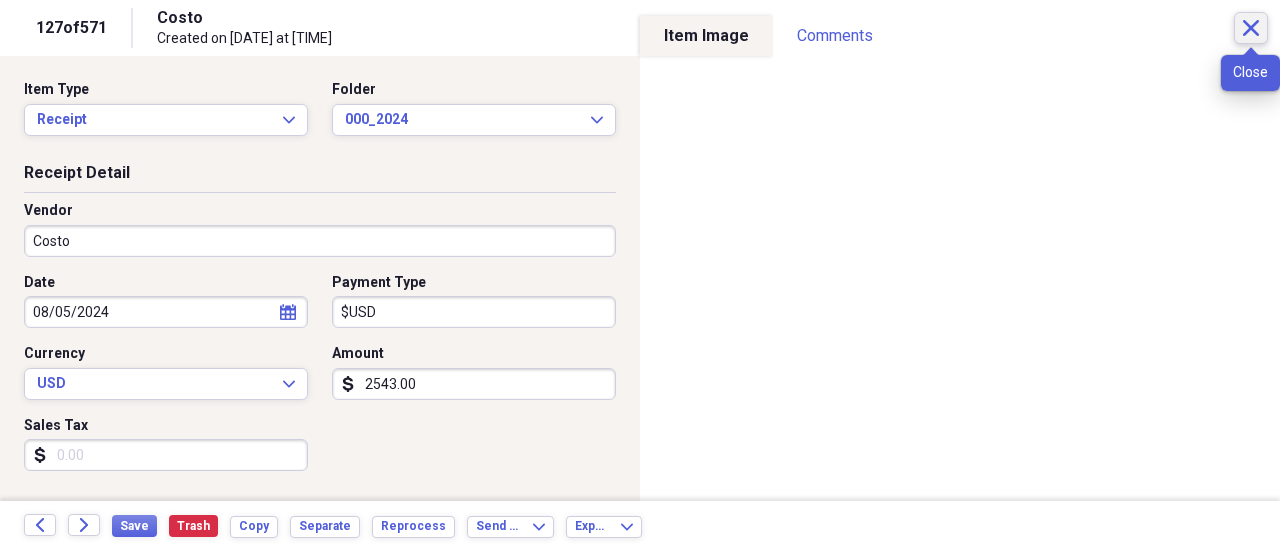 click on "Close" 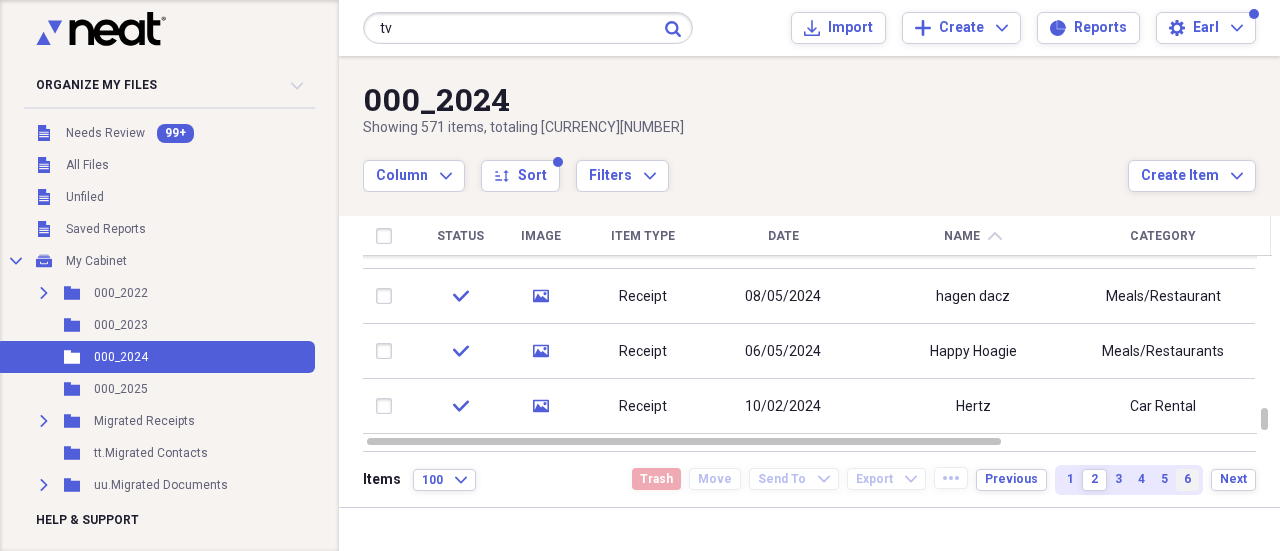click on "6" at bounding box center (1187, 479) 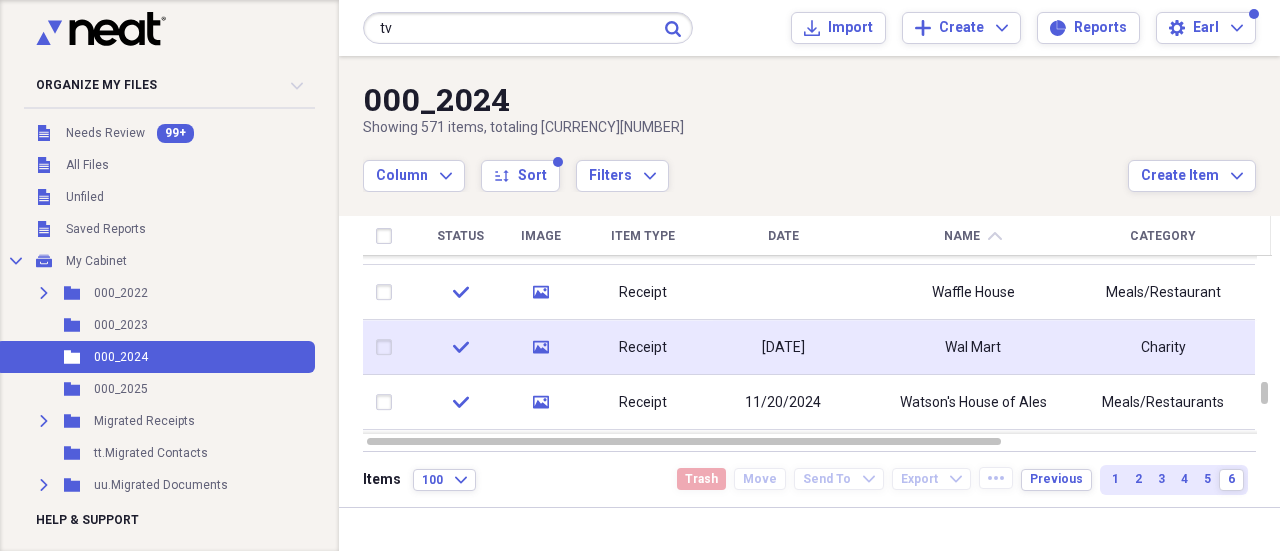 click on "Receipt" at bounding box center (643, 347) 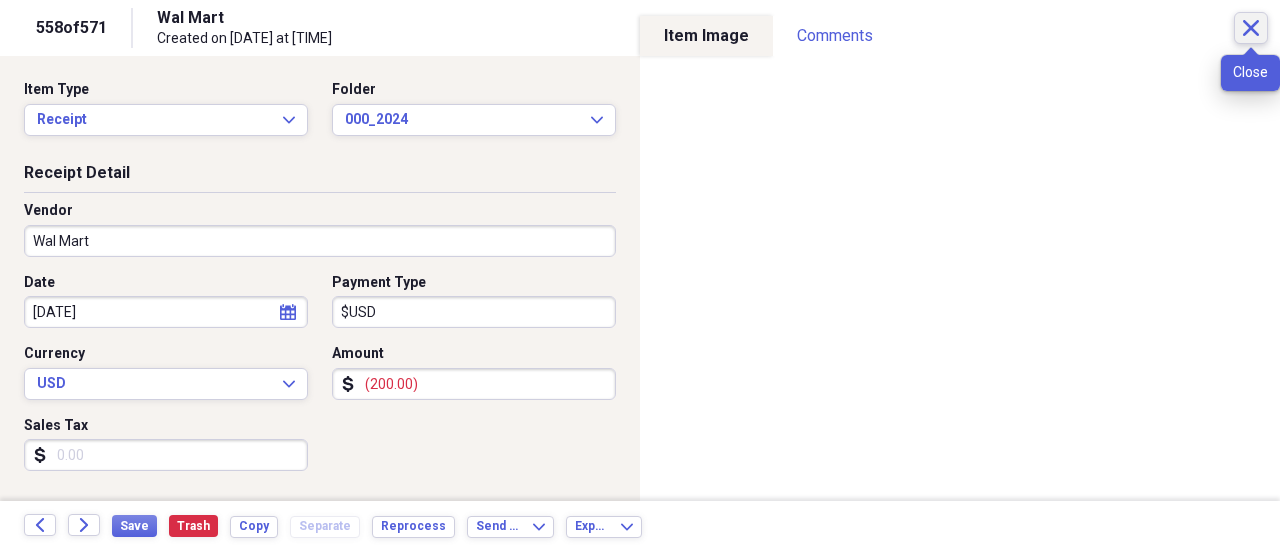 click 